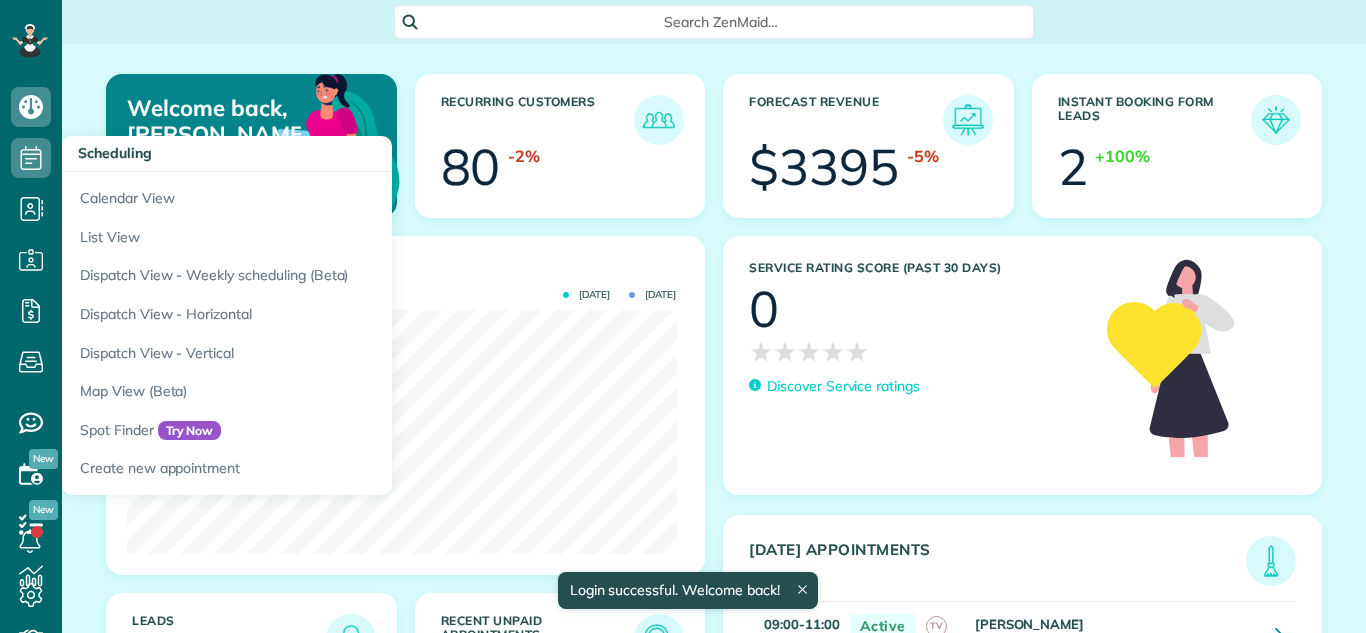 scroll, scrollTop: 0, scrollLeft: 0, axis: both 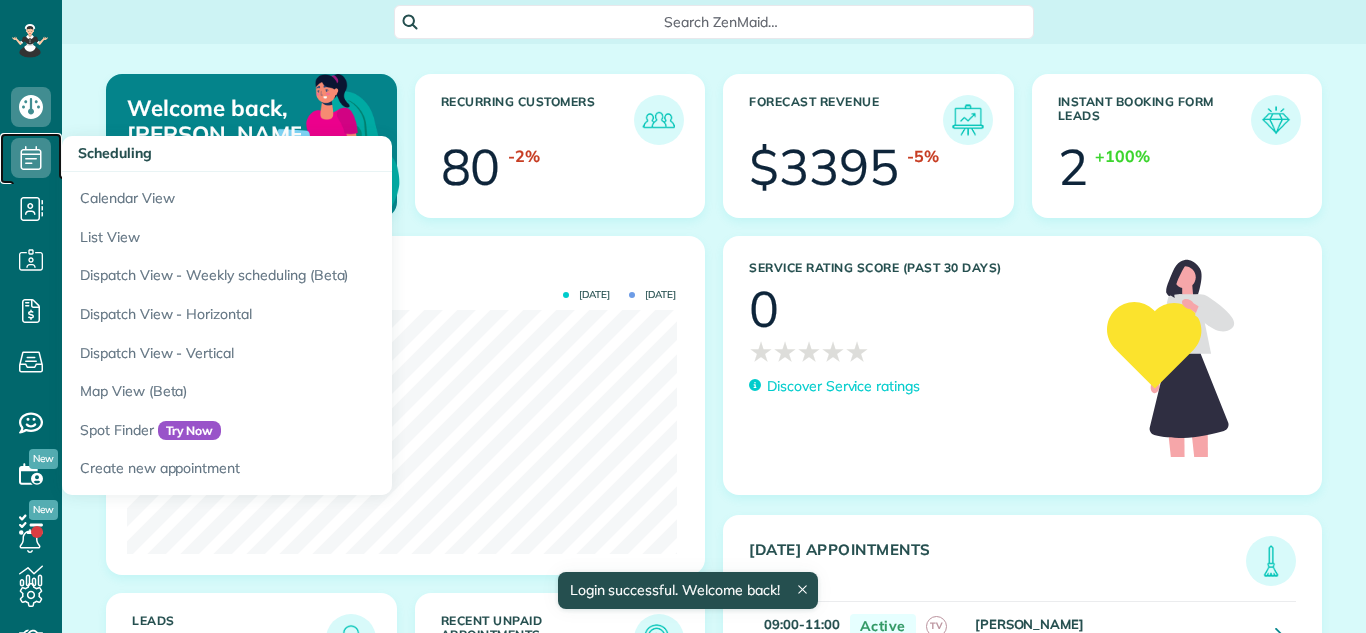 click 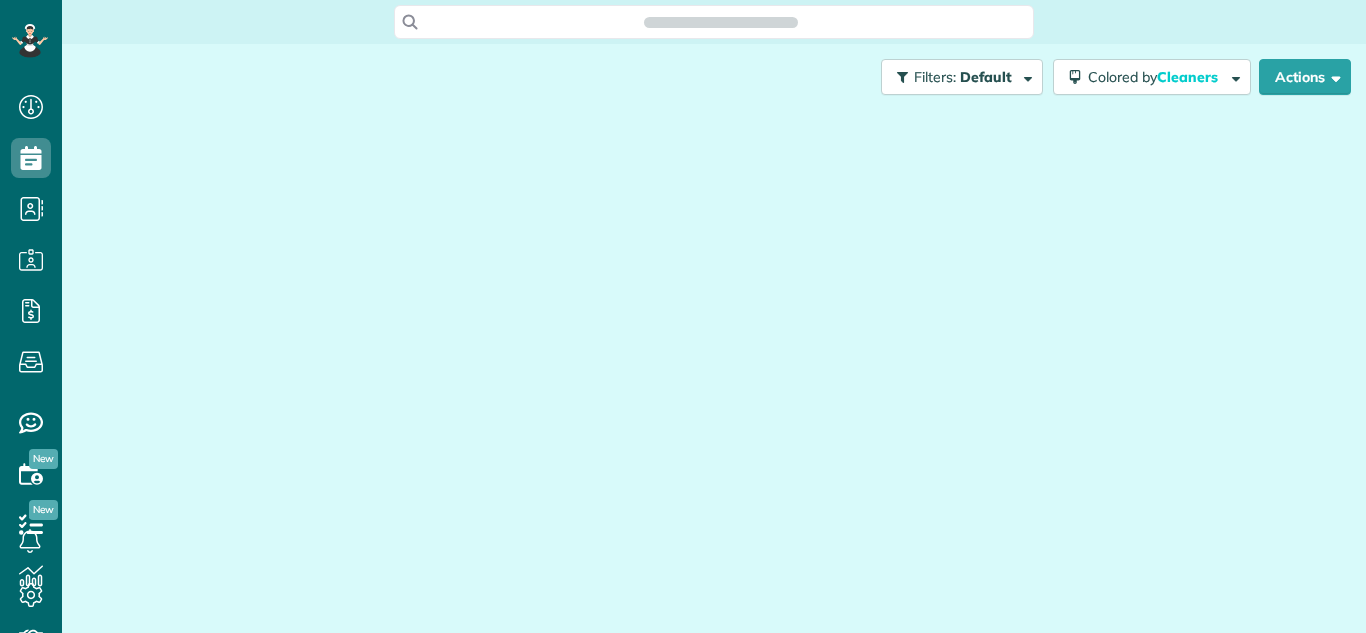 scroll, scrollTop: 0, scrollLeft: 0, axis: both 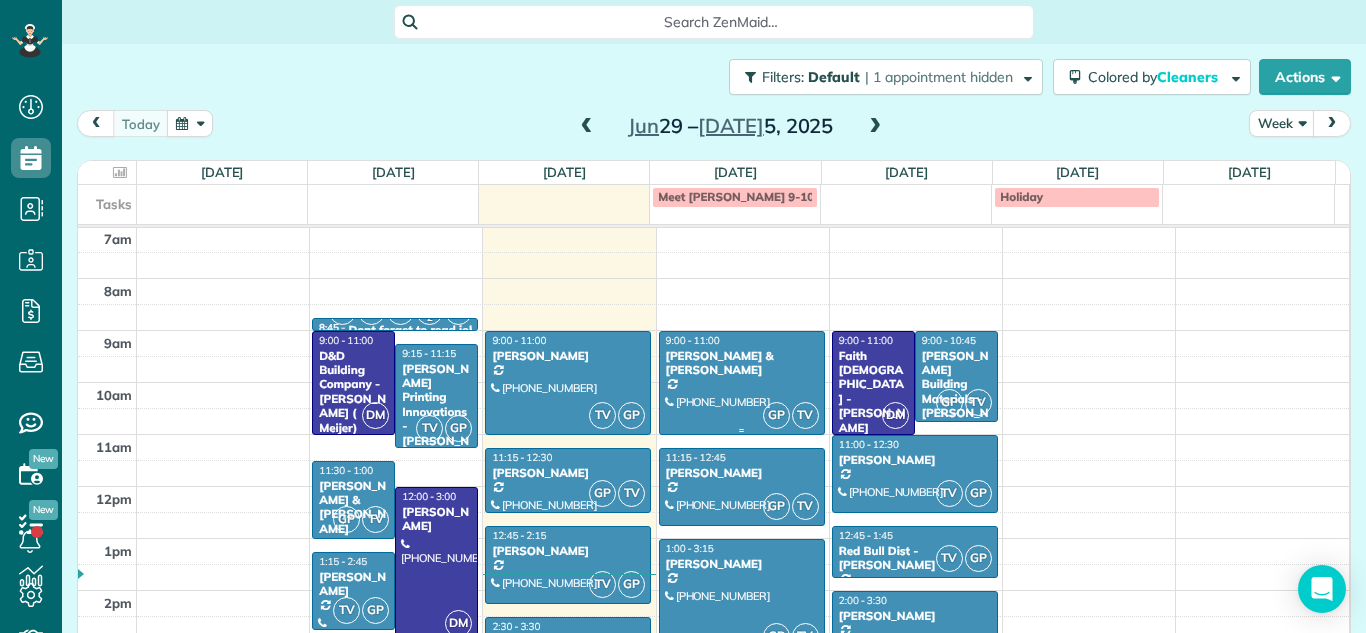 click on "Clint & Amanda Martin" at bounding box center [742, 363] 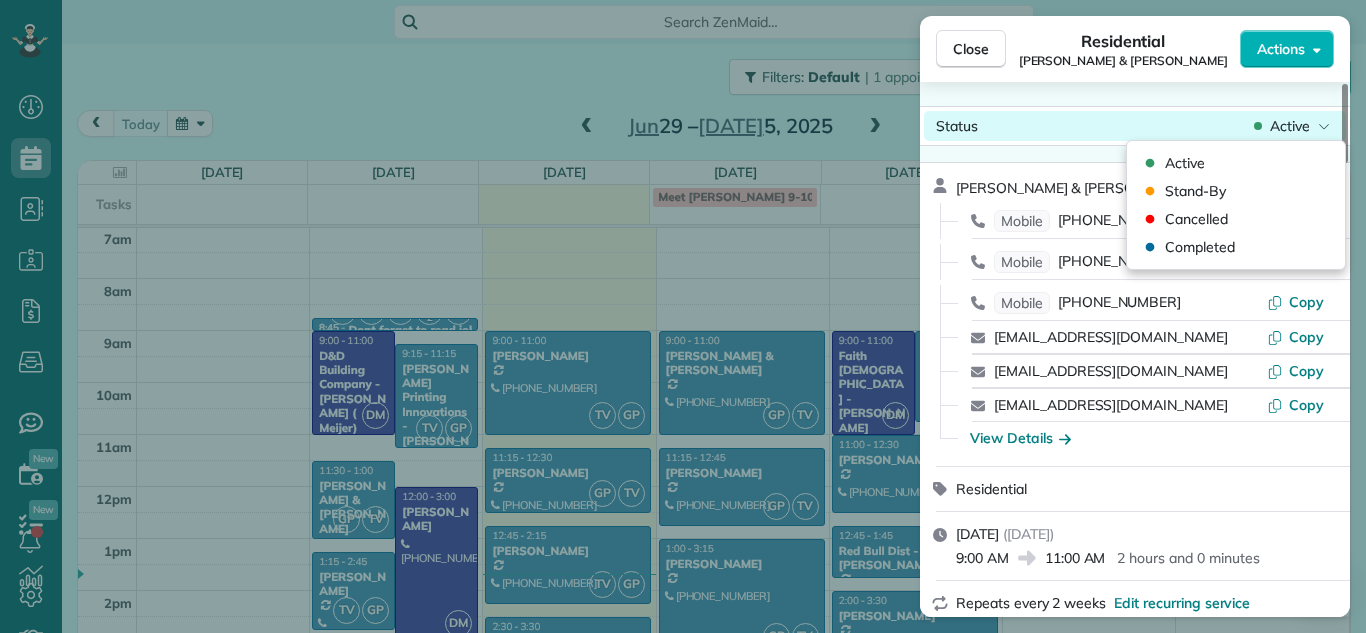 click on "Active" at bounding box center (1292, 126) 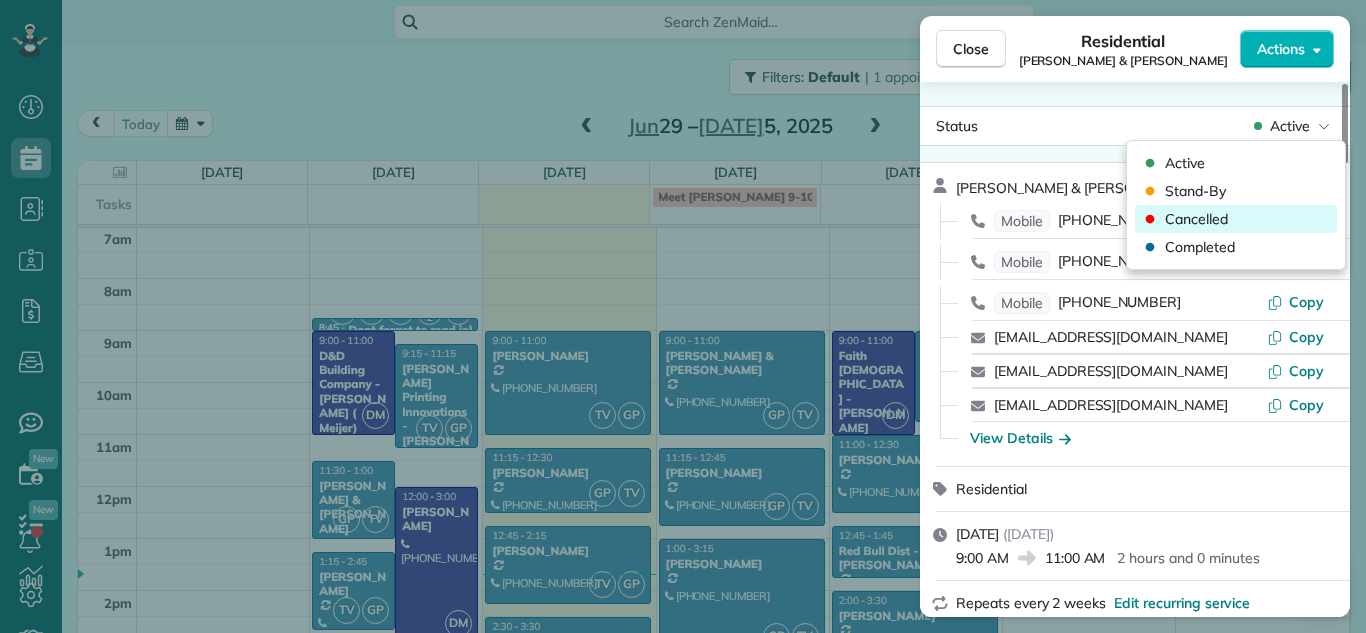 click on "Cancelled" at bounding box center (1236, 219) 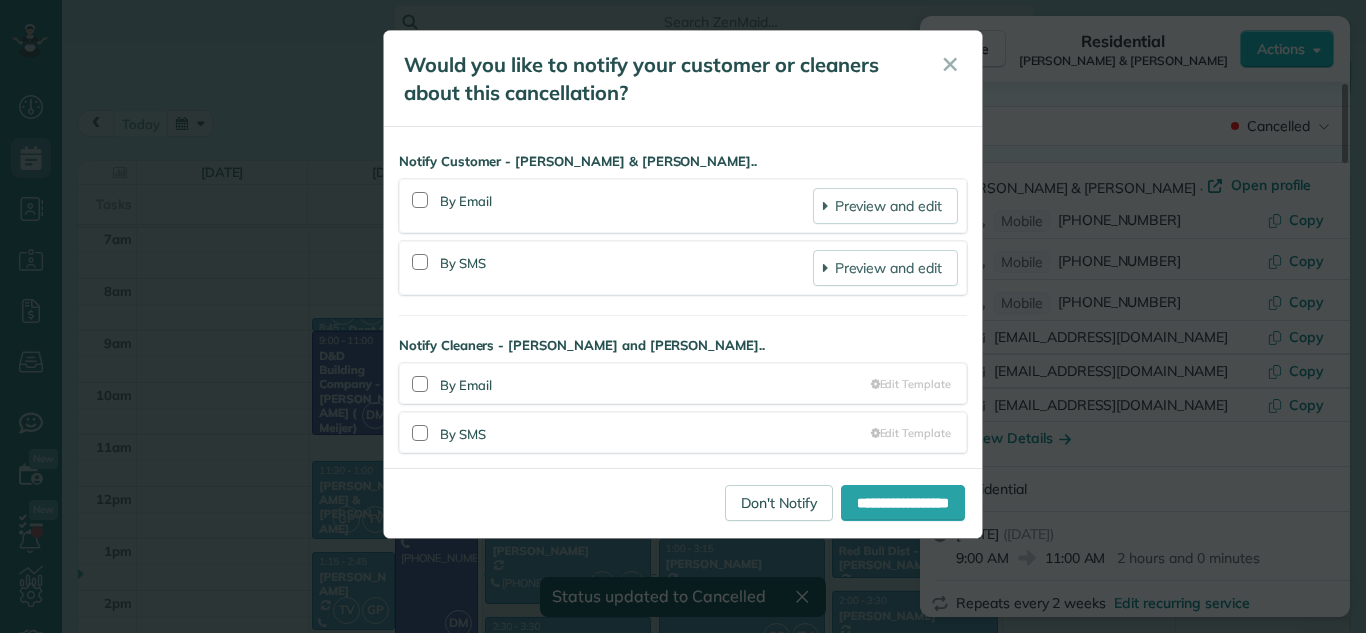 click on "By Email
Edit Template" at bounding box center (683, 383) 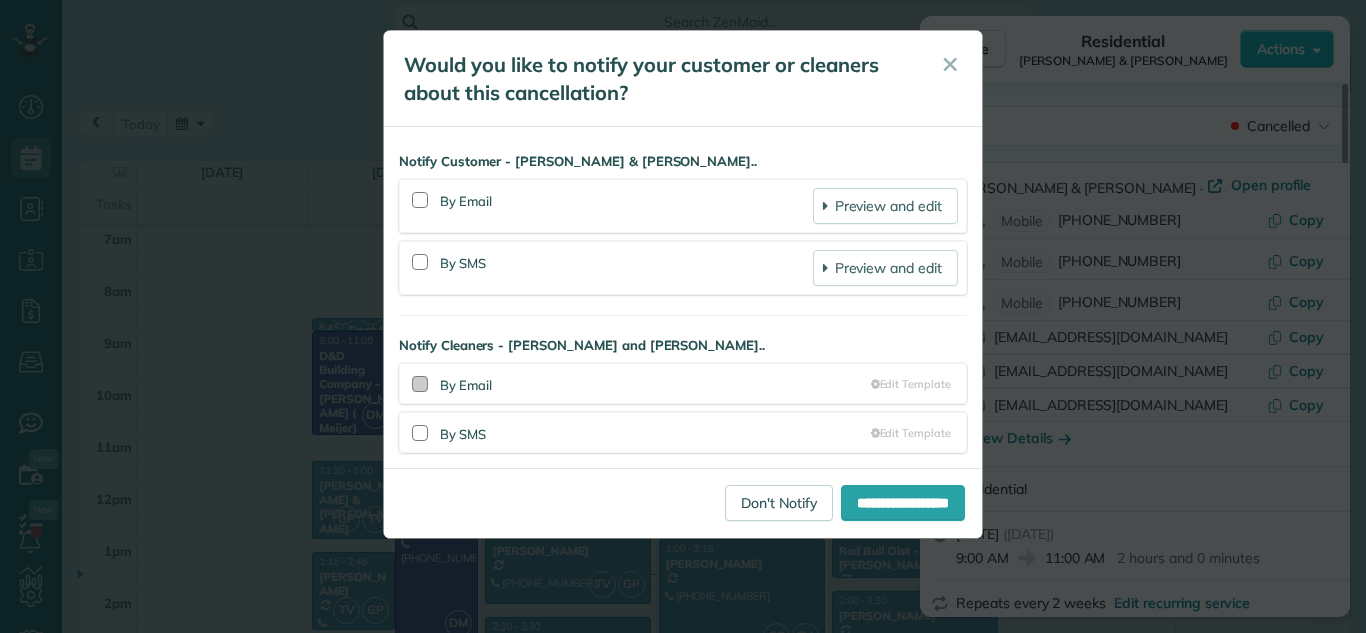 click at bounding box center (420, 384) 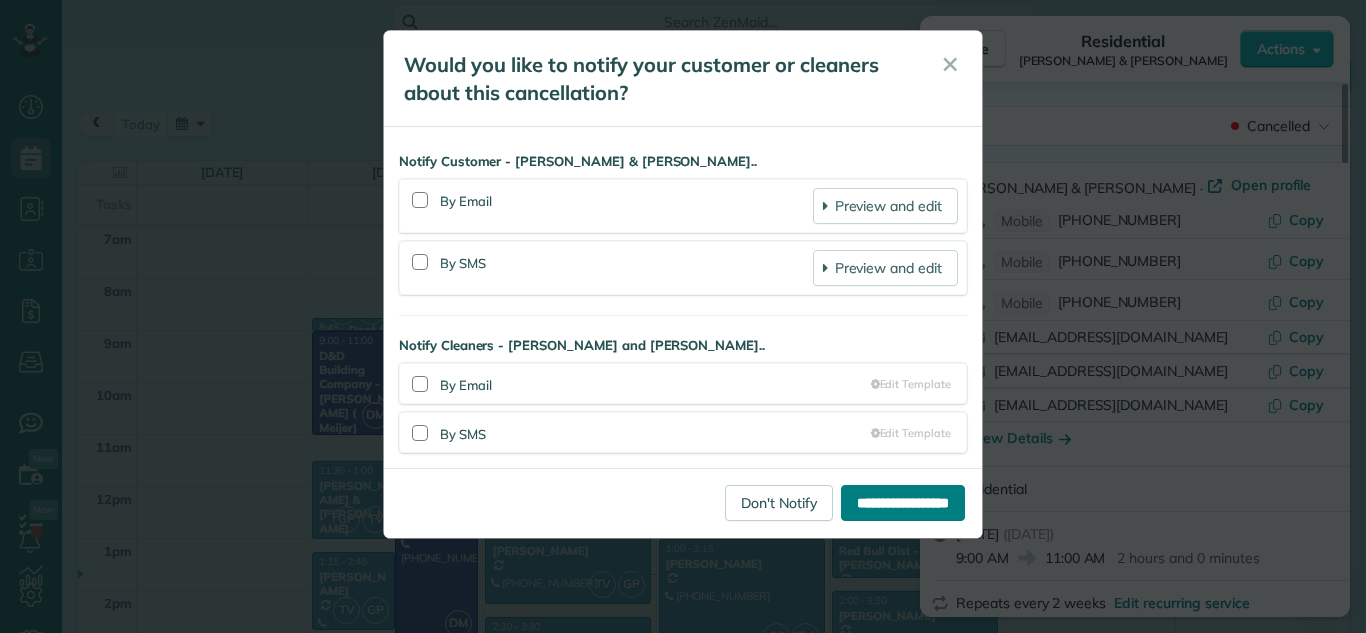 click on "**********" at bounding box center (903, 503) 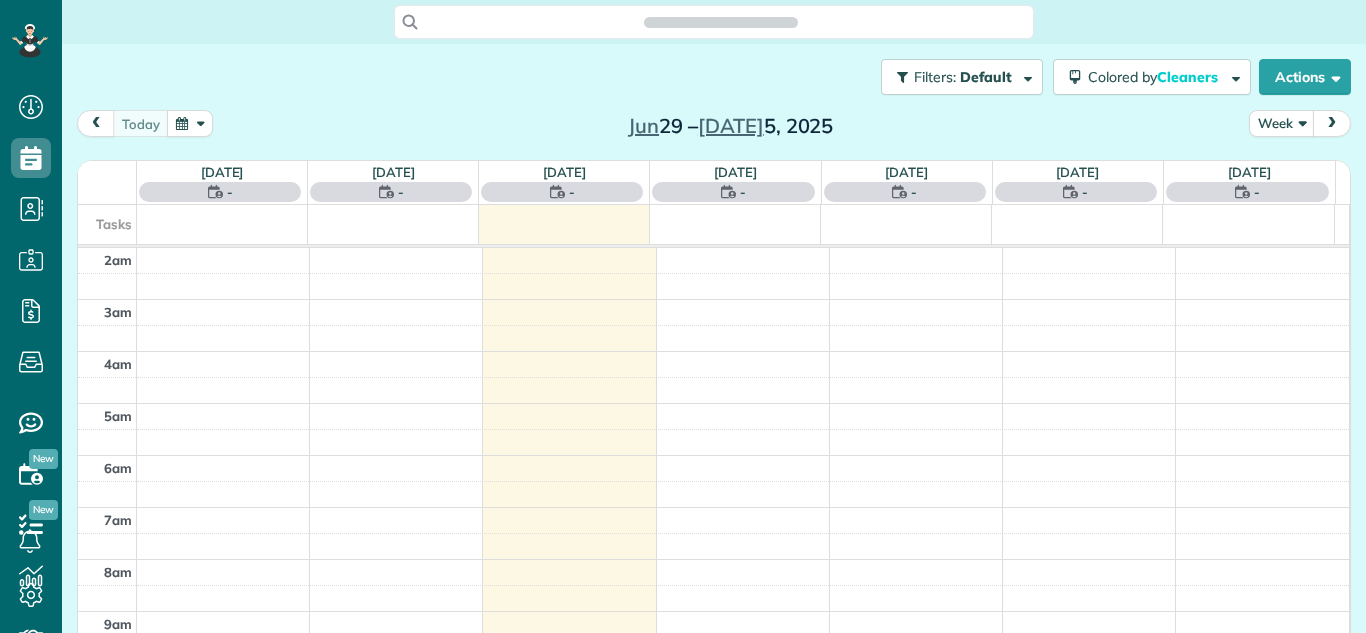 scroll, scrollTop: 0, scrollLeft: 0, axis: both 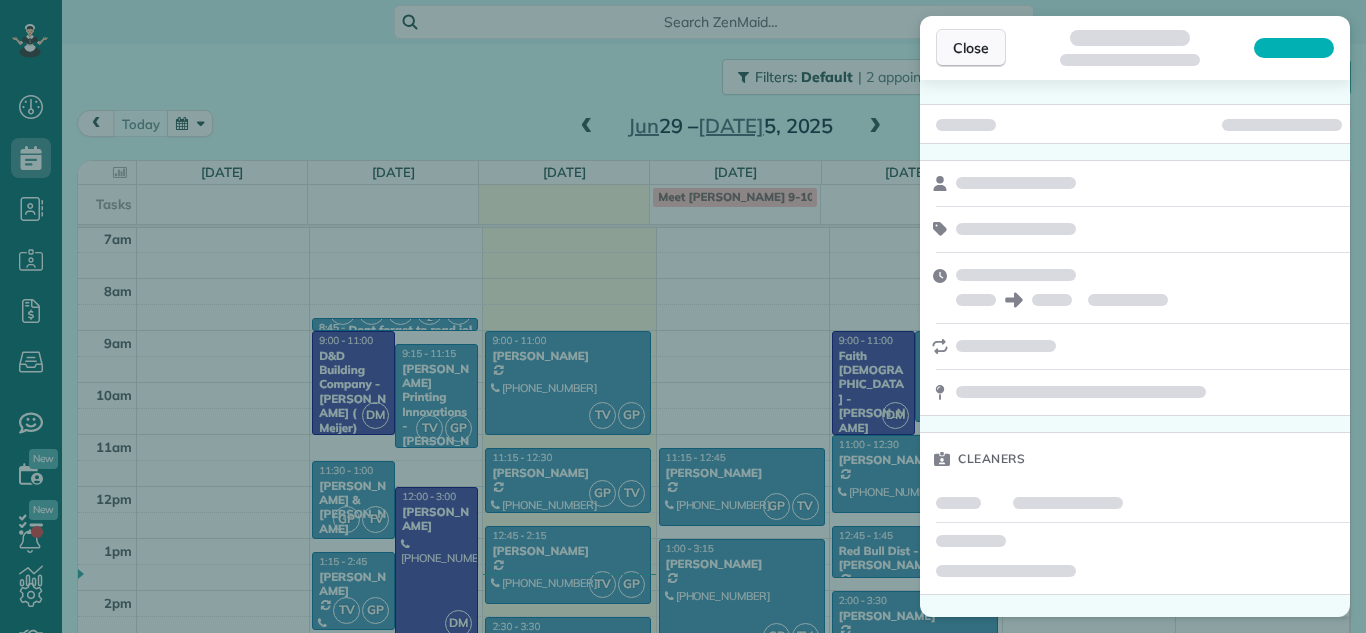 click on "Close" at bounding box center (971, 48) 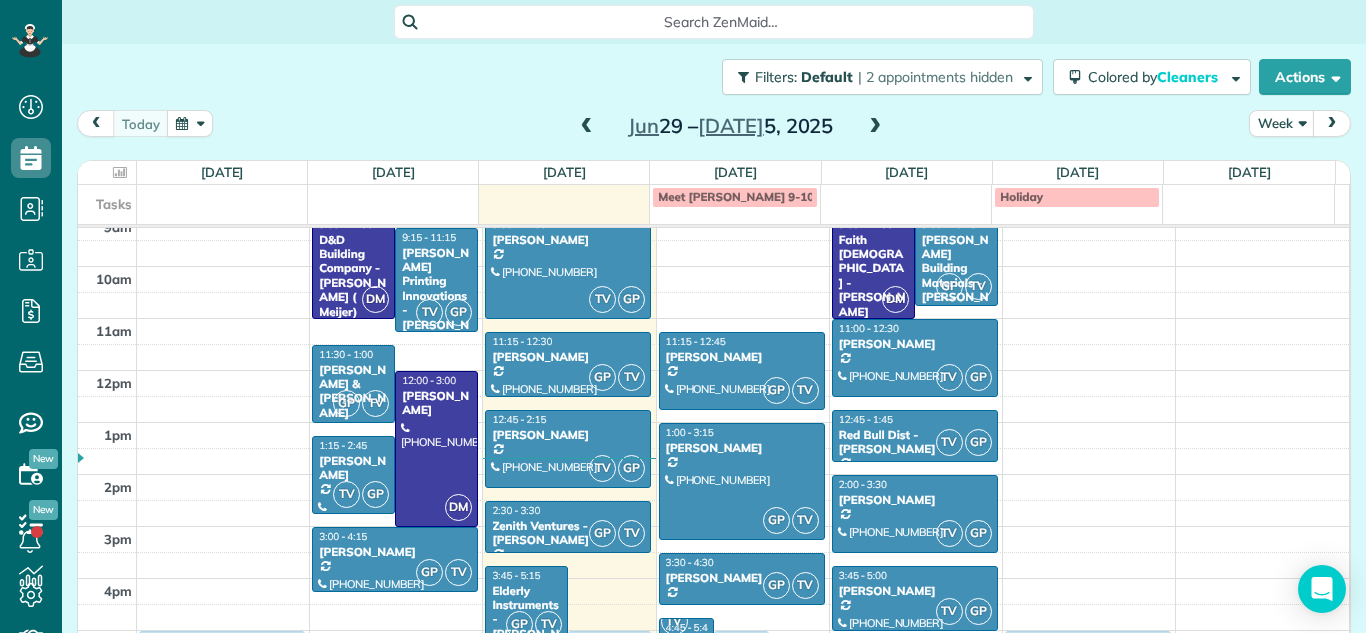 scroll, scrollTop: 400, scrollLeft: 0, axis: vertical 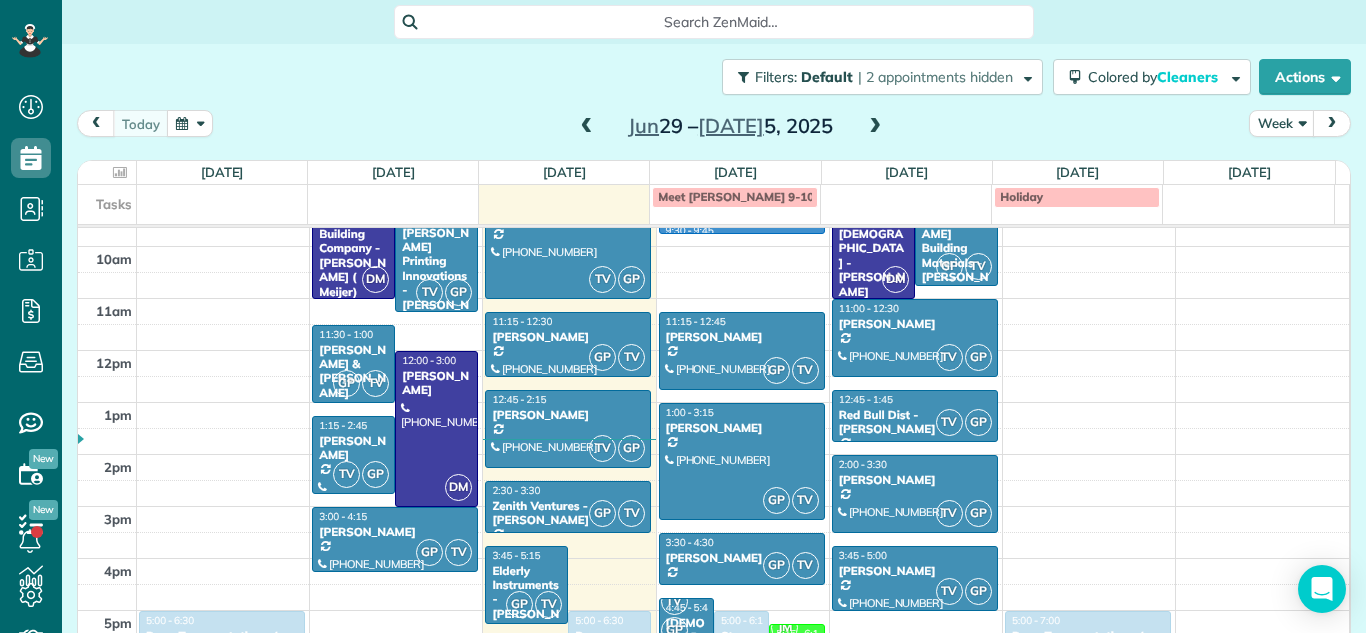 click on "2am 3am 4am 5am 6am 7am 8am 9am 10am 11am 12pm 1pm 2pm 3pm 4pm 5pm 6pm 7pm 8pm 9pm CK 5:00 - 6:30 Ruan Transportation - ( Chad) (517) 575-9762 6601 Sloan Highway Lansing, MI 48917 JM DM TV TM 2 GP 8:45 - 9:00 Dont forget to read job notes Add notes when needed (517) 712-3650 123 ABC lane Lansing, MI 48906 DM 9:00 - 11:00 D&D Building Company - Eric Medema ( Meijer) (616) 520-5910 7157 East Saginaw Street East Lansing, MI 48823 TV GP 9:15 - 11:15 Hilts Printing Innovations - Bob Hilts (517) 290-6200 8181 Coleman Road Bath Township, MI 48840 GP TV 11:30 - 1:00 Dave & Angela Matelski (989) 370-3434 6670 White Clover Dr East Lansing, MI 48823 DM 12:00 - 3:00 Rachel Bullock (607) 731-1262 1412 Massachusetts Avenue Lansing, MI 48906 TV GP 1:15 - 2:45 Tony Santiago (517) 214-9528 6680 White Clover Drive East Lansing, MI 48823 GP TV 3:00 - 4:15 Betty Bolger (517) 861-7831 2350 Barnsbury Road East Lansing, MI 48823 JM TM 2 6:30 - 7:45 Schiffer Mason - Kay Bowling (517) 327-2901 2190 Delhi Street Northeast TM 2 JM TV 2" at bounding box center (713, 350) 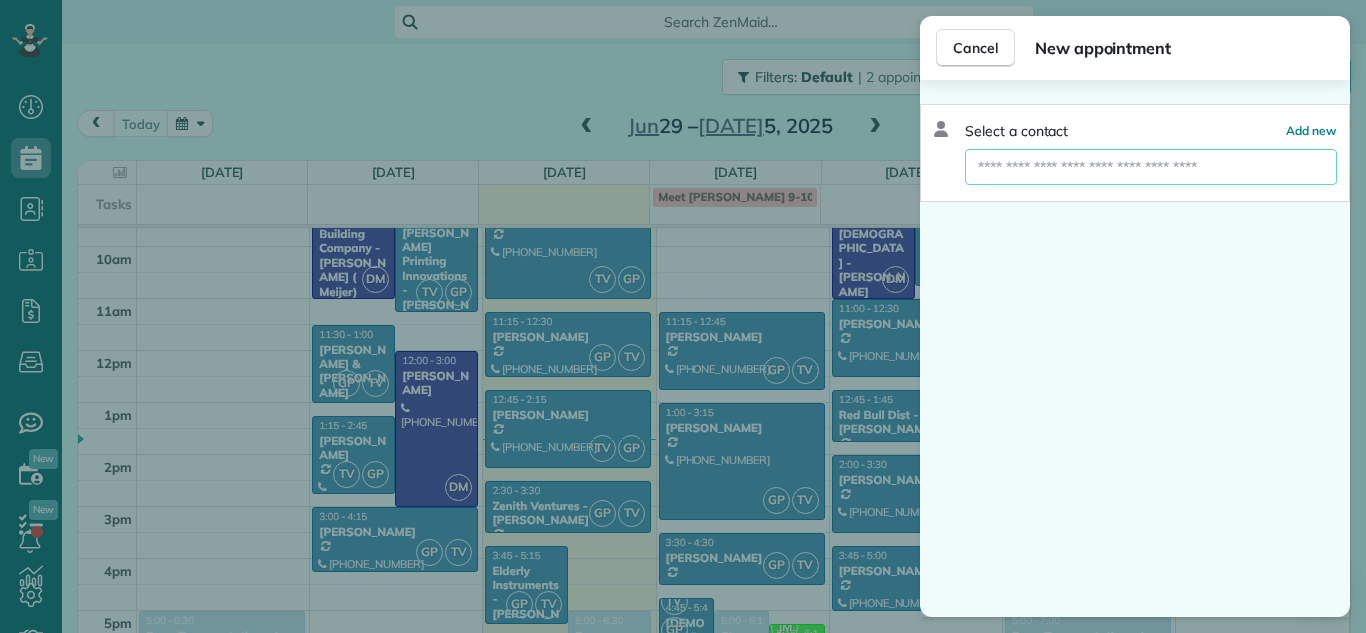 click at bounding box center (1151, 167) 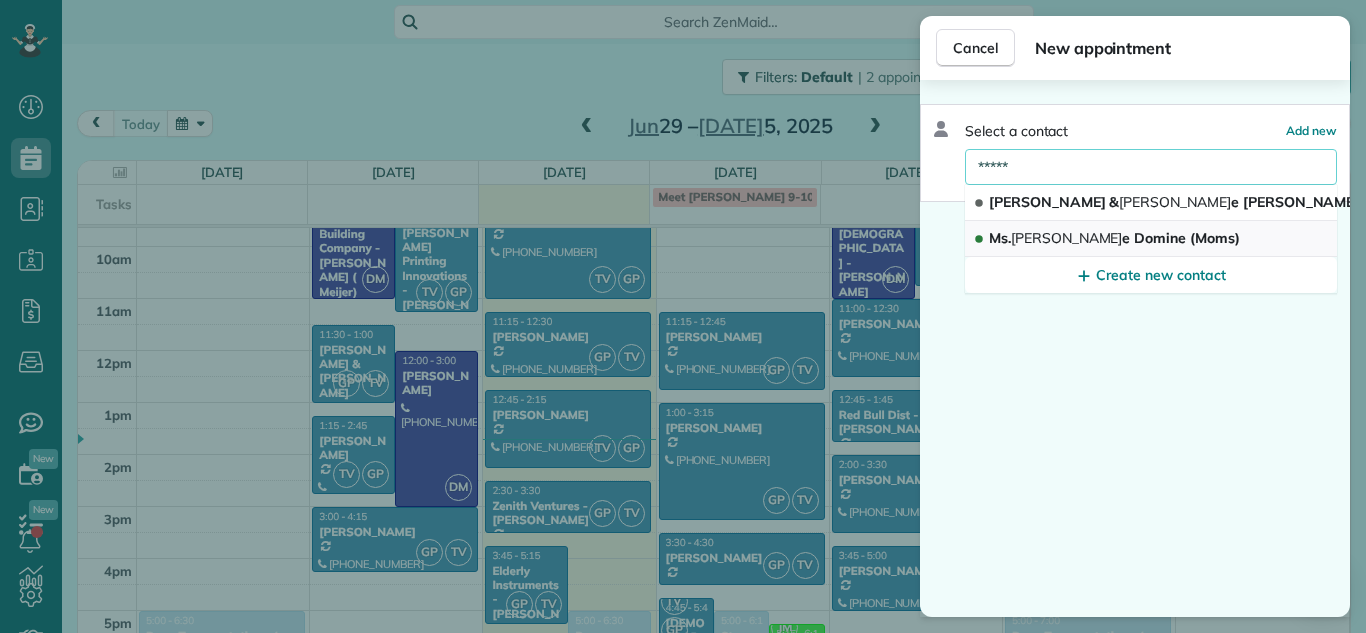 type on "*****" 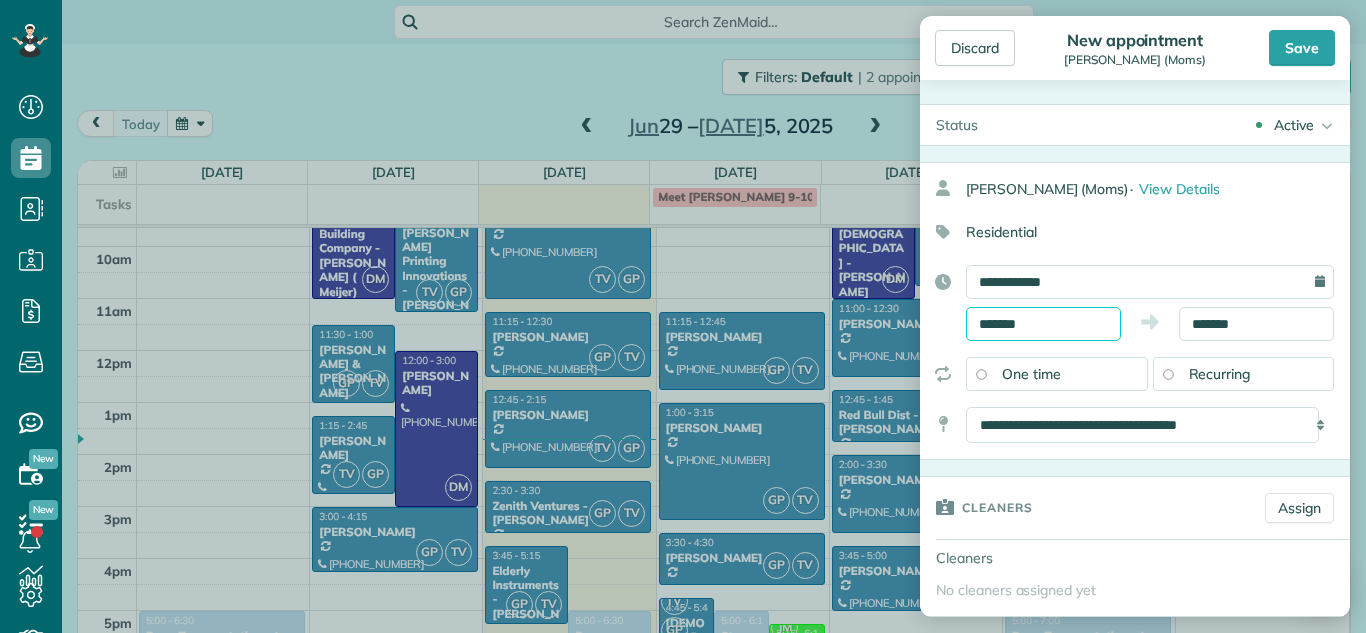 click on "*******" at bounding box center (1043, 324) 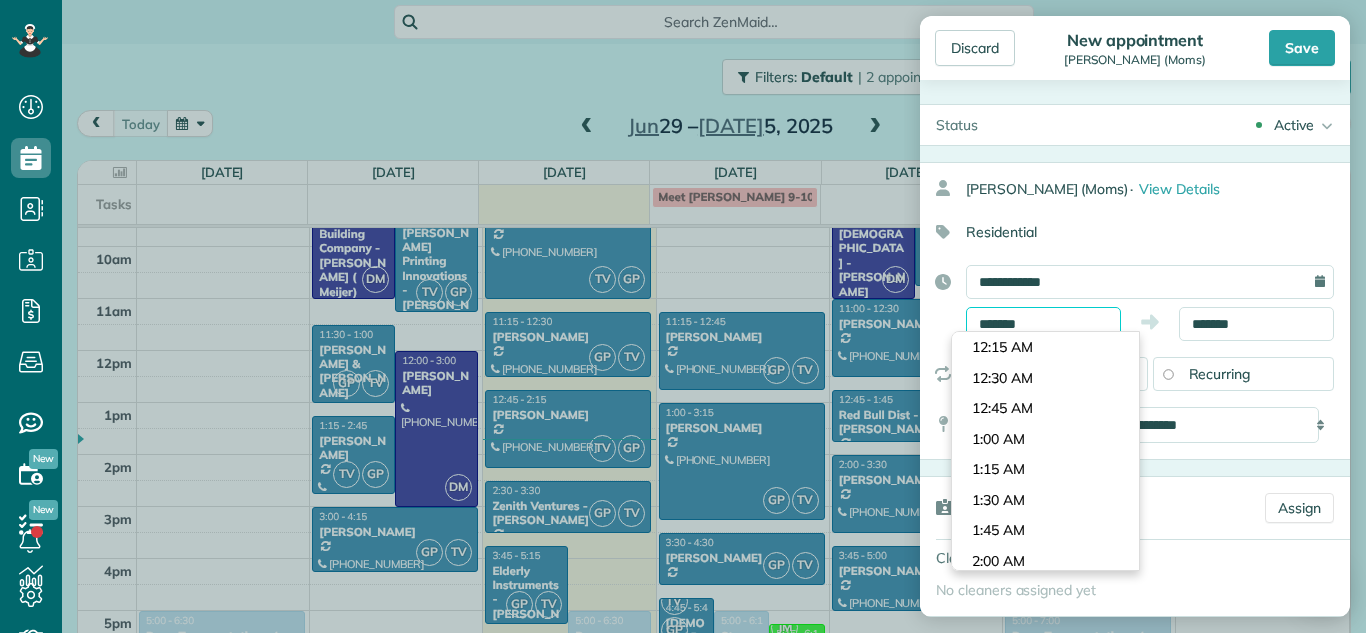 scroll, scrollTop: 1099, scrollLeft: 0, axis: vertical 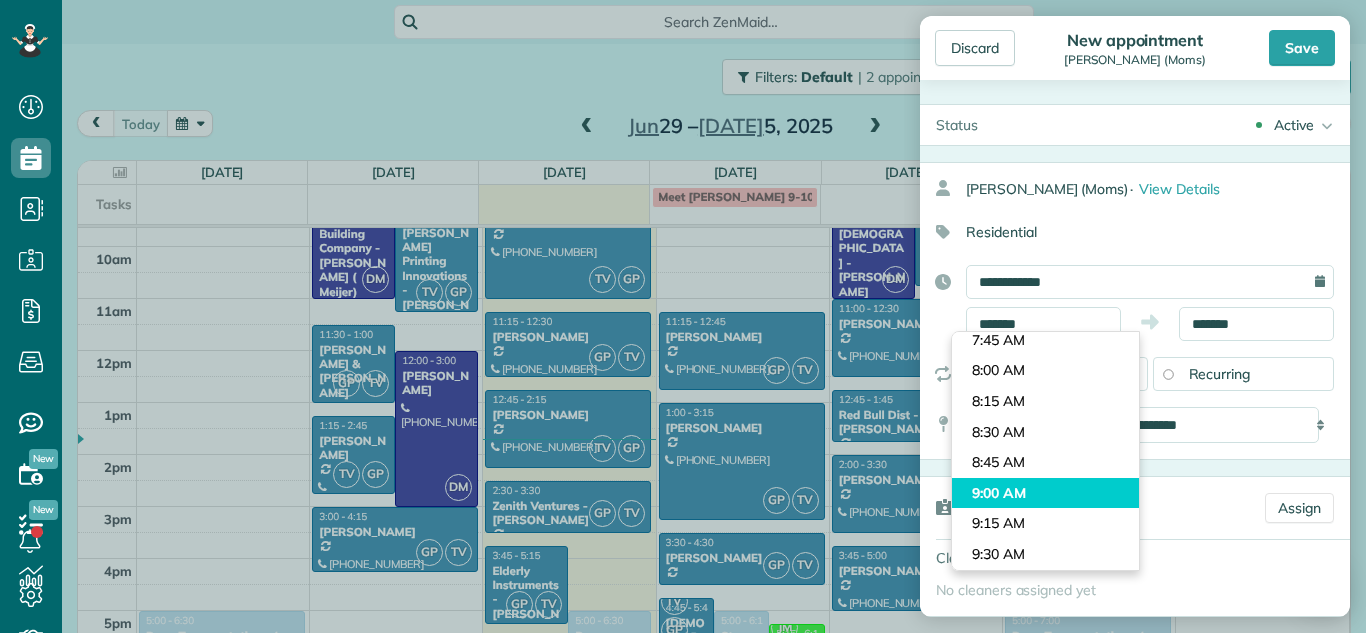 type on "*******" 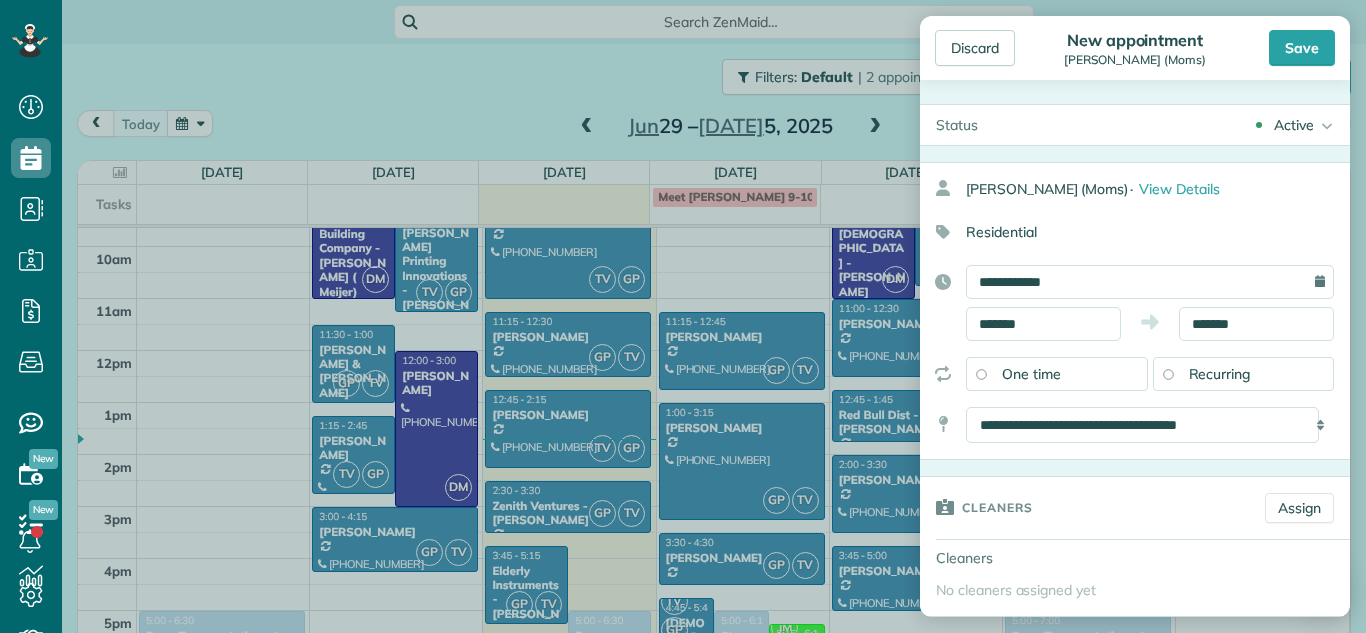 click on "Dashboard
Scheduling
Calendar View
List View
Dispatch View - Weekly scheduling (Beta)" at bounding box center [683, 316] 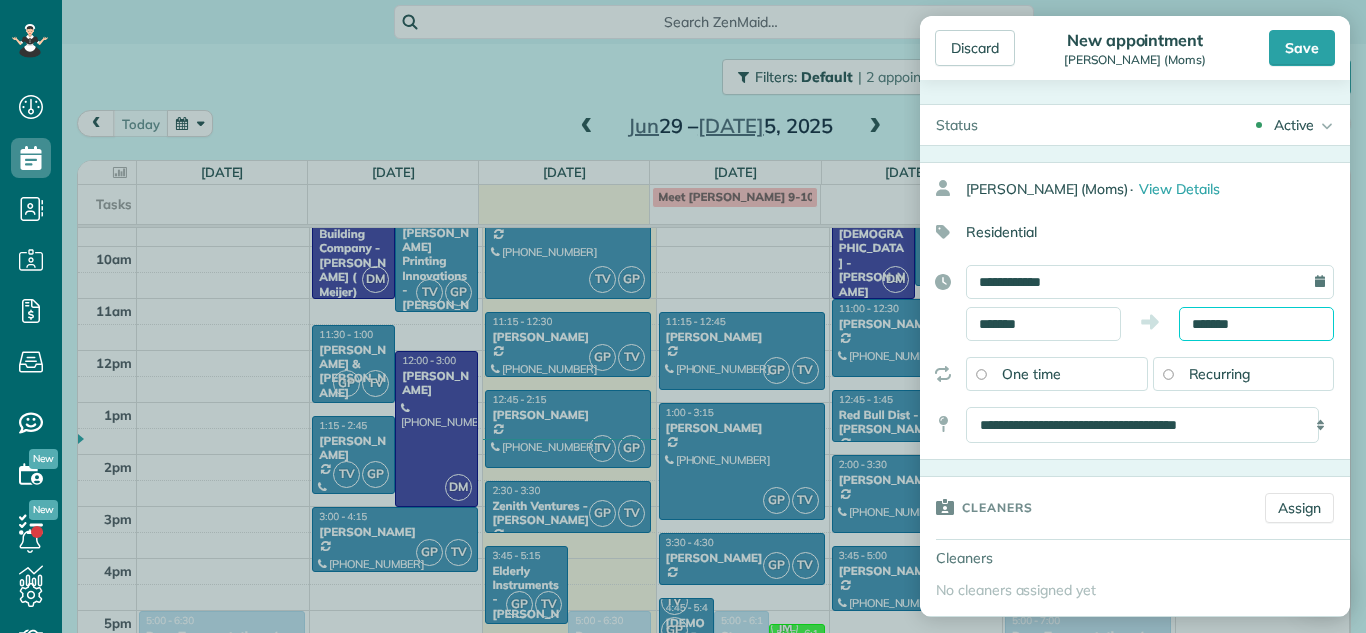 click on "*******" at bounding box center (1256, 324) 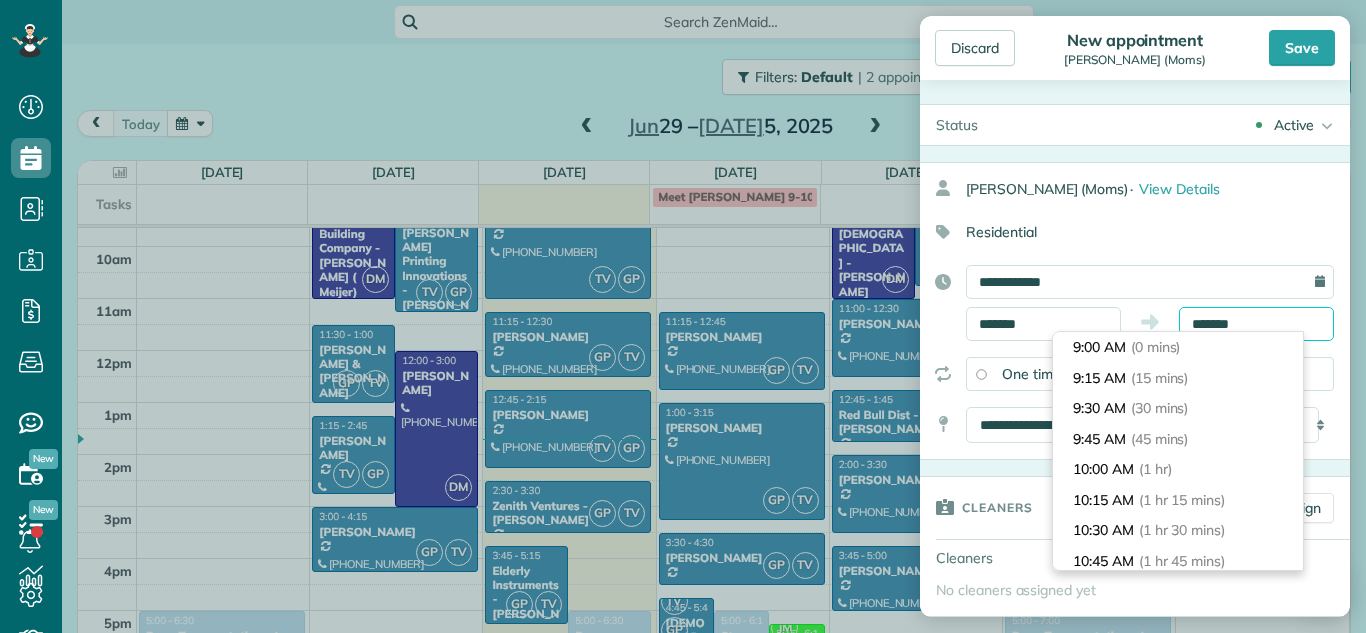 scroll, scrollTop: 61, scrollLeft: 0, axis: vertical 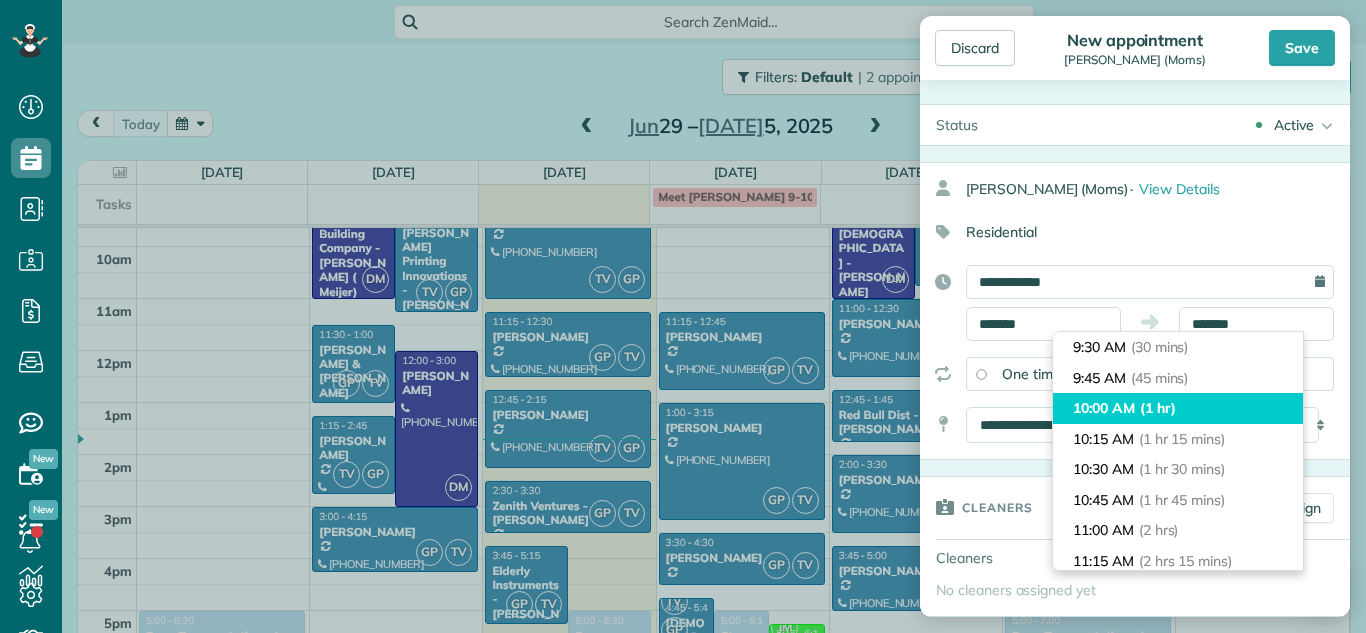 type on "********" 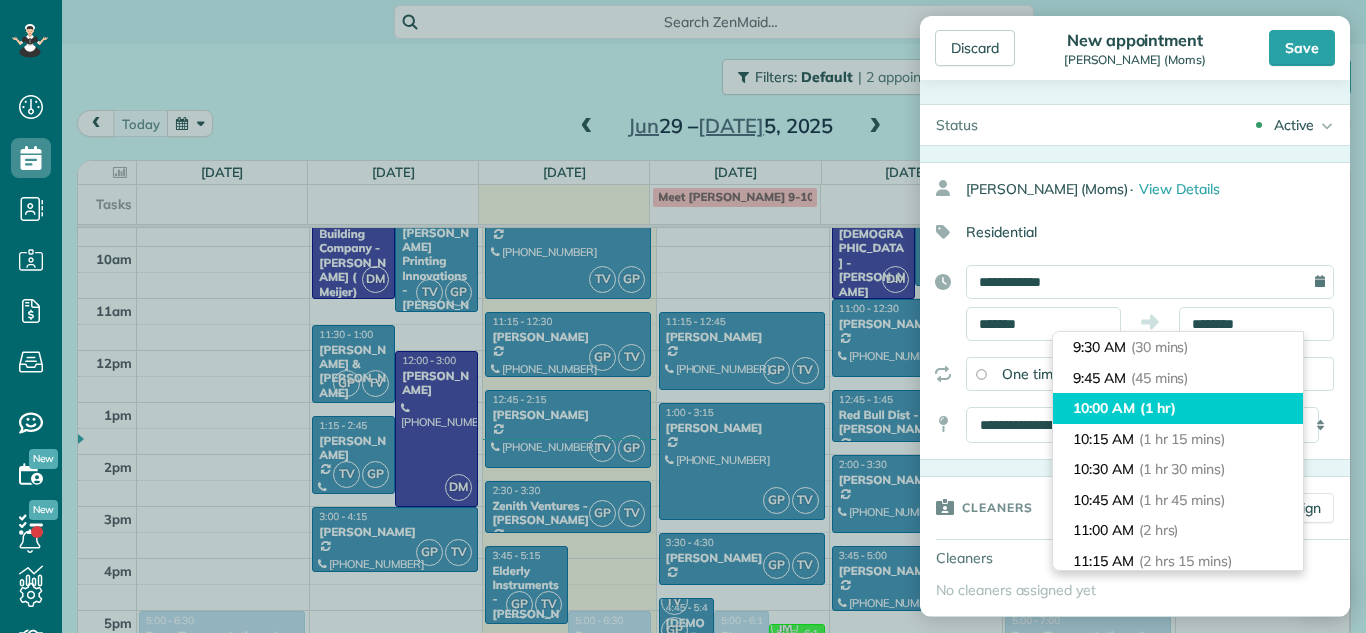 click on "(1 hr)" at bounding box center [1158, 408] 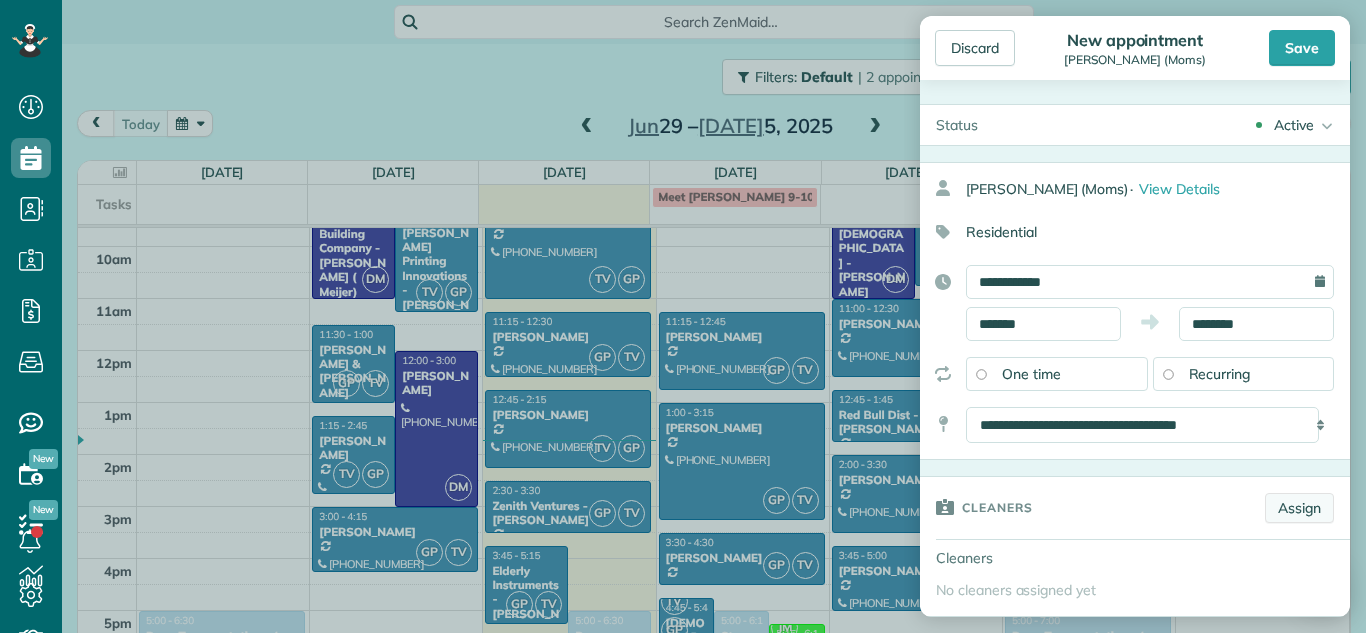 click on "Assign" at bounding box center (1299, 508) 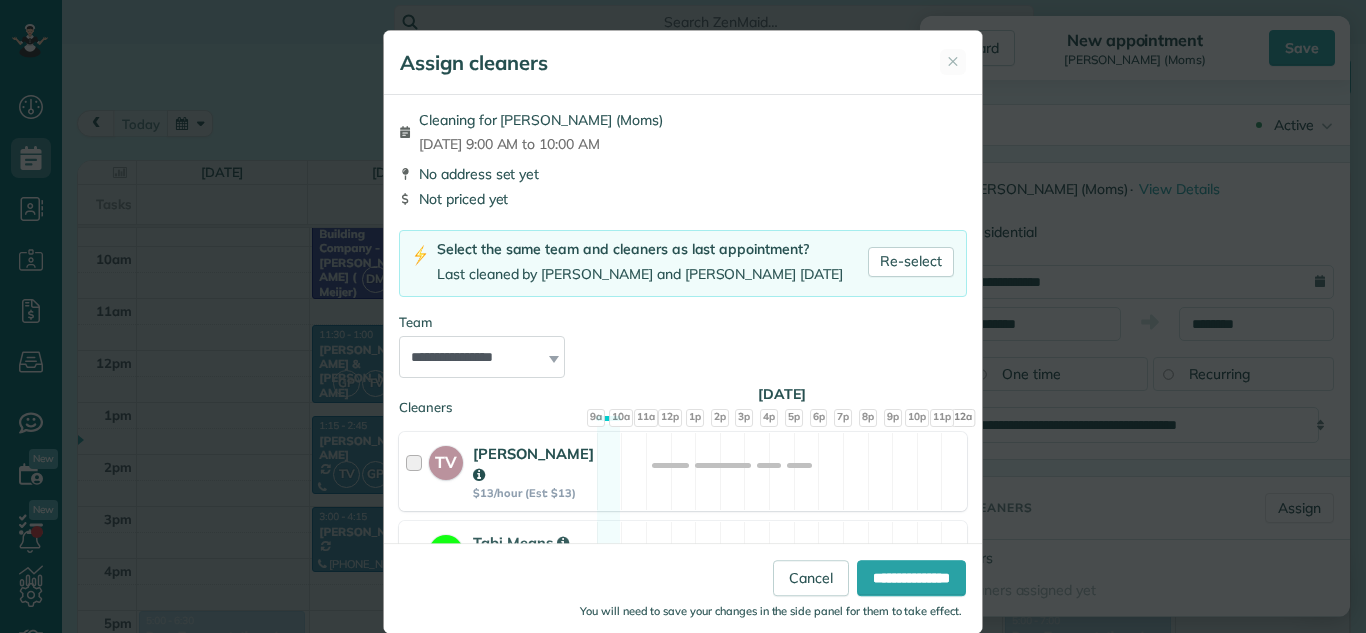 click at bounding box center [417, 471] 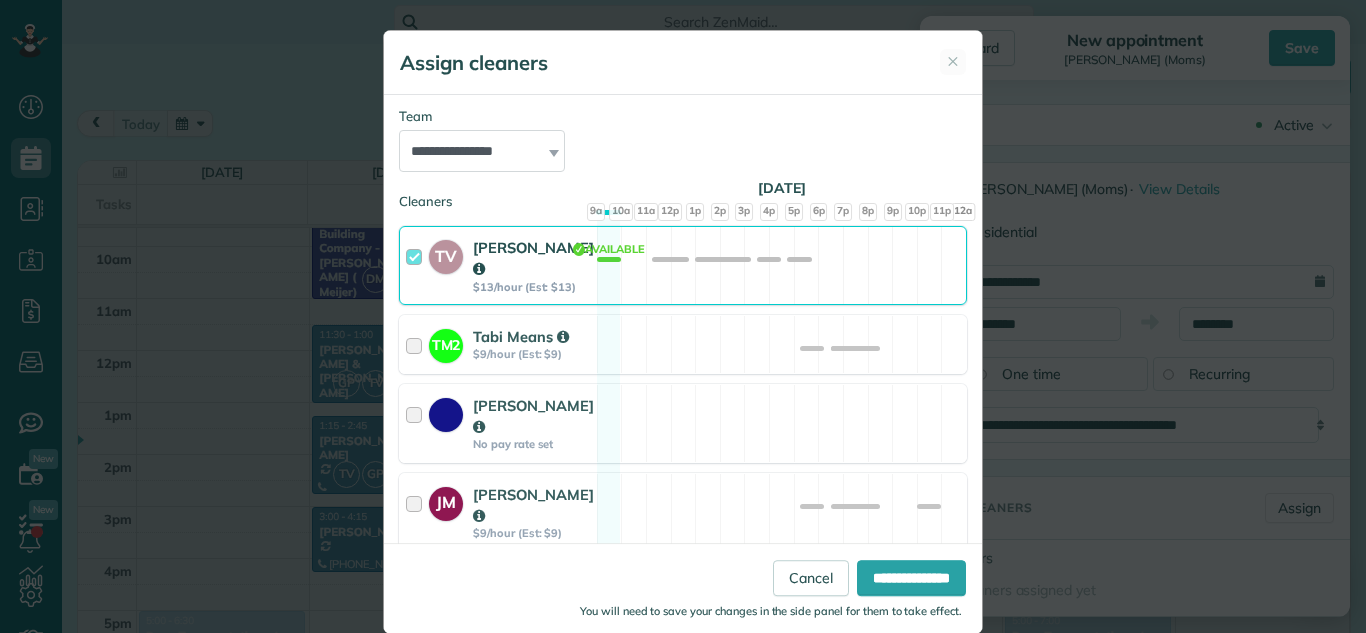 scroll, scrollTop: 215, scrollLeft: 0, axis: vertical 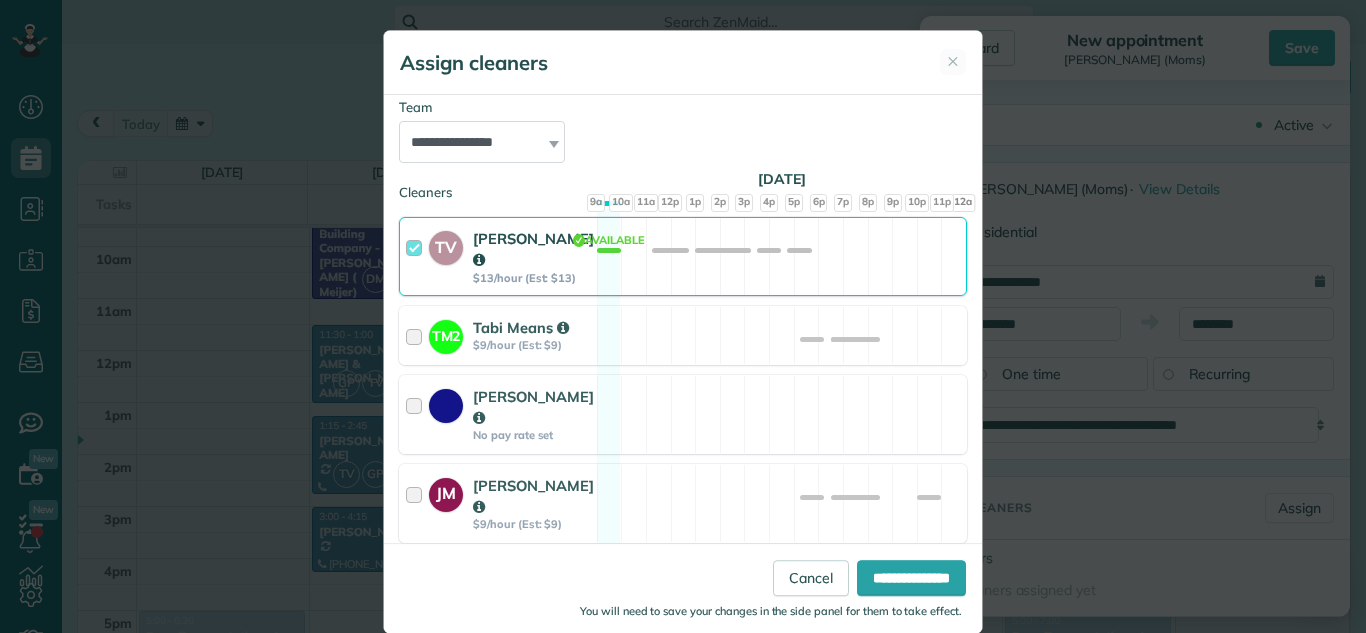 click at bounding box center (417, 592) 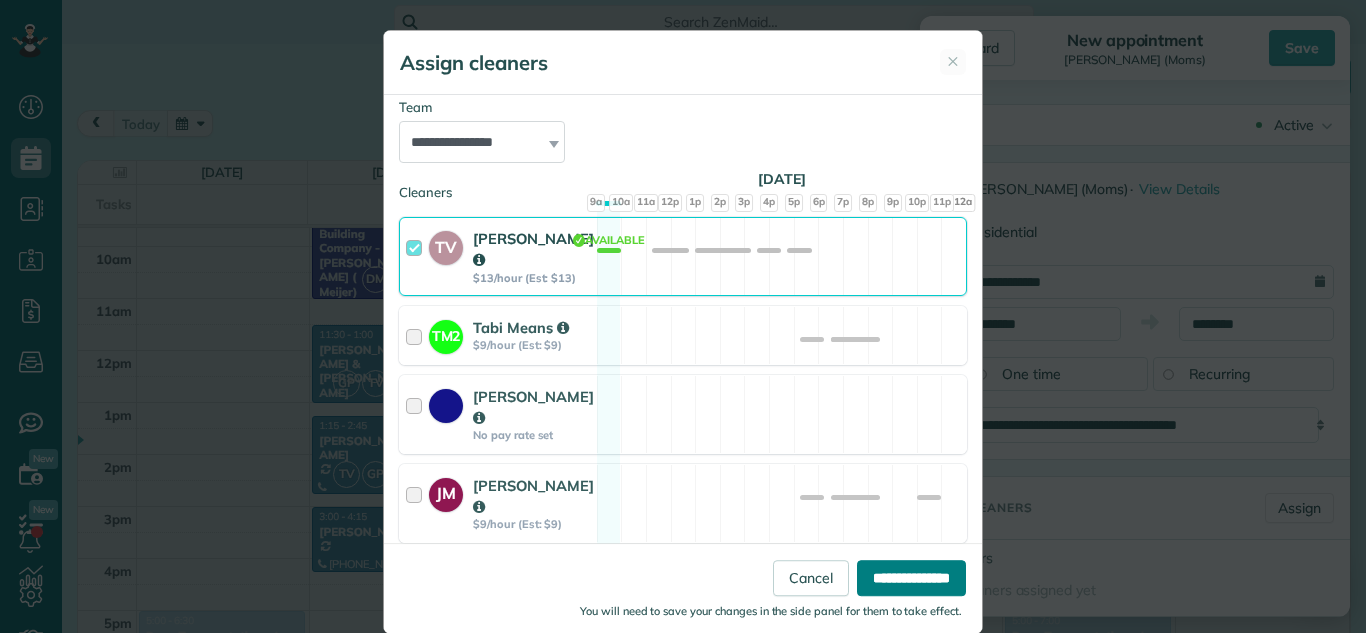 click on "**********" at bounding box center [911, 578] 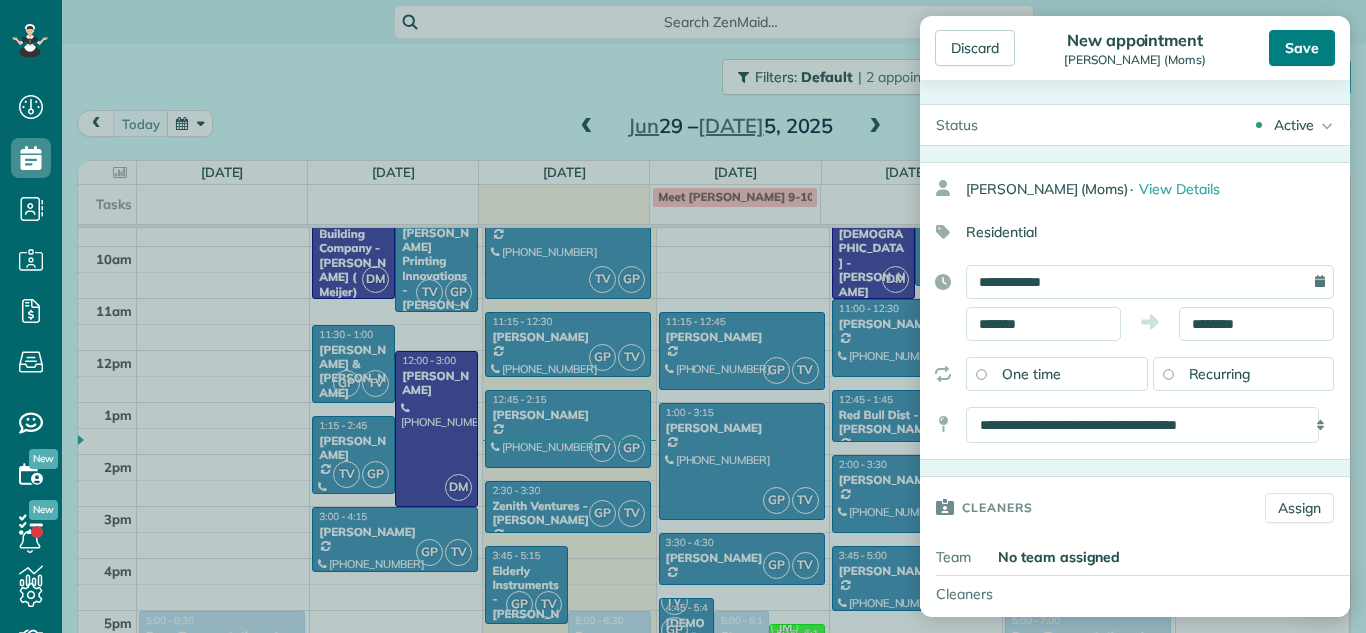 click on "Save" at bounding box center (1302, 48) 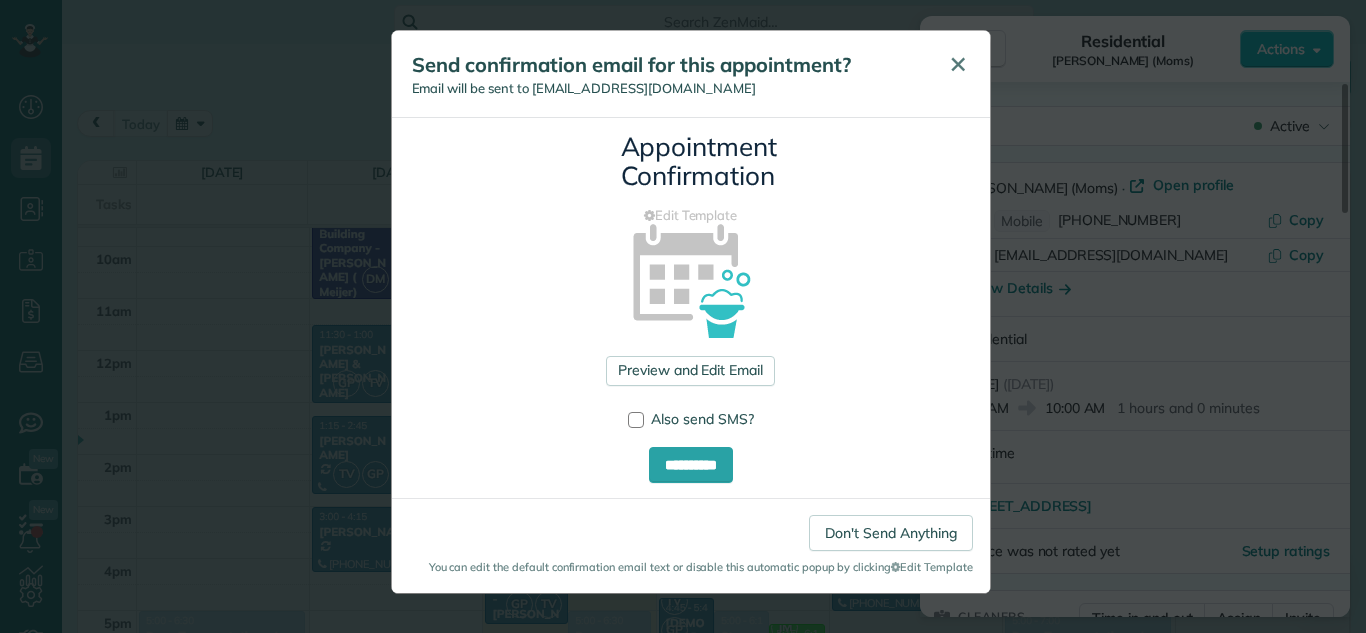 click on "✕" at bounding box center (958, 64) 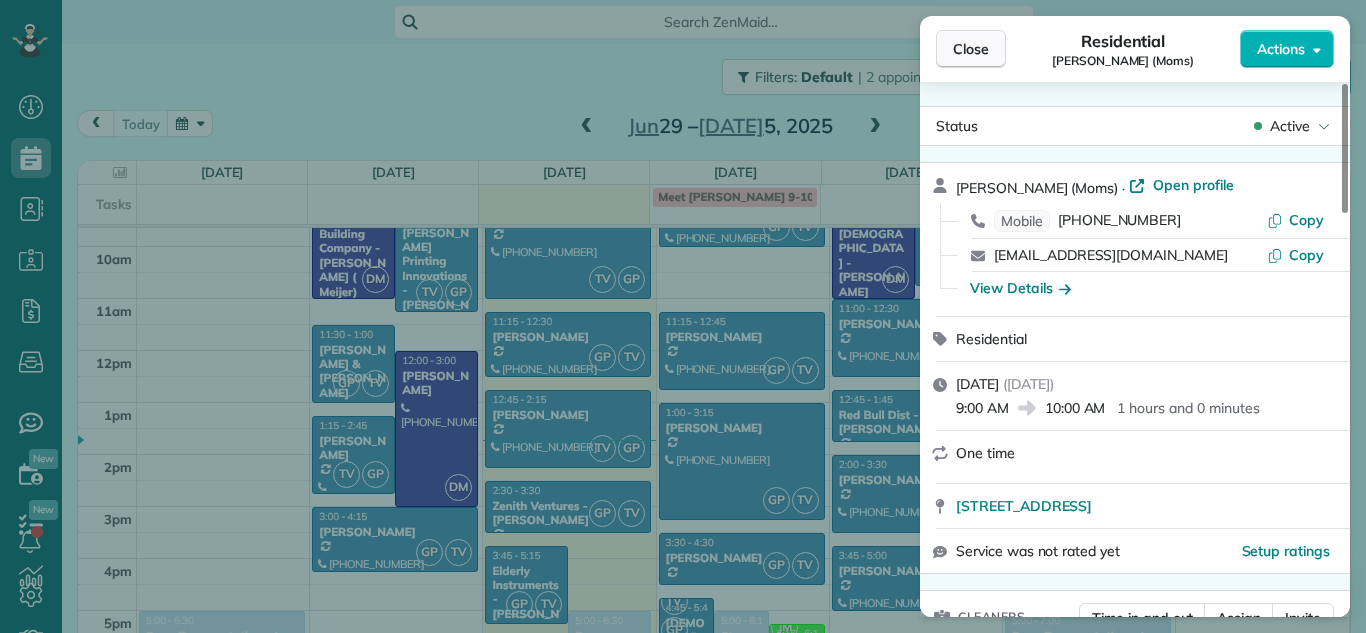 click on "Close" at bounding box center [971, 49] 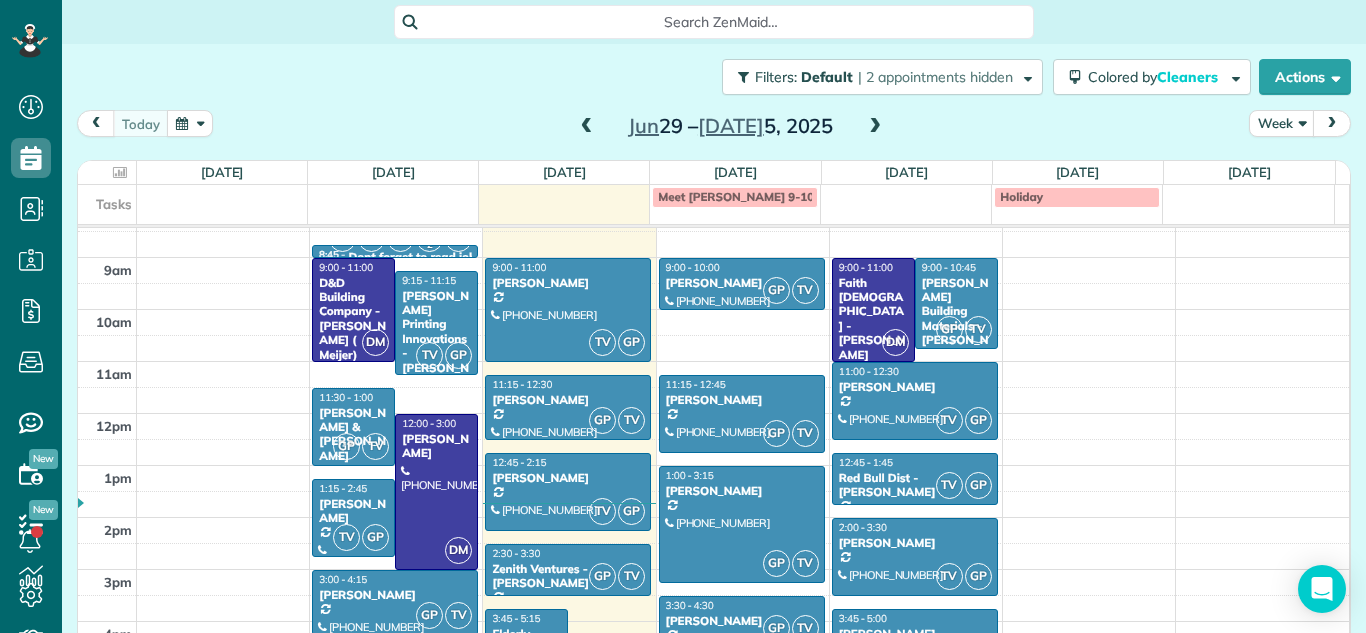 scroll, scrollTop: 341, scrollLeft: 0, axis: vertical 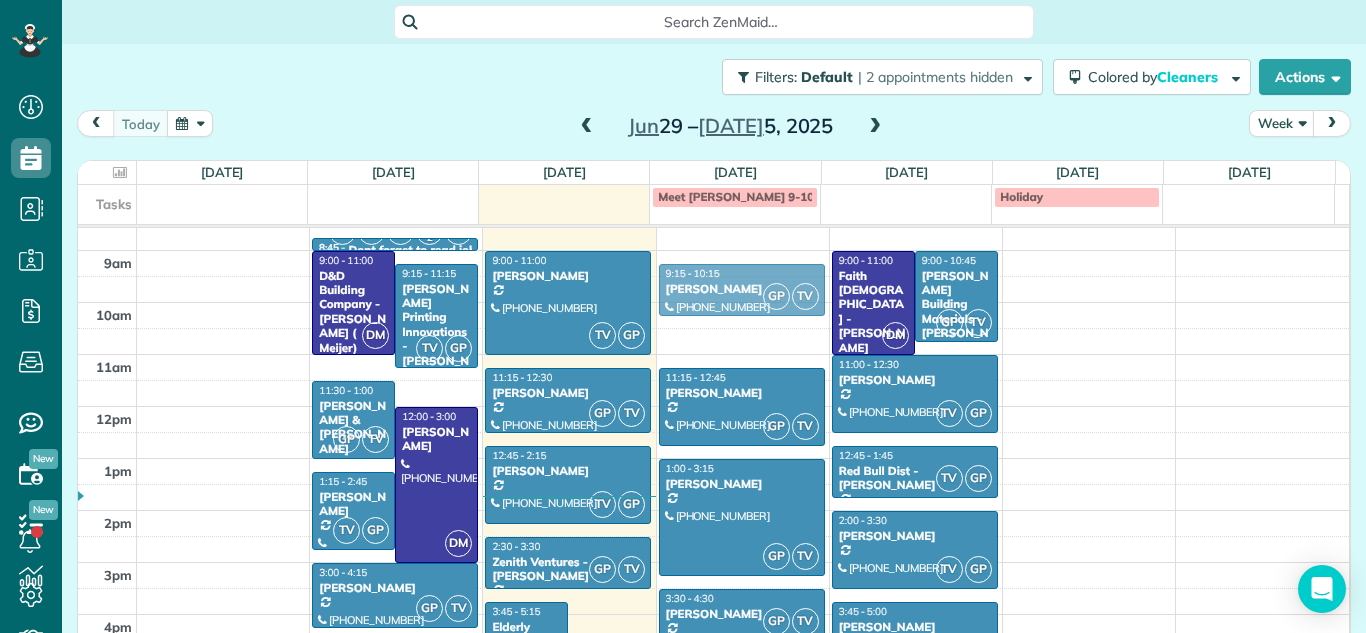 drag, startPoint x: 727, startPoint y: 272, endPoint x: 726, endPoint y: 282, distance: 10.049875 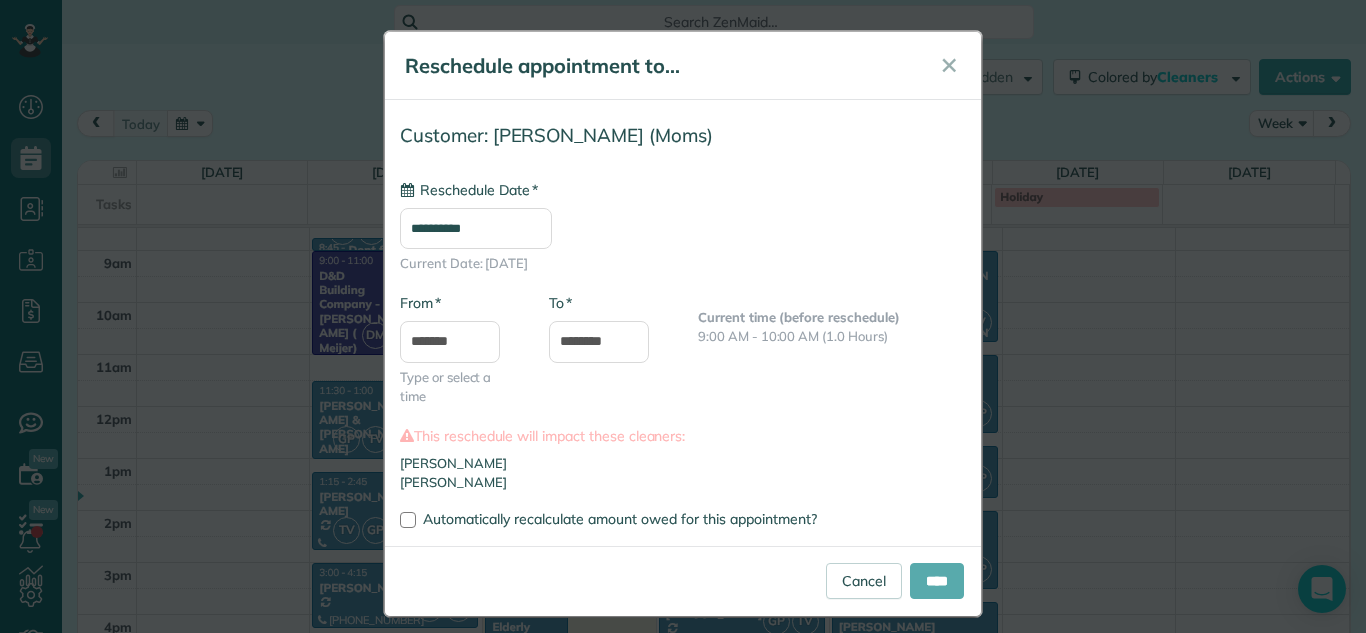 type on "**********" 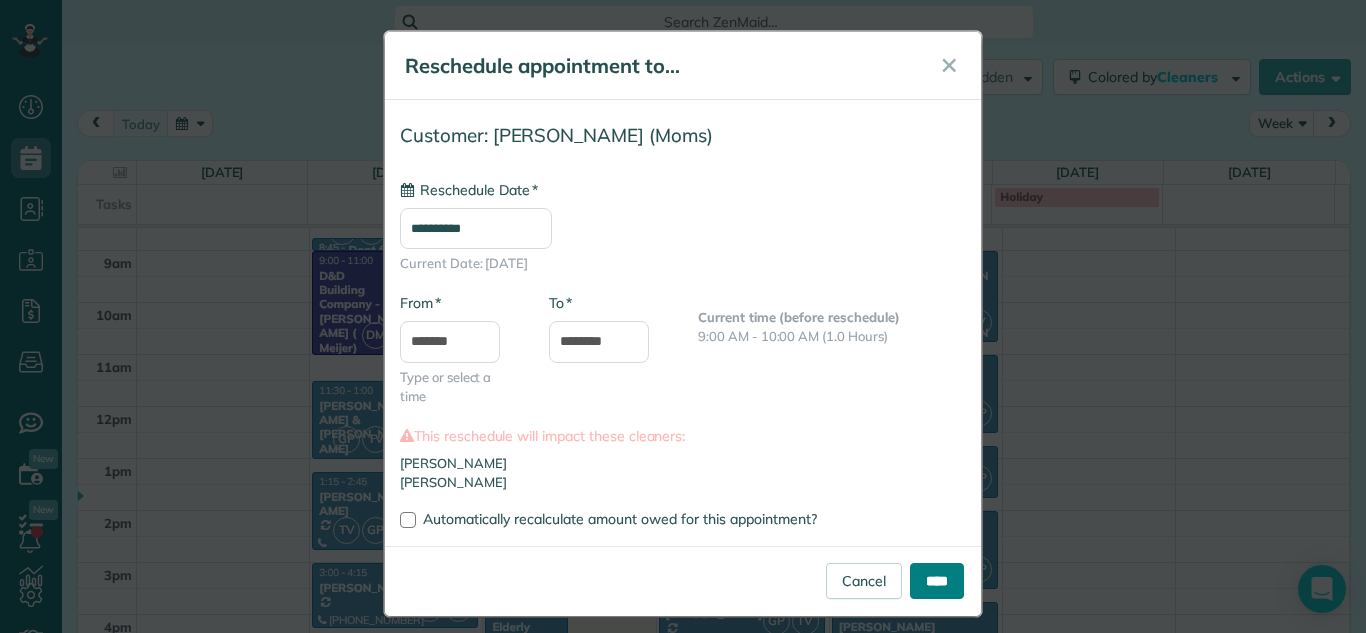 click on "****" at bounding box center [937, 581] 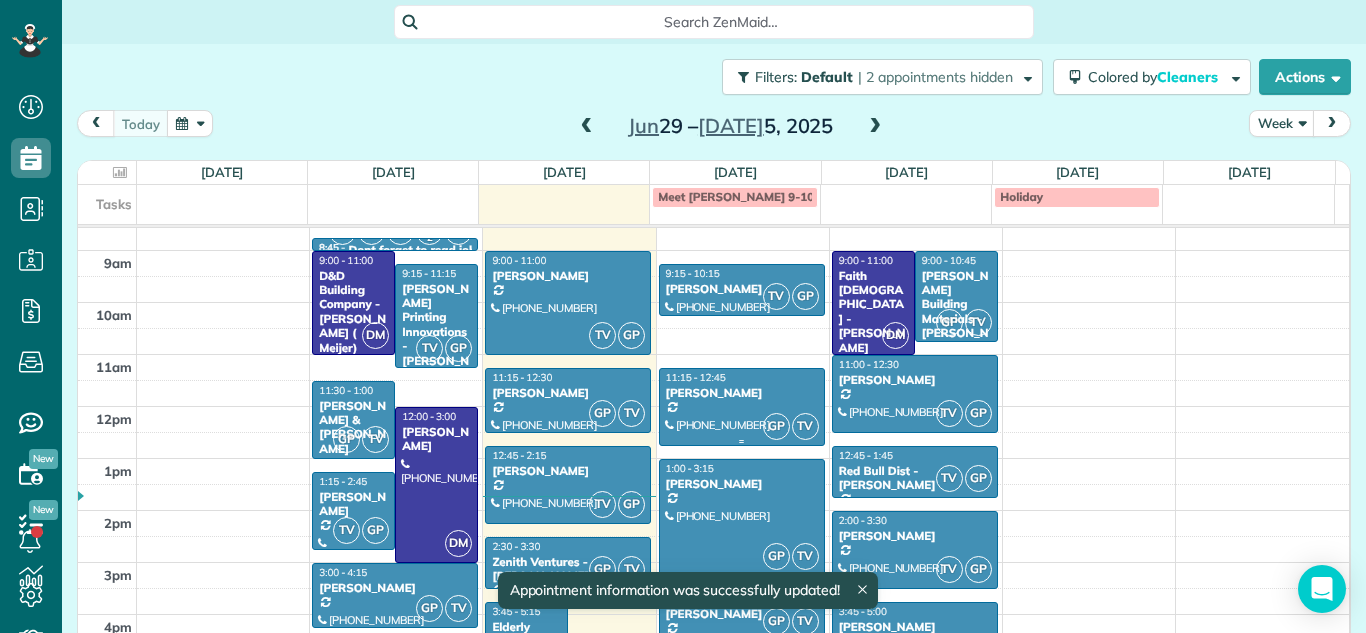 scroll, scrollTop: 375, scrollLeft: 0, axis: vertical 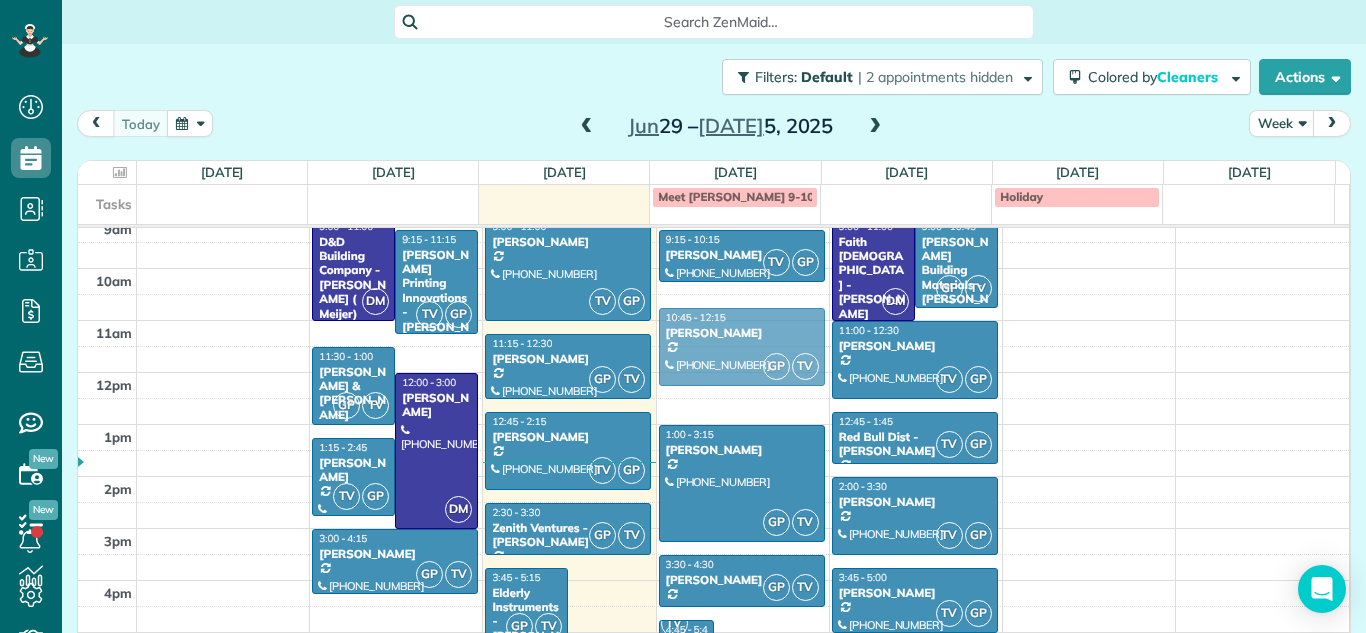drag, startPoint x: 720, startPoint y: 364, endPoint x: 720, endPoint y: 333, distance: 31 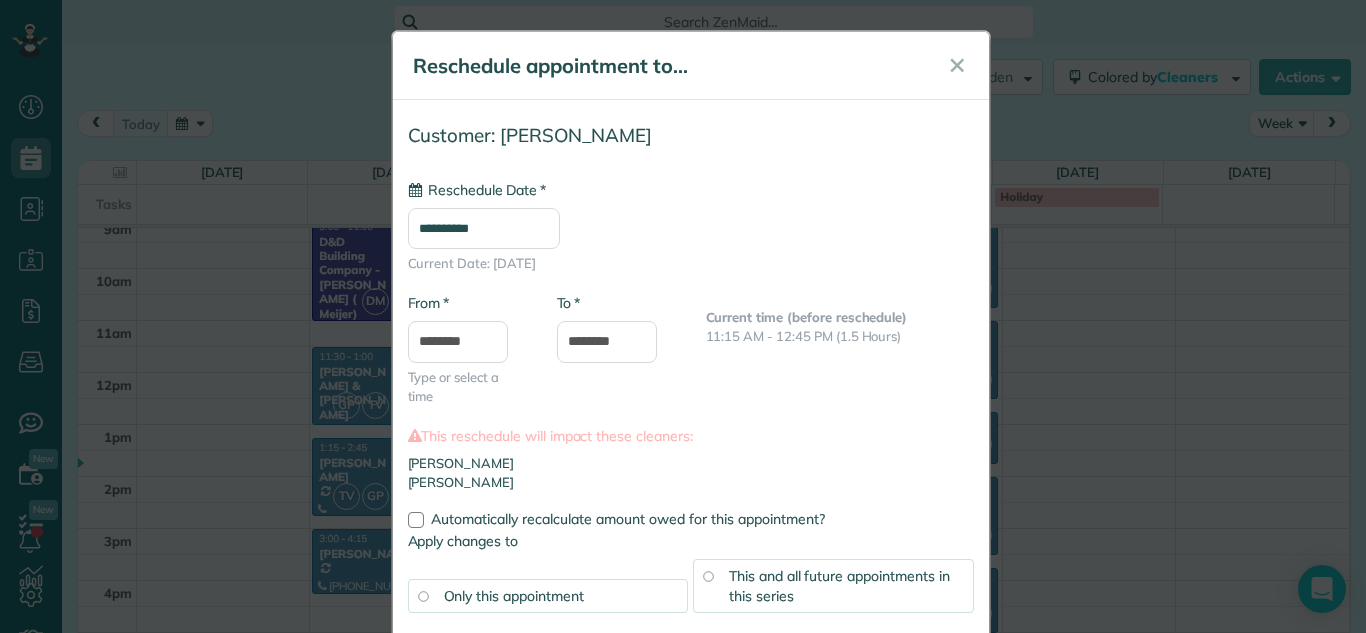 type on "**********" 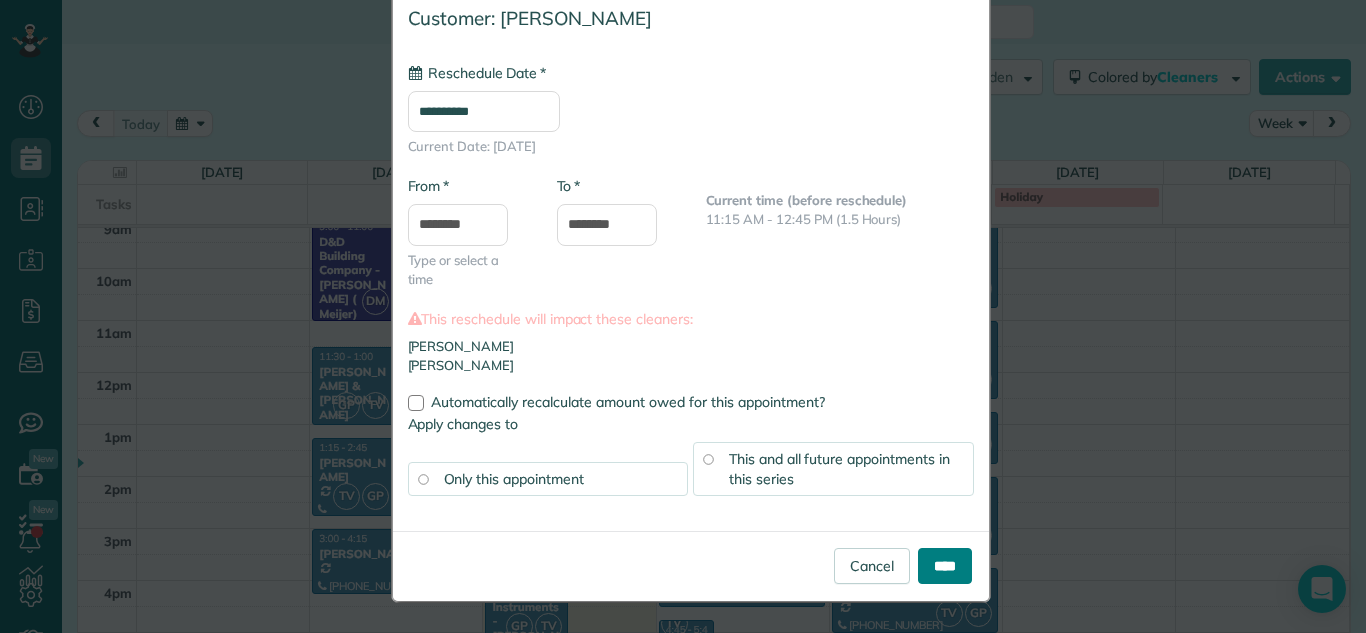 click on "****" at bounding box center (945, 566) 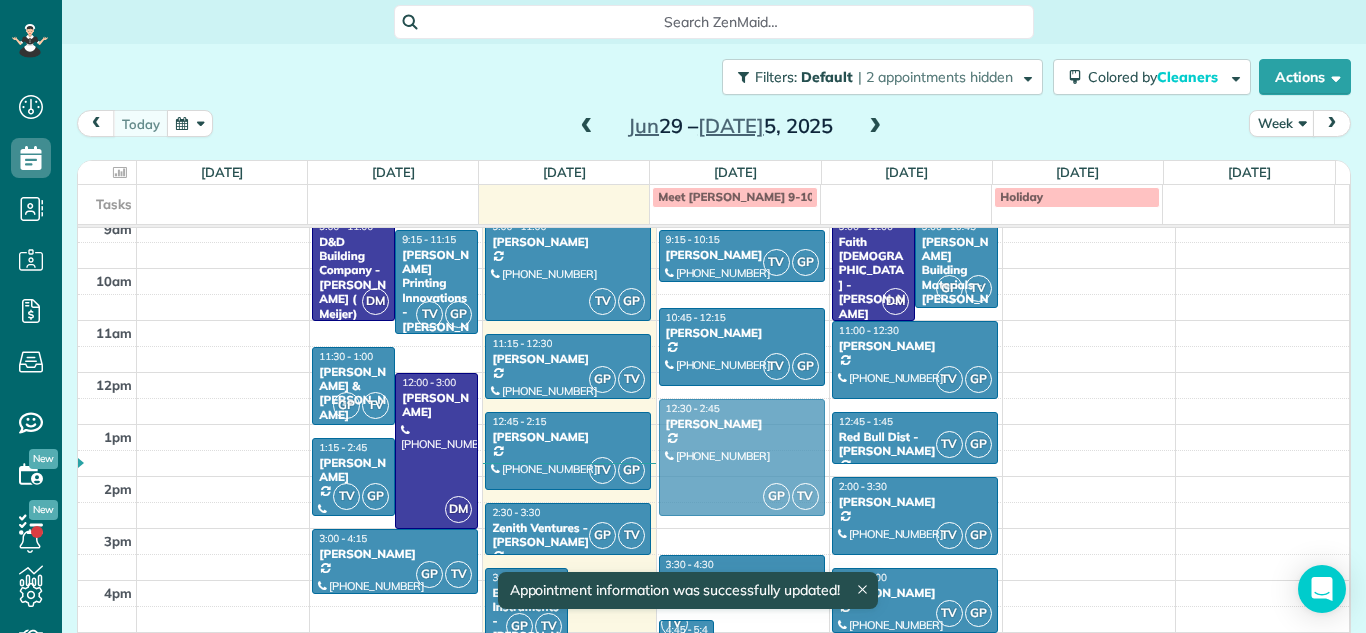 drag, startPoint x: 689, startPoint y: 484, endPoint x: 689, endPoint y: 464, distance: 20 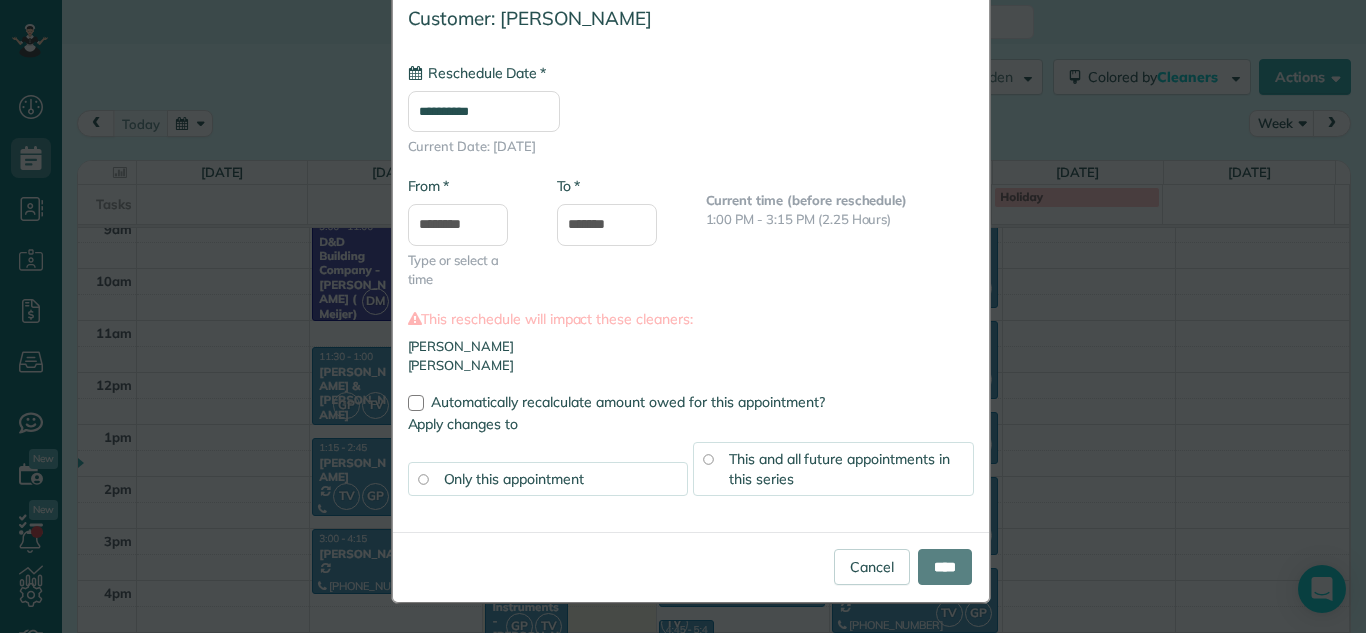 scroll, scrollTop: 0, scrollLeft: 0, axis: both 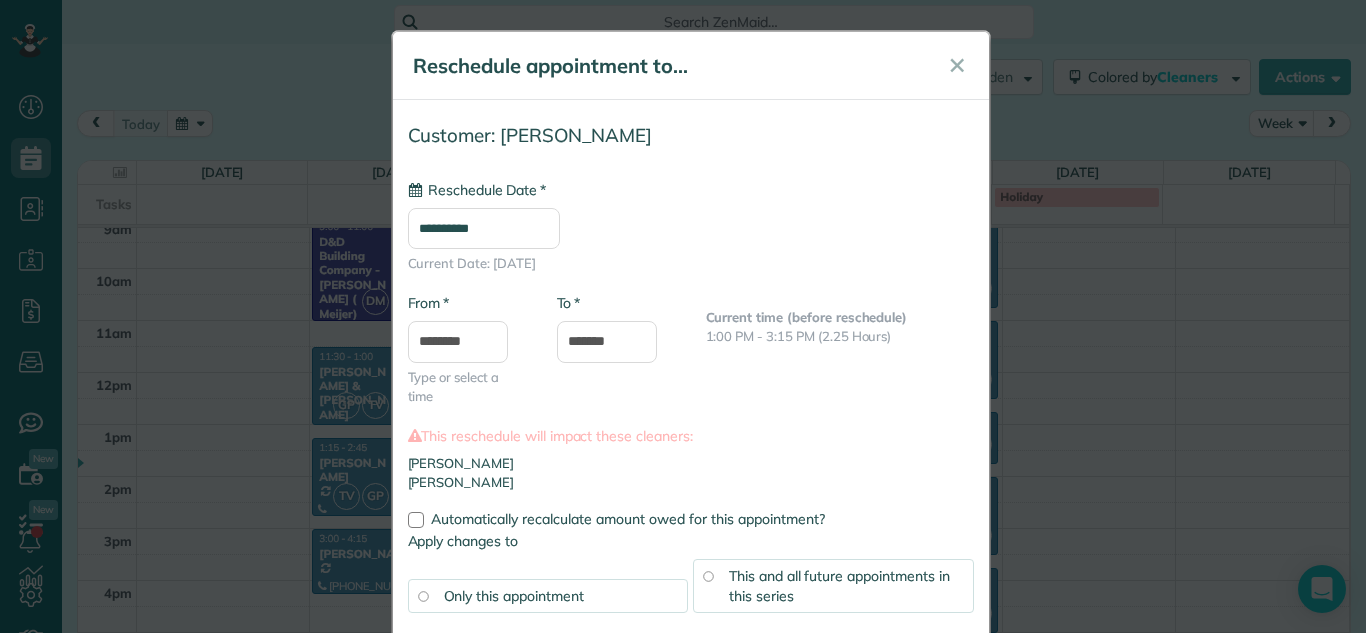 type on "**********" 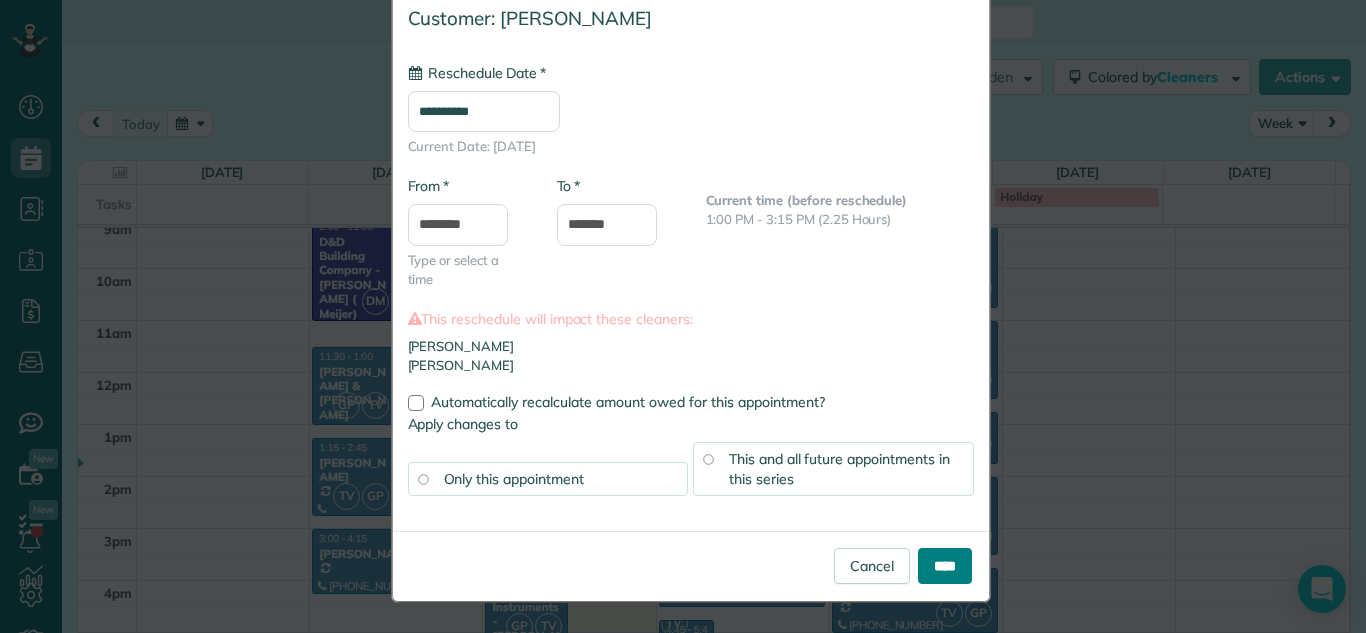 click on "****" at bounding box center [945, 566] 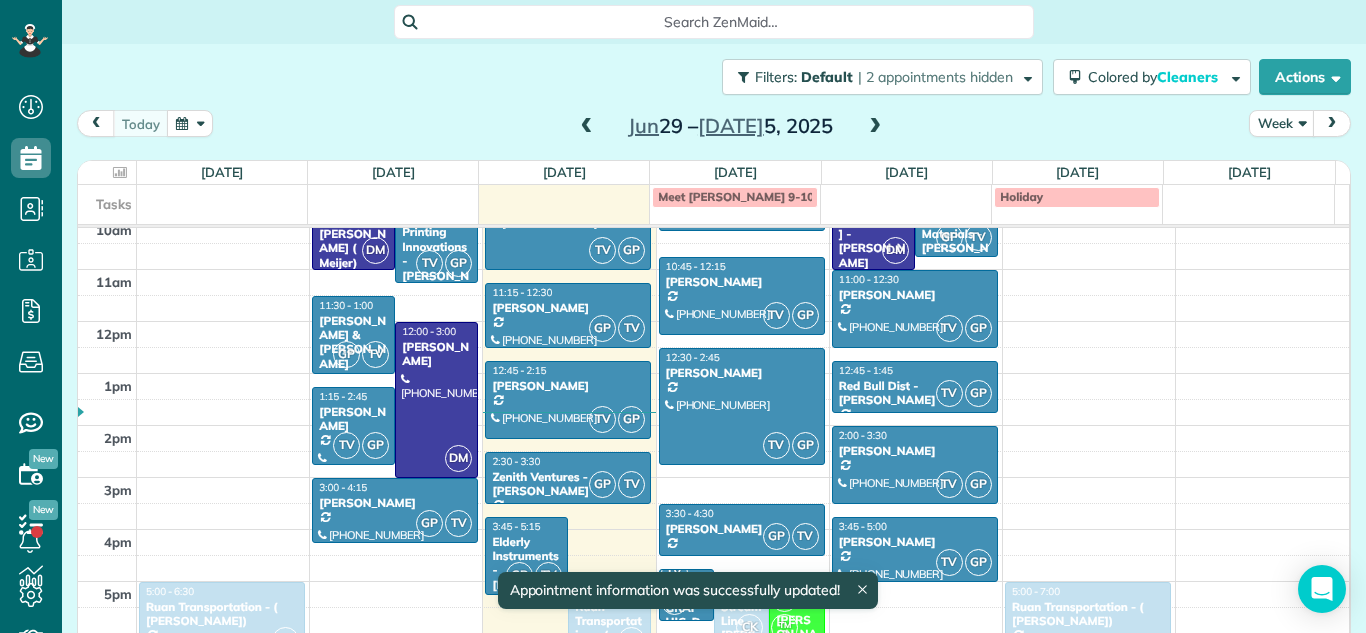 scroll, scrollTop: 433, scrollLeft: 0, axis: vertical 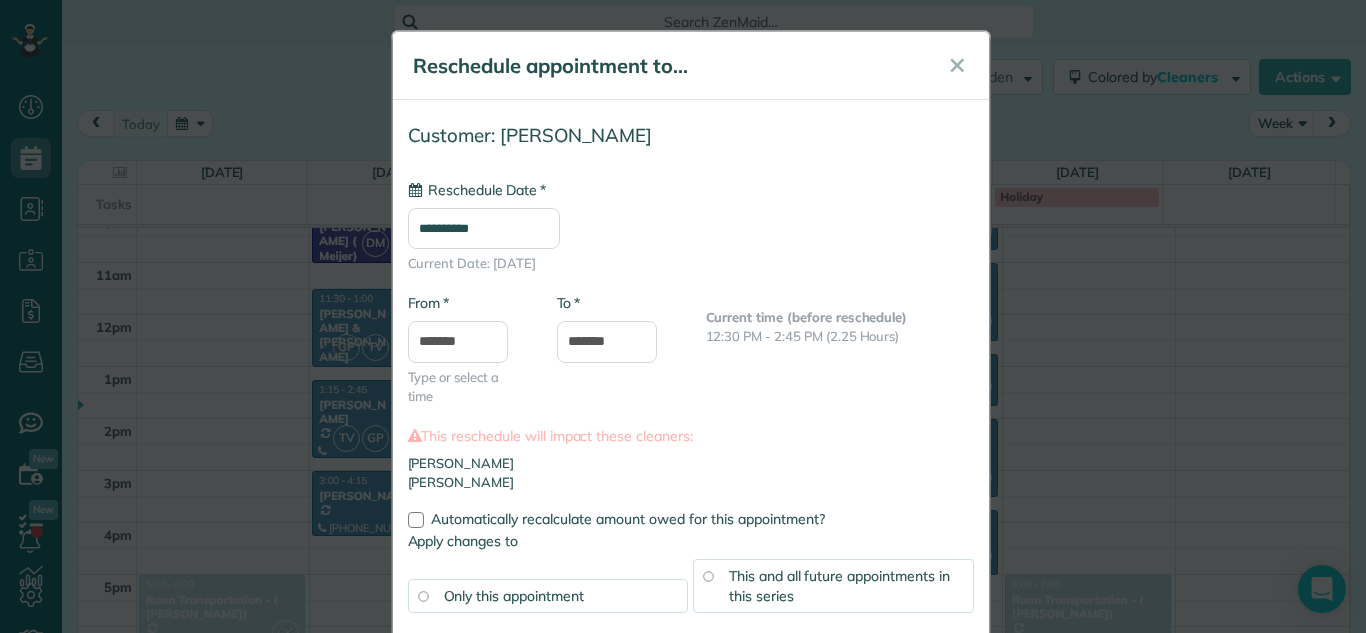type on "**********" 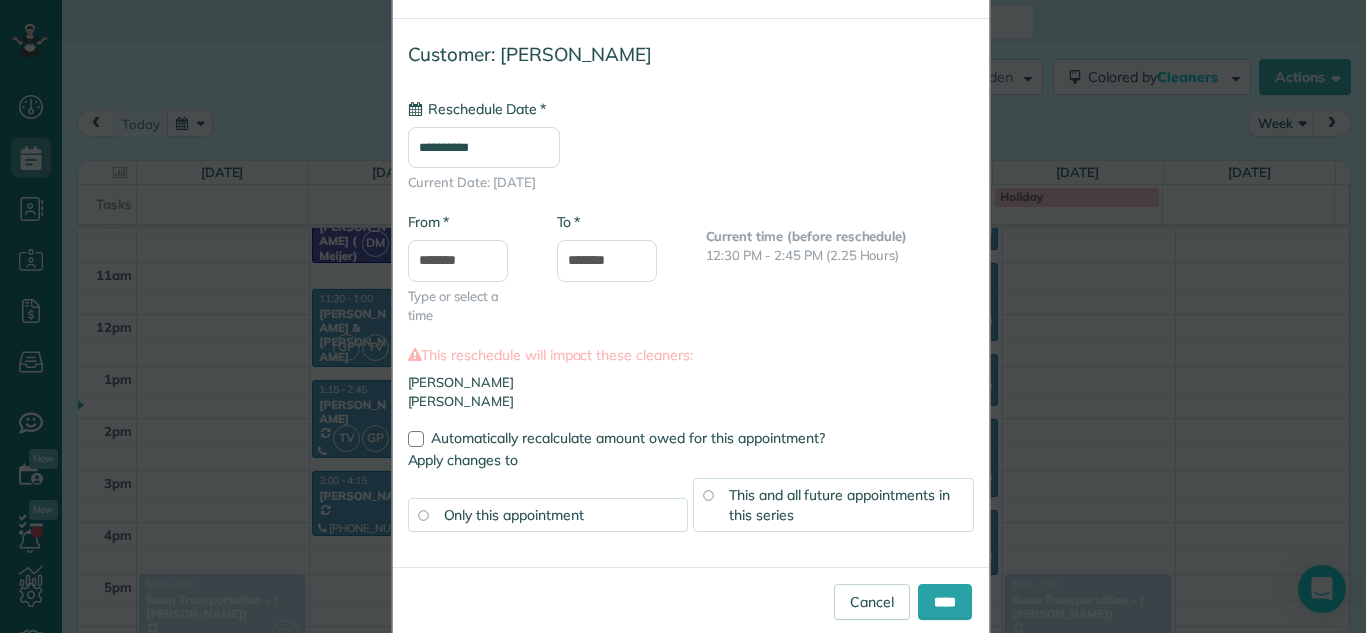 scroll, scrollTop: 117, scrollLeft: 0, axis: vertical 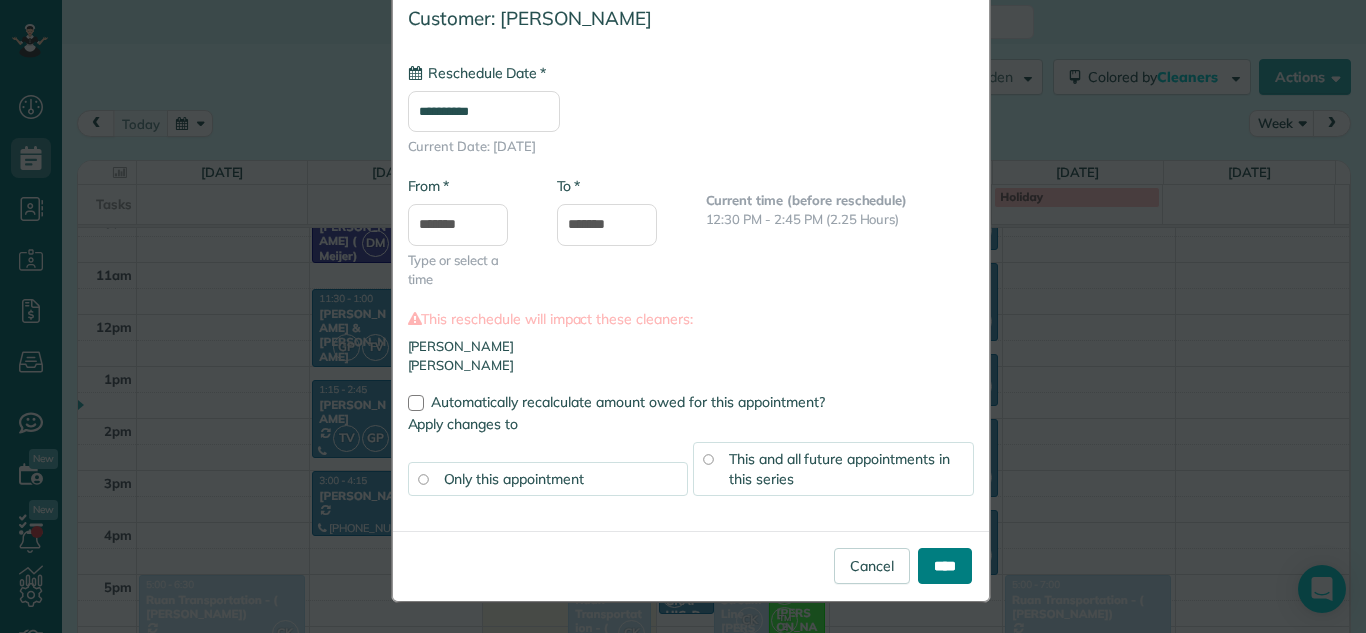 click on "****" at bounding box center (945, 566) 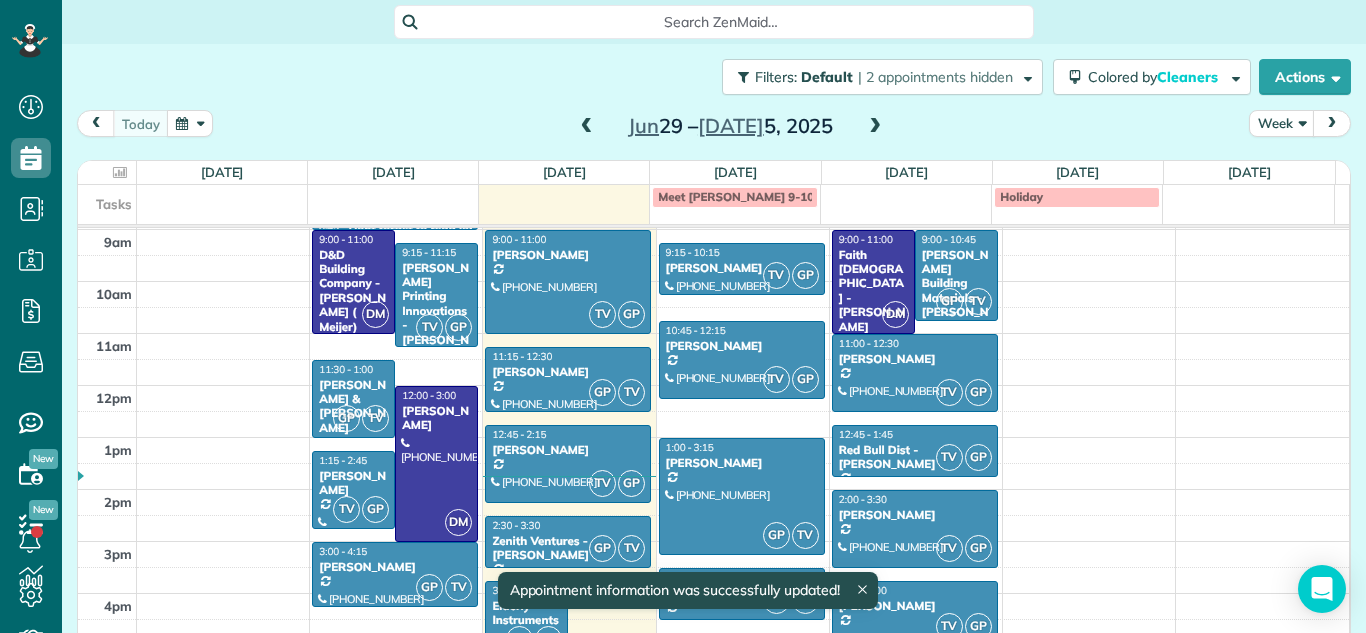 scroll, scrollTop: 357, scrollLeft: 0, axis: vertical 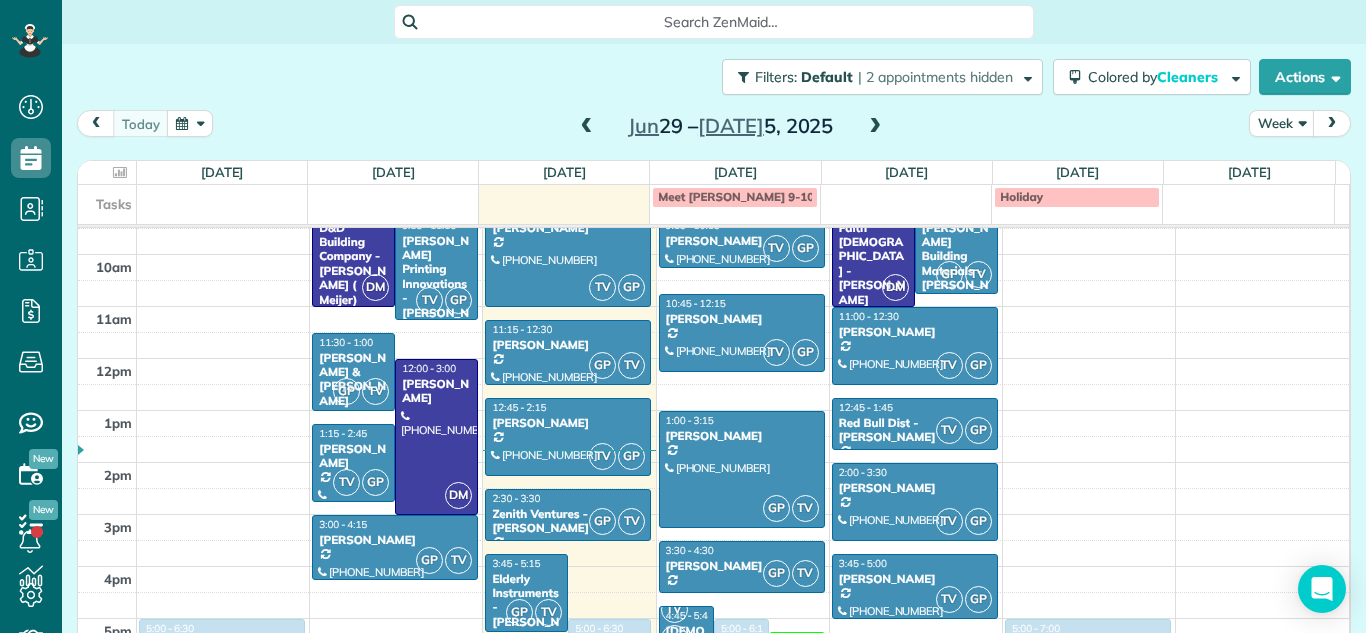 click at bounding box center (875, 127) 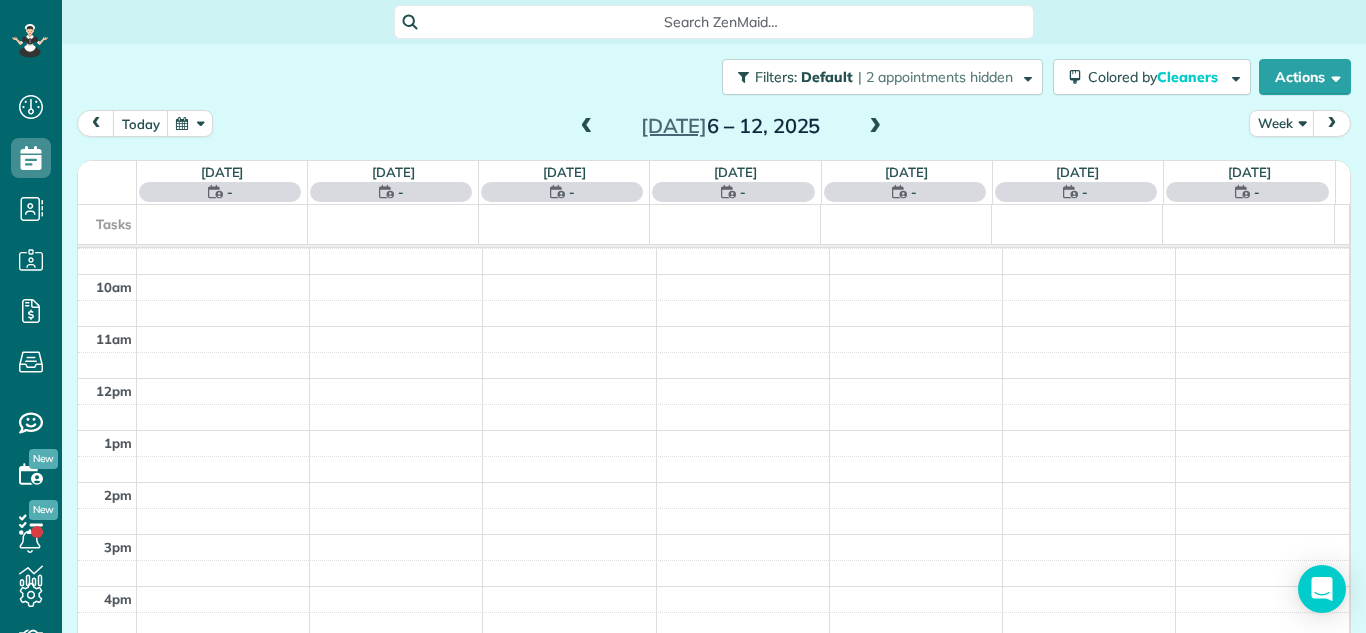 scroll, scrollTop: 261, scrollLeft: 0, axis: vertical 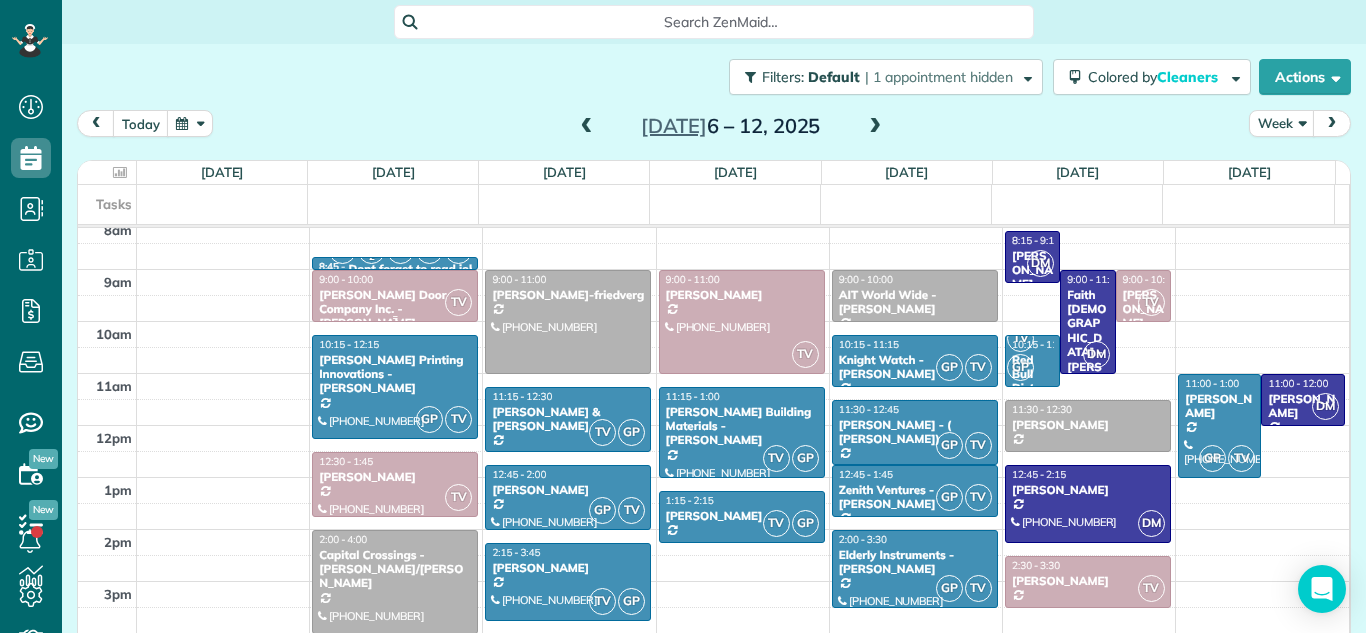 click on "Crawford Door Company Inc. - Ted" at bounding box center [395, 309] 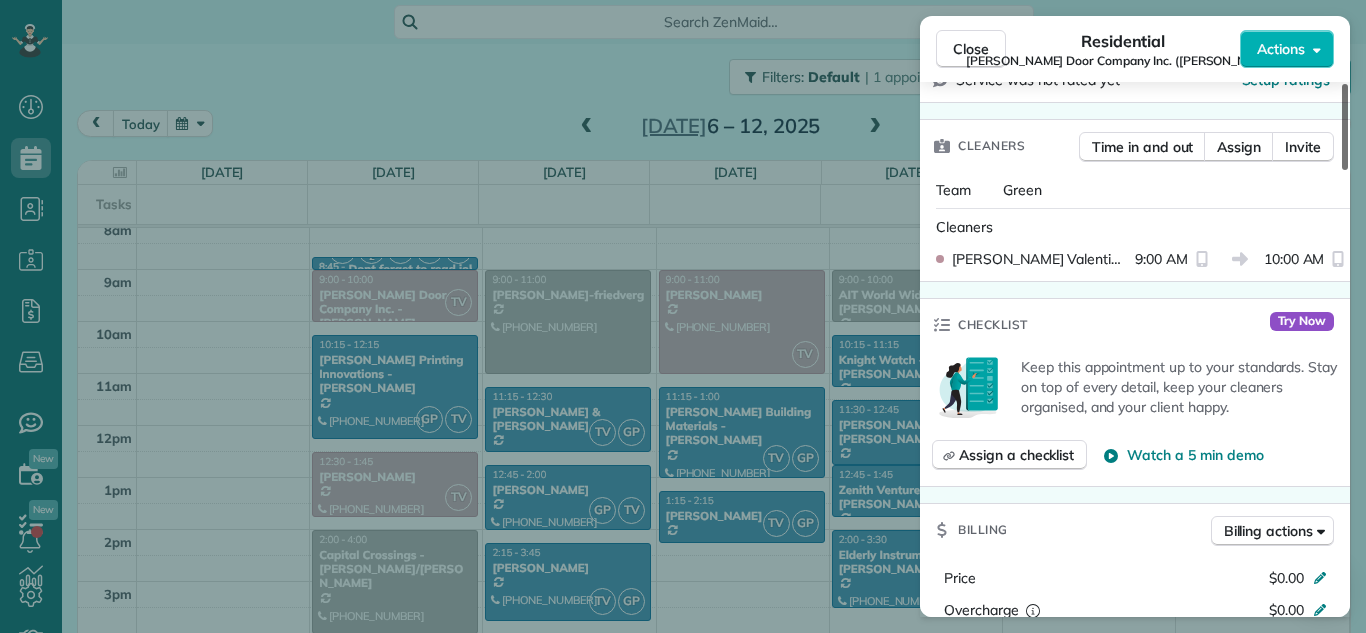 drag, startPoint x: 1345, startPoint y: 148, endPoint x: 1345, endPoint y: 235, distance: 87 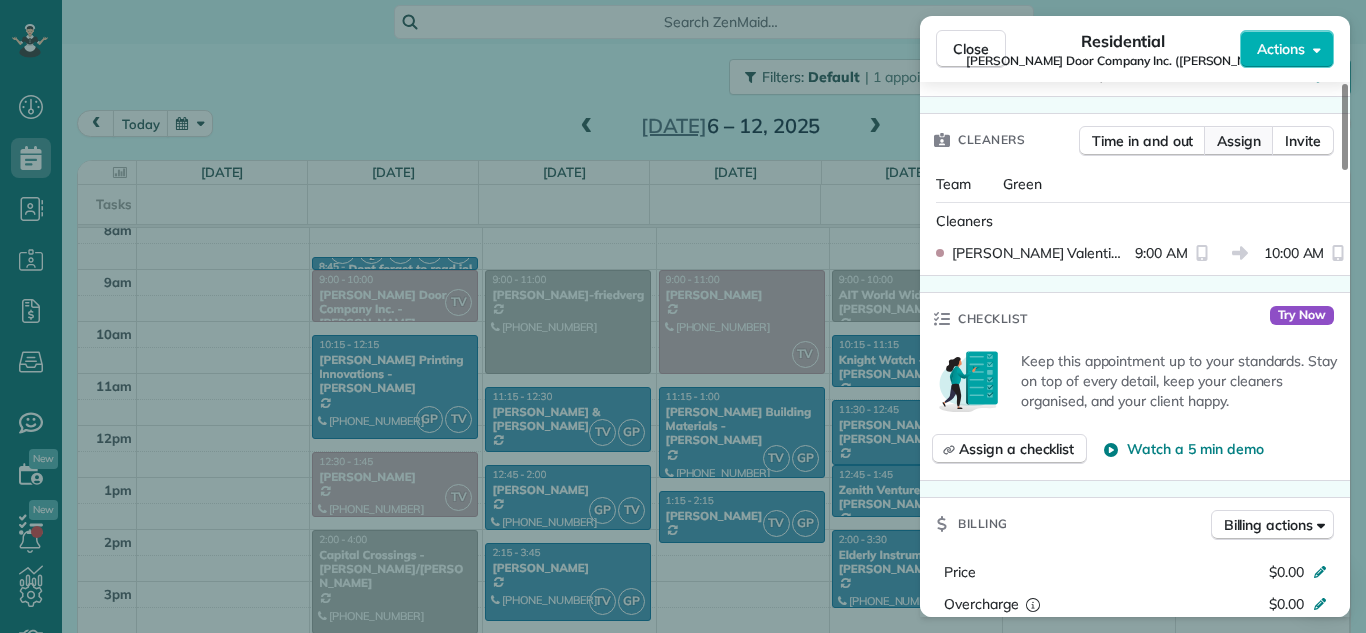 click on "Assign" at bounding box center [1239, 141] 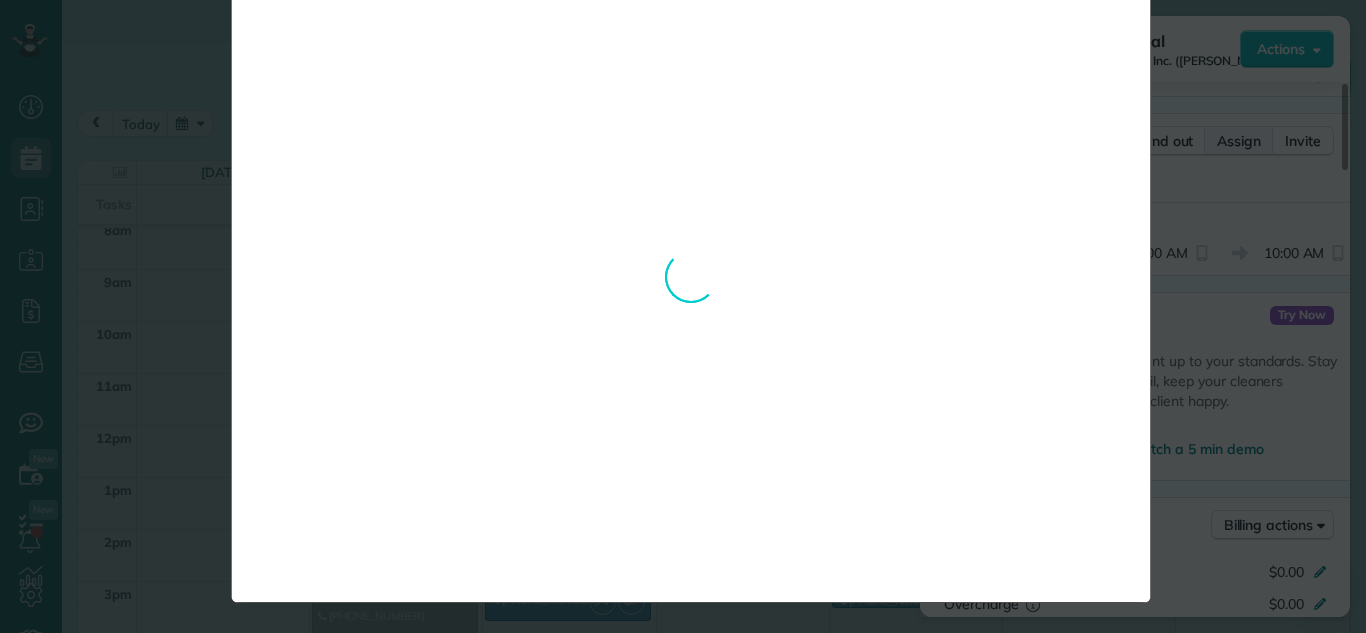 scroll, scrollTop: 0, scrollLeft: 0, axis: both 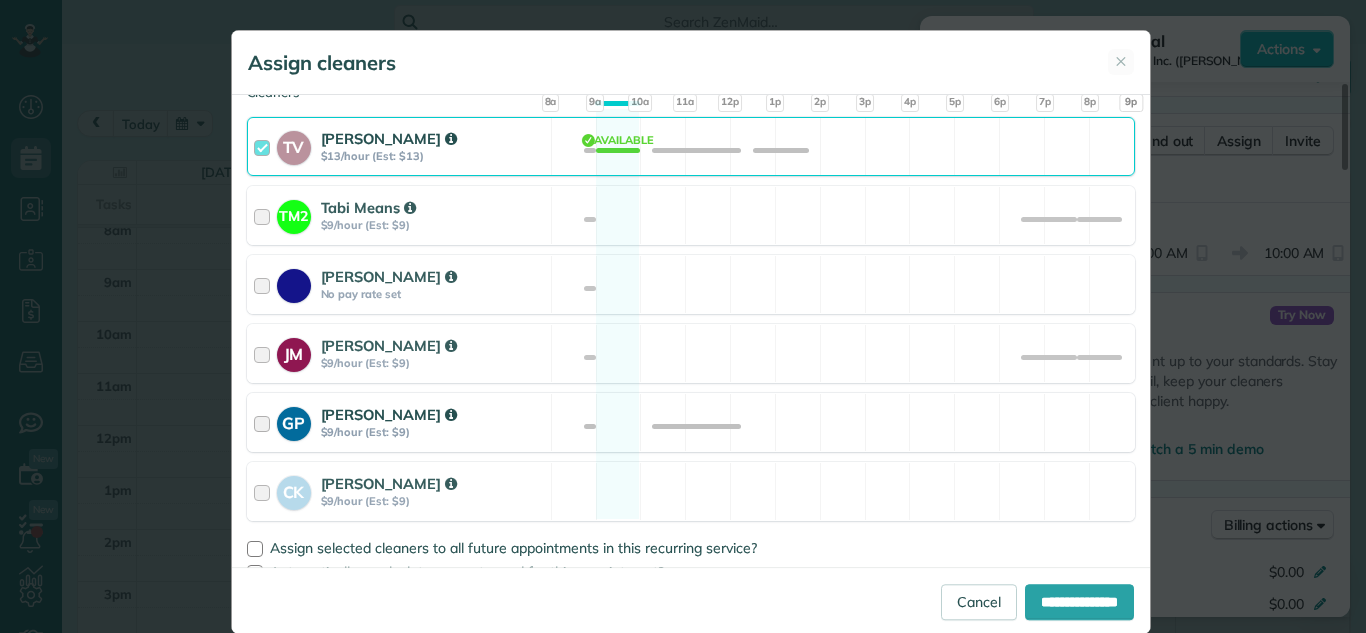 click at bounding box center (265, 422) 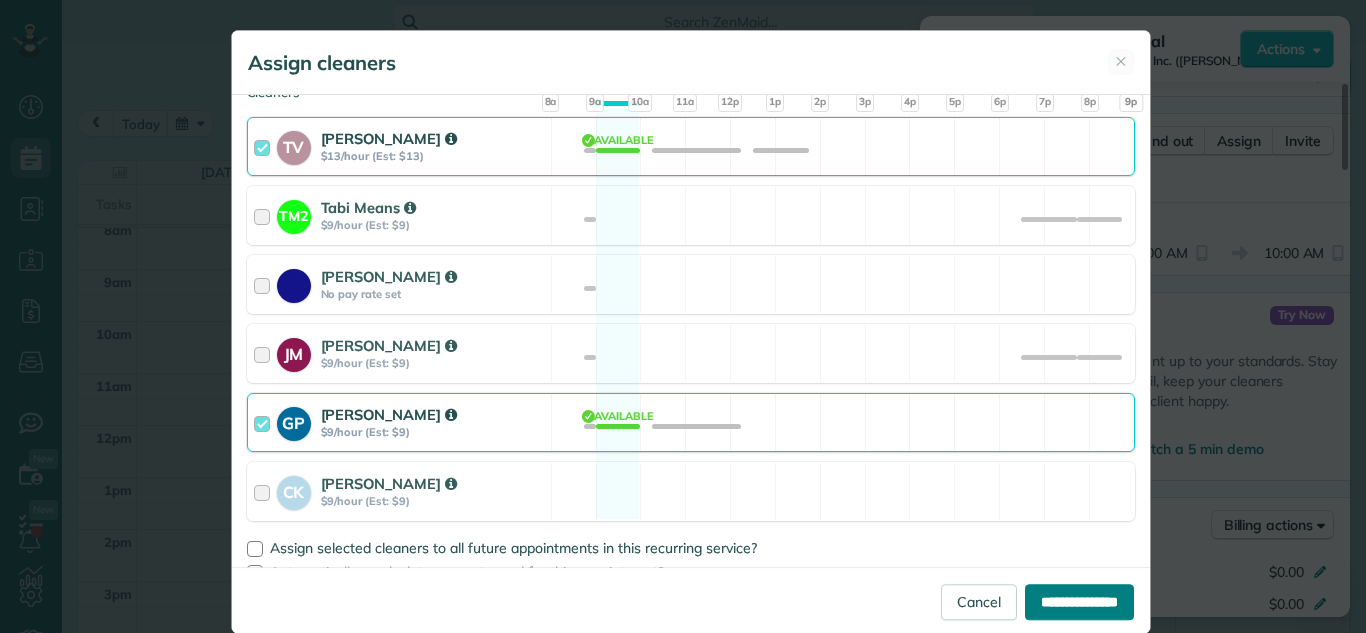 click on "**********" at bounding box center [1079, 602] 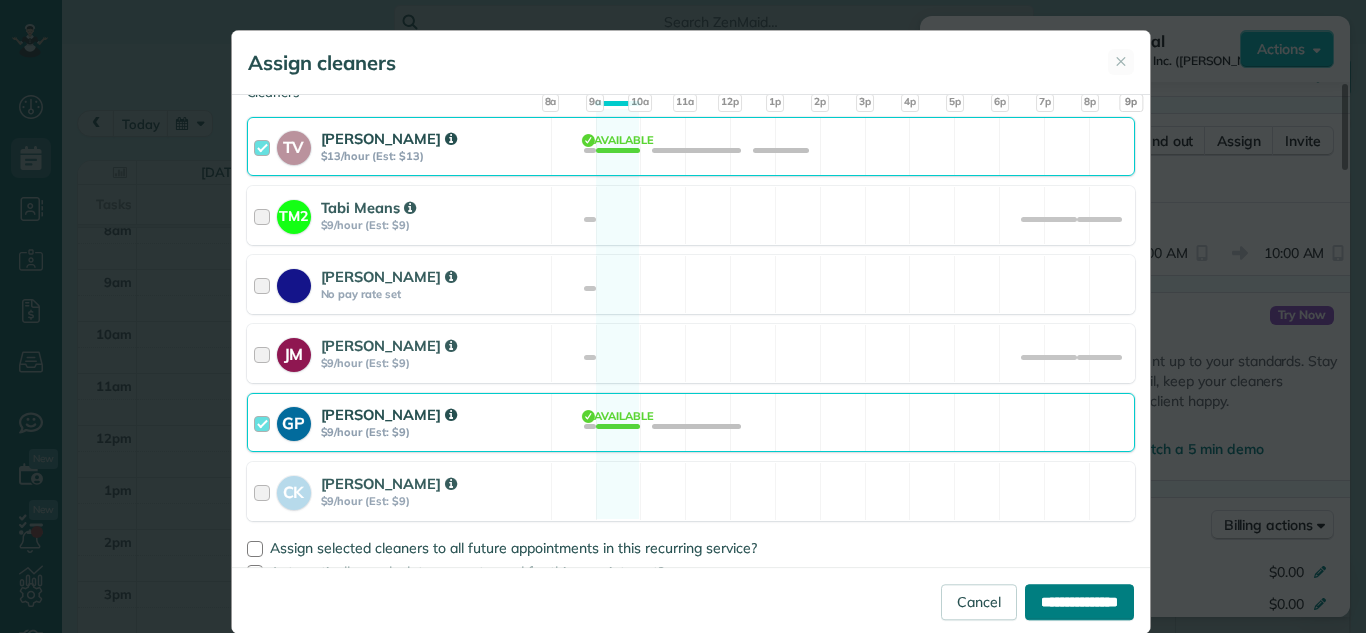 type on "**********" 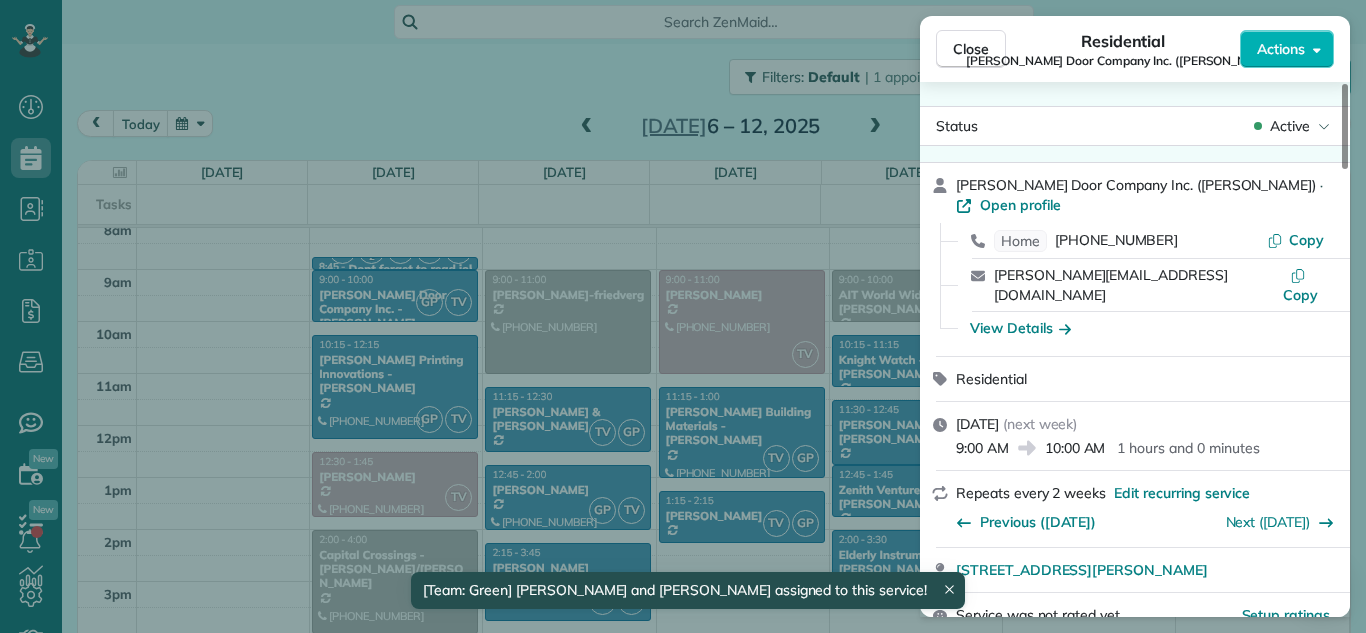 click on "Close Residential Crawford Door Company Inc. (Ted) Actions Status Active Crawford Door Company Inc. (Ted) · Open profile Home (517) 374-0821 Copy ted@crawfordlansing.com Copy View Details Residential Monday, July 07, 2025 ( next week ) 9:00 AM 10:00 AM 1 hours and 0 minutes Repeats every 2 weeks Edit recurring service Previous (Jun 23) Next (Jul 22) 740 Merrill Ave Lansing MI 48912 Service was not rated yet Setup ratings Cleaners Time in and out Assign Invite Team Green Cleaners Gavyn   Peterson 9:00 AM 10:00 AM Tonya   Valentine 9:00 AM 10:00 AM Checklist Try Now Keep this appointment up to your standards. Stay on top of every detail, keep your cleaners organised, and your client happy. Assign a checklist Watch a 5 min demo Billing Billing actions Price $0.00 Overcharge $0.00 Discount $0.00 Coupon discount - Primary tax - Secondary tax - Total appointment price $0.00 Tips collected New feature! $0.00 Mark as paid Total including tip $0.00 Get paid online in no-time! Charge customer credit card Work items" at bounding box center [683, 316] 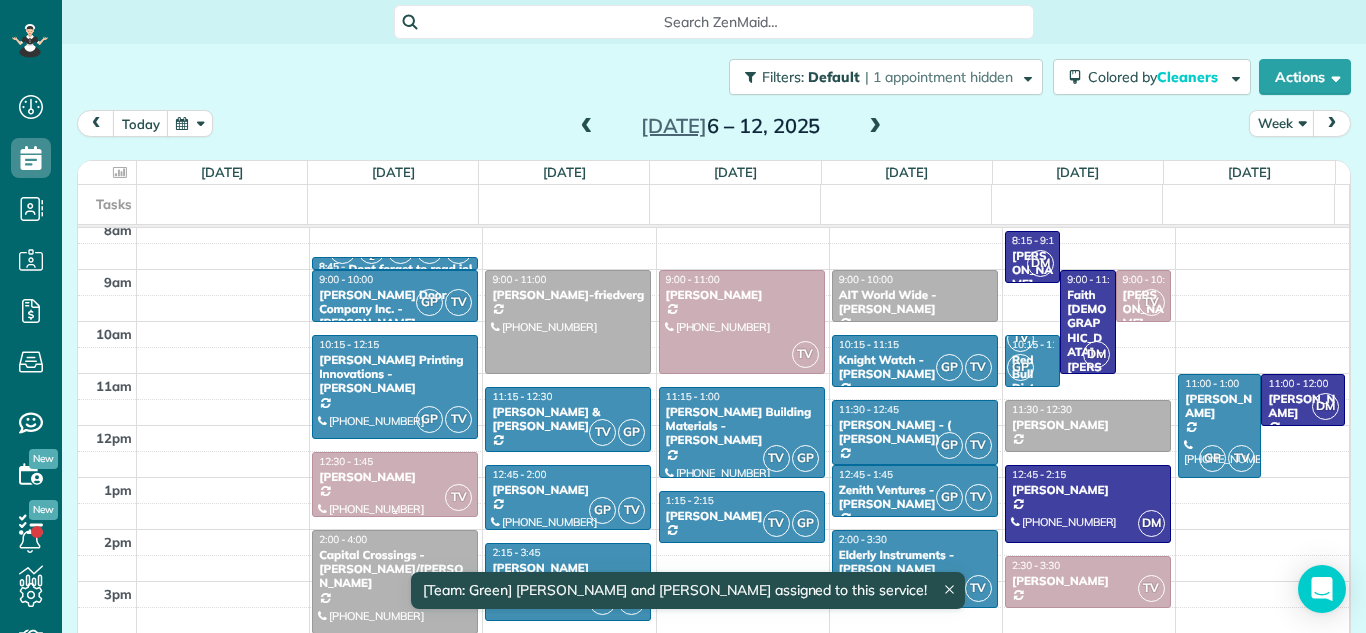 click at bounding box center (395, 484) 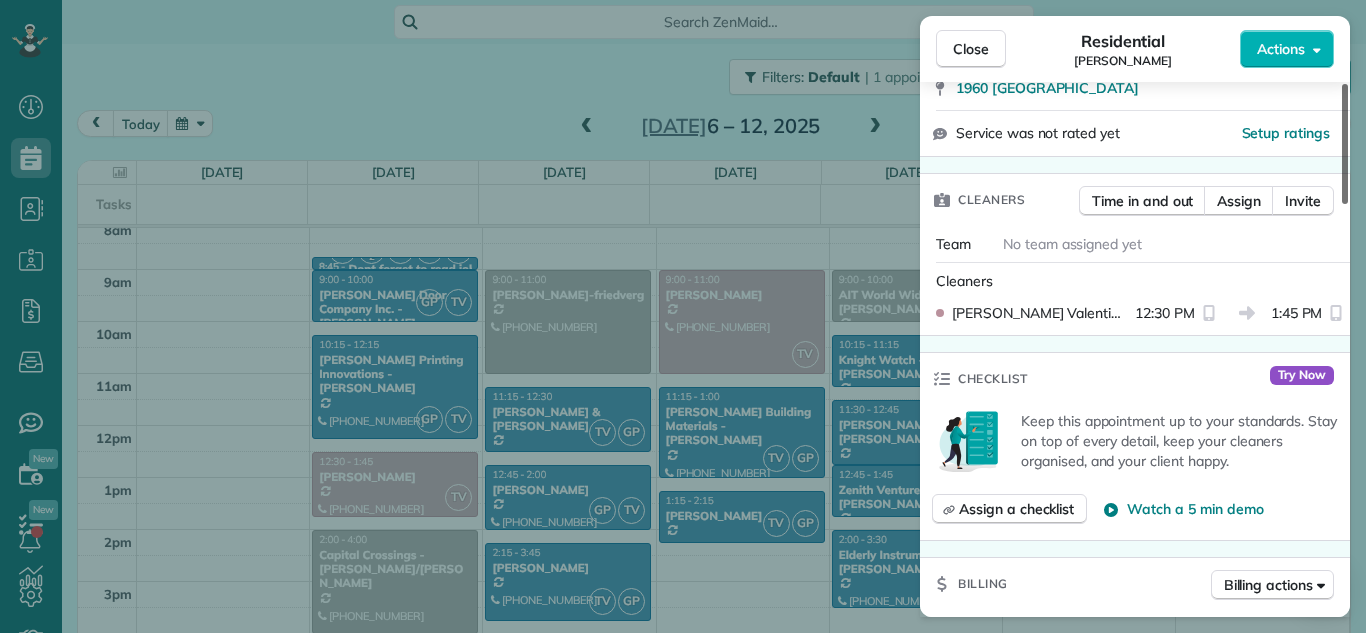 scroll, scrollTop: 450, scrollLeft: 0, axis: vertical 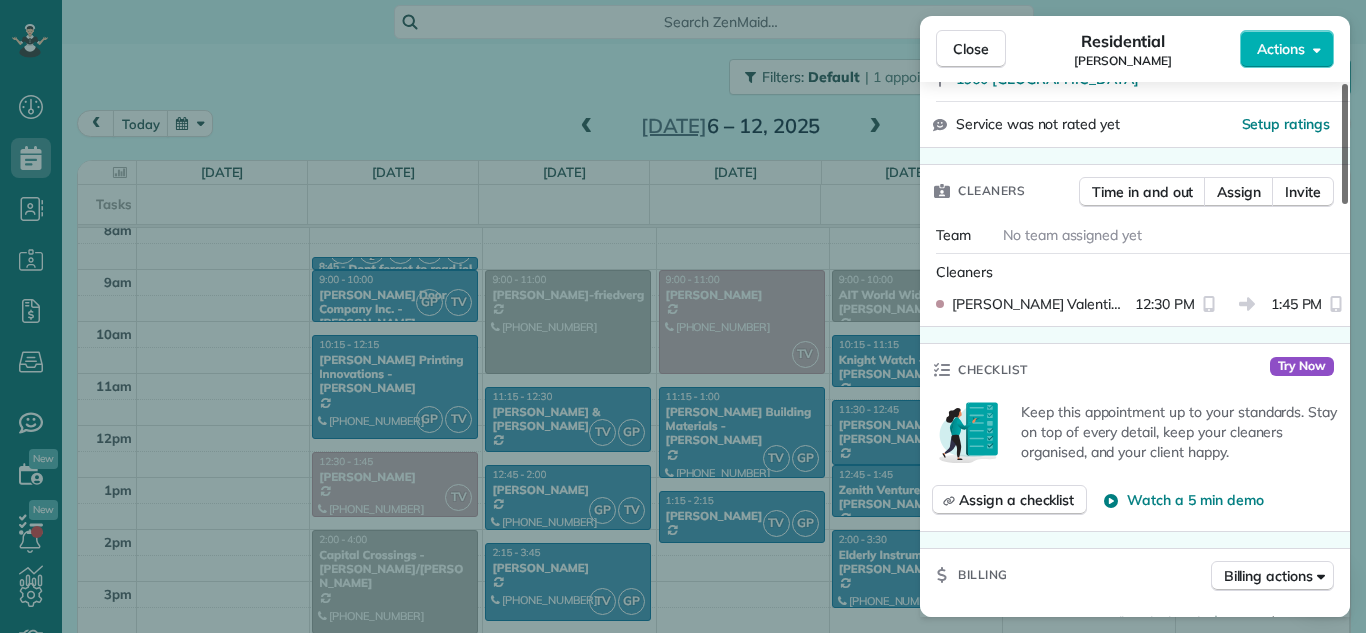 drag, startPoint x: 1348, startPoint y: 189, endPoint x: 1329, endPoint y: 290, distance: 102.77159 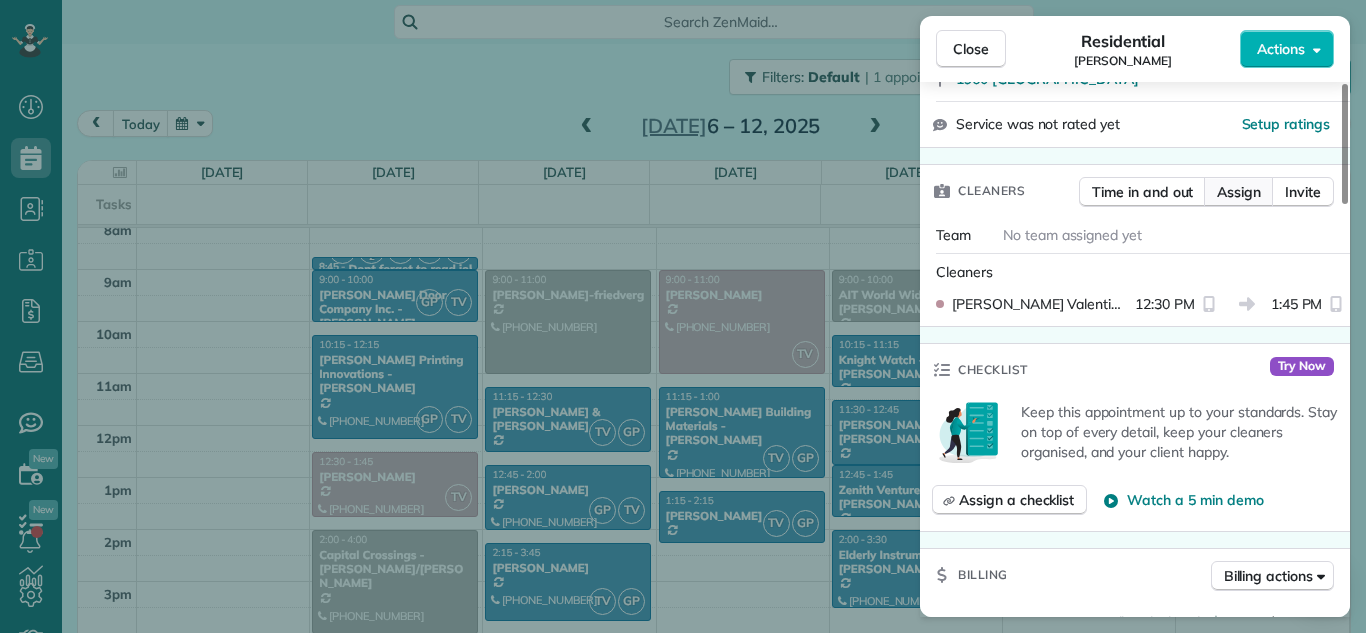 click on "Assign" at bounding box center [1239, 192] 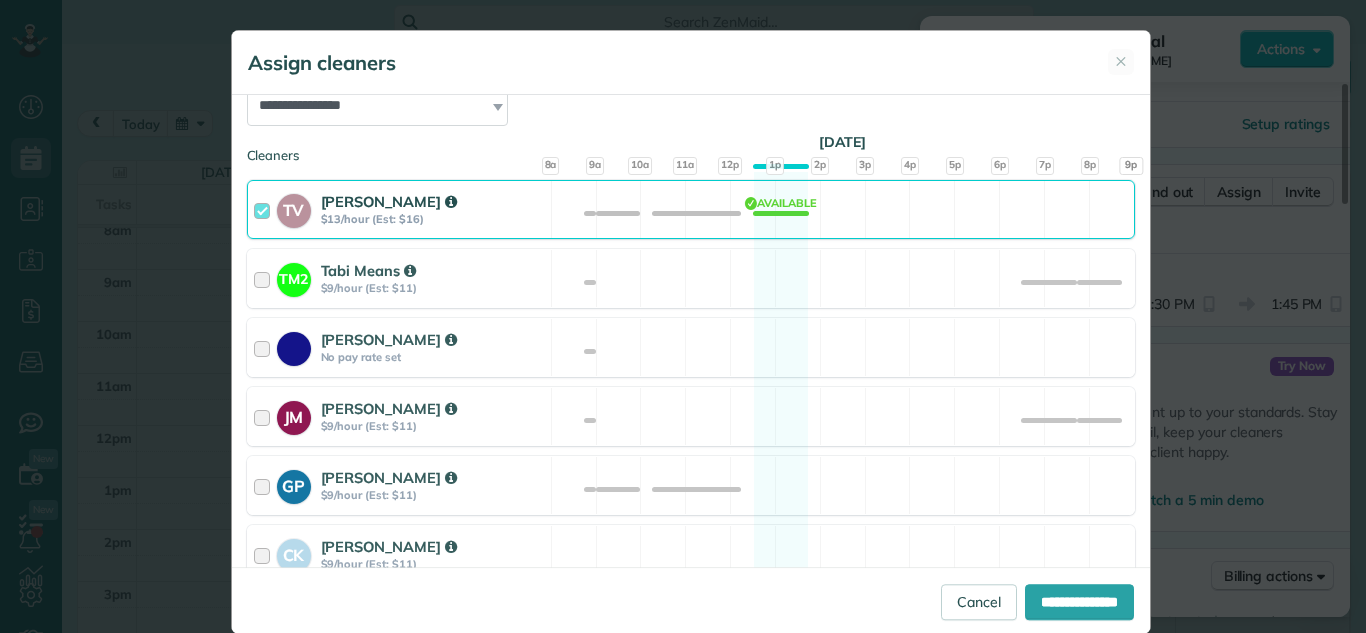 scroll, scrollTop: 272, scrollLeft: 0, axis: vertical 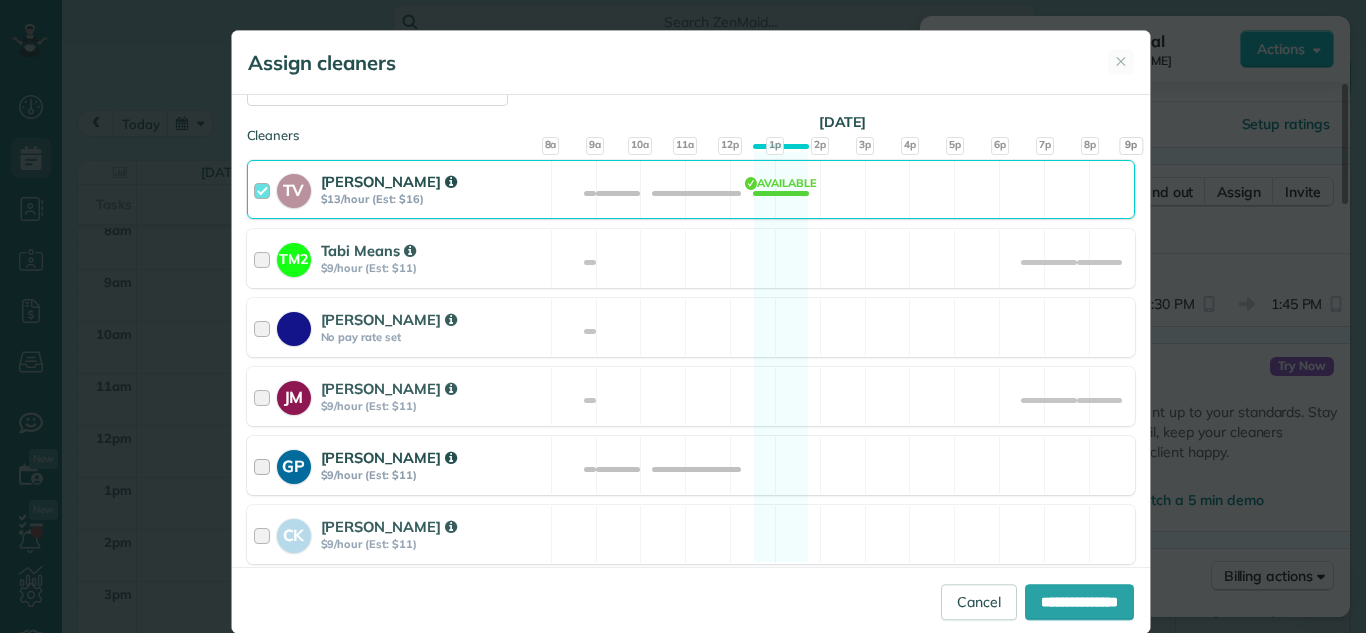 click on "GP" at bounding box center (294, 464) 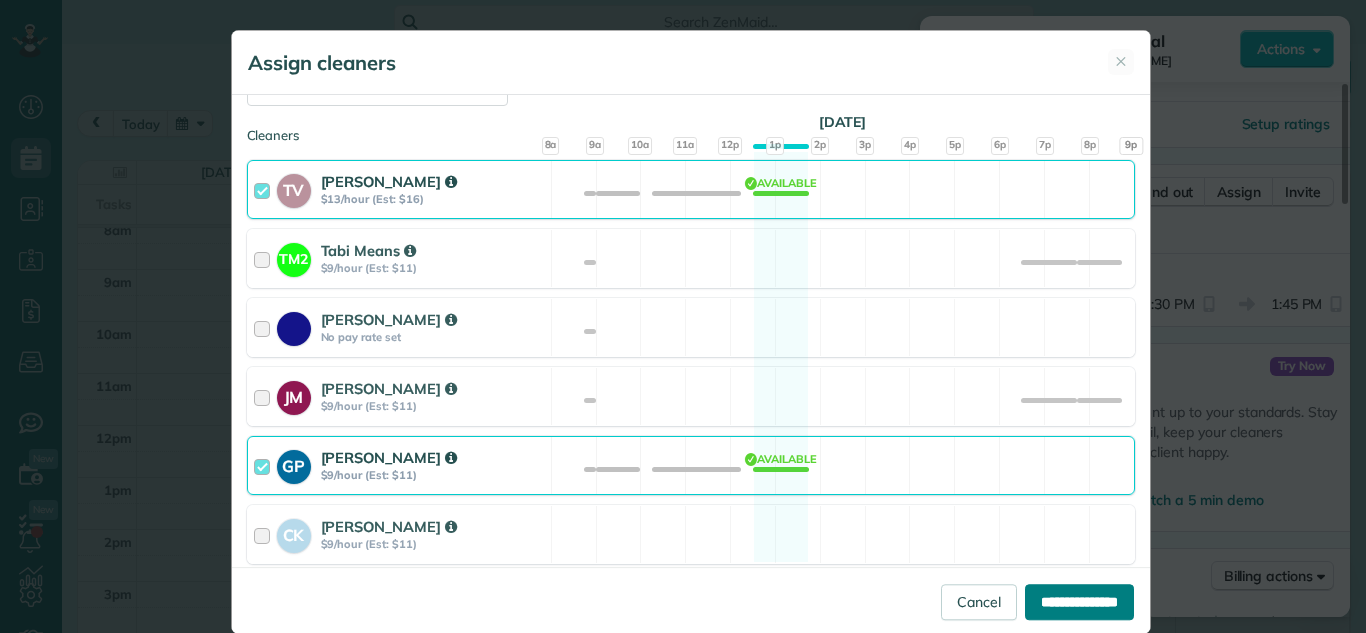 click on "**********" at bounding box center (1079, 602) 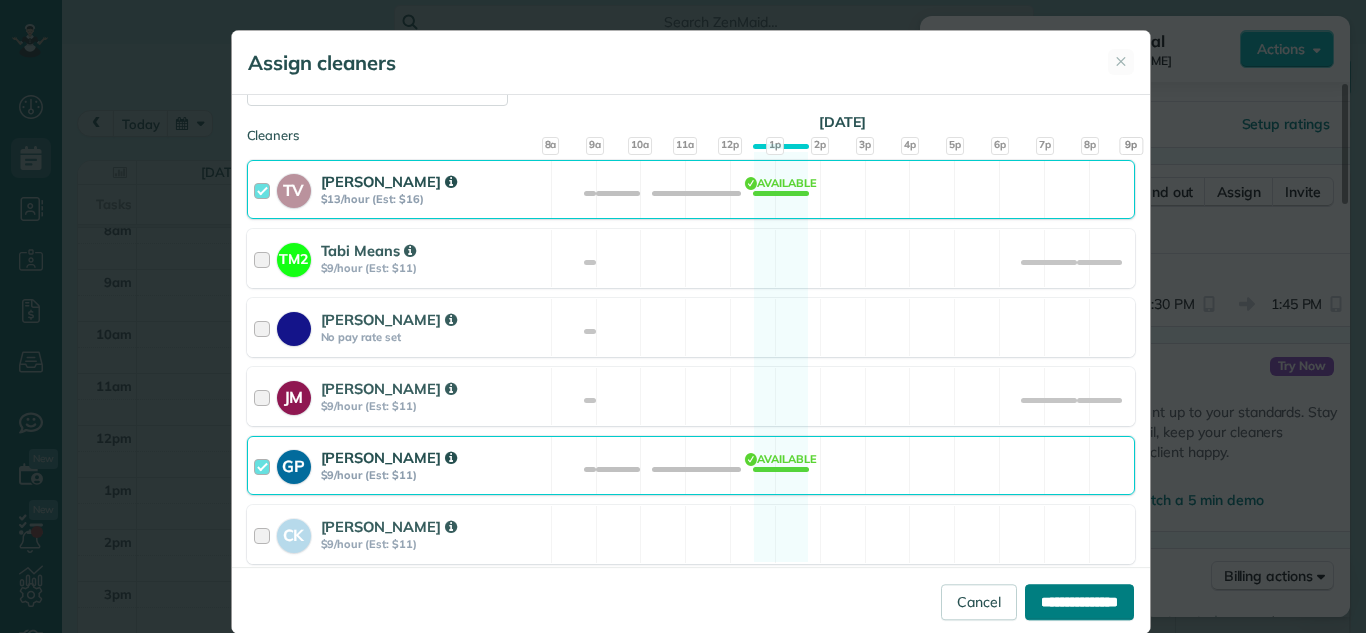 type on "**********" 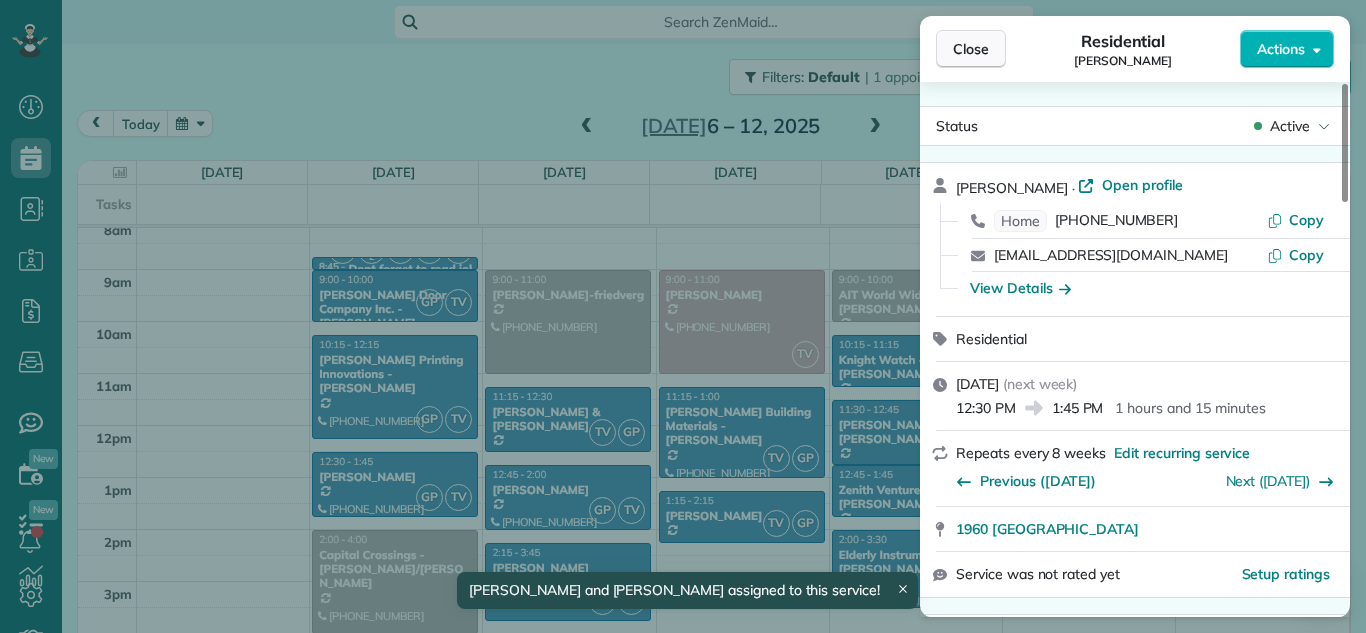 click on "Close" at bounding box center [971, 49] 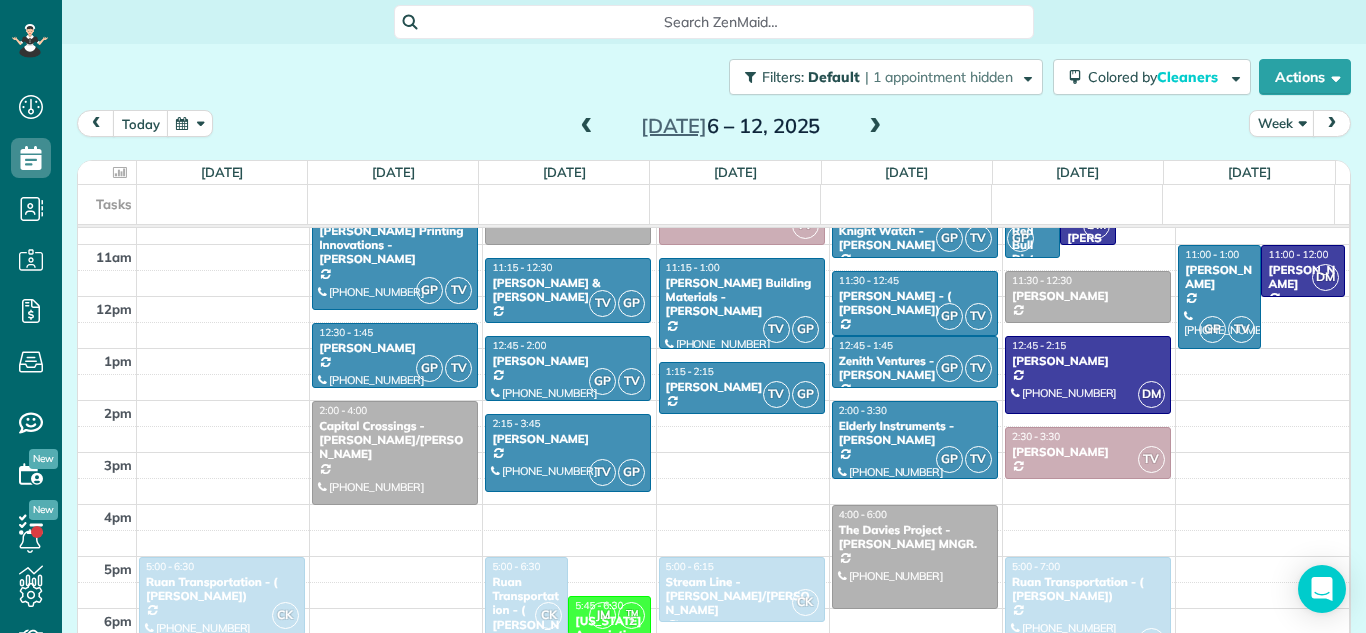 scroll, scrollTop: 503, scrollLeft: 0, axis: vertical 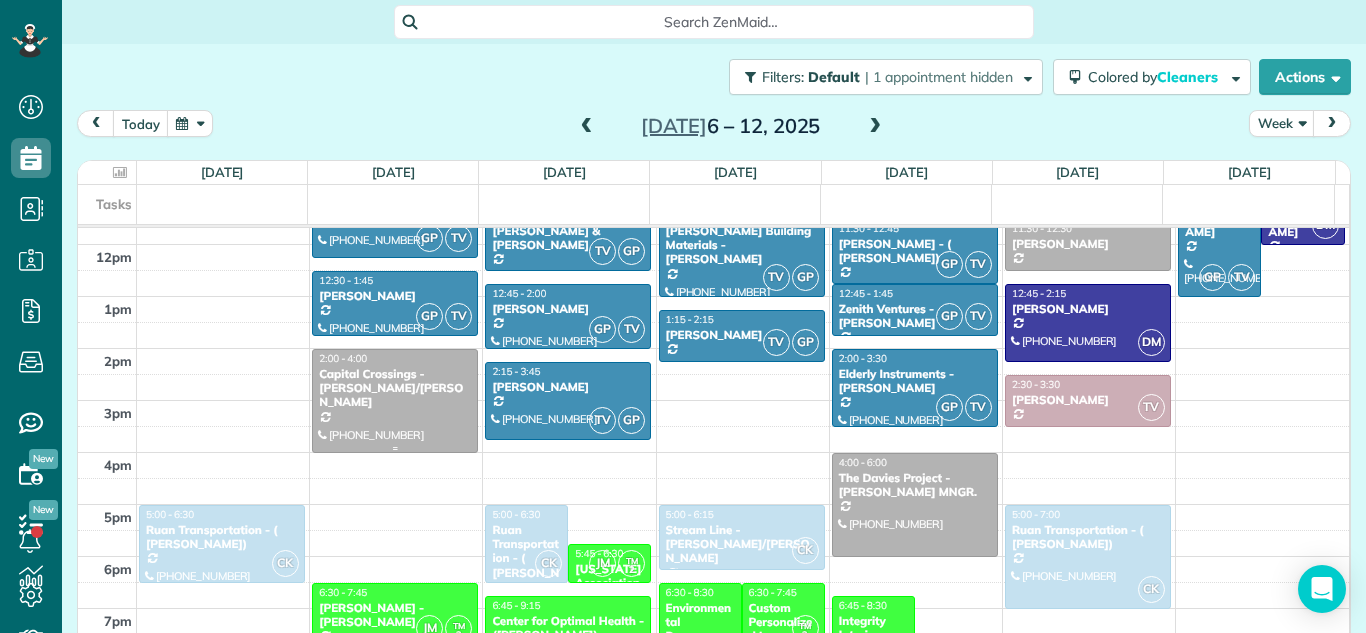 click on "Capital Crossings - Joseph/Jessica" at bounding box center (395, 388) 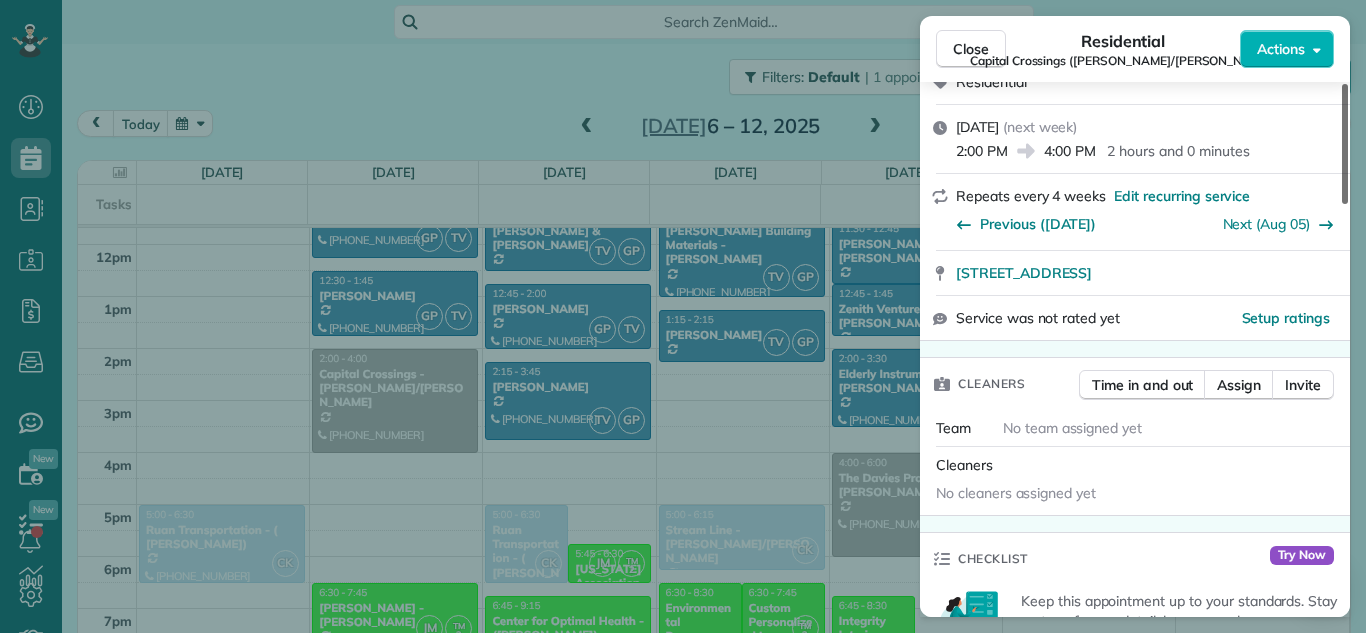 drag, startPoint x: 1345, startPoint y: 183, endPoint x: 1353, endPoint y: 264, distance: 81.394104 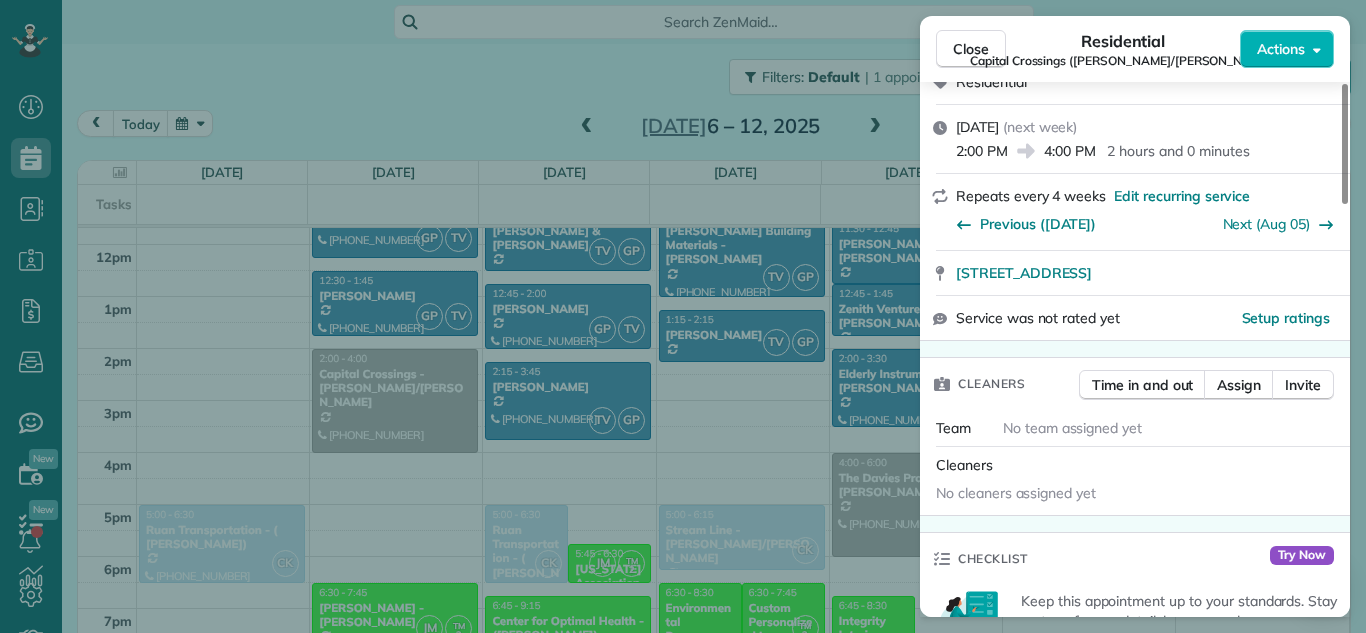 scroll, scrollTop: 363, scrollLeft: 0, axis: vertical 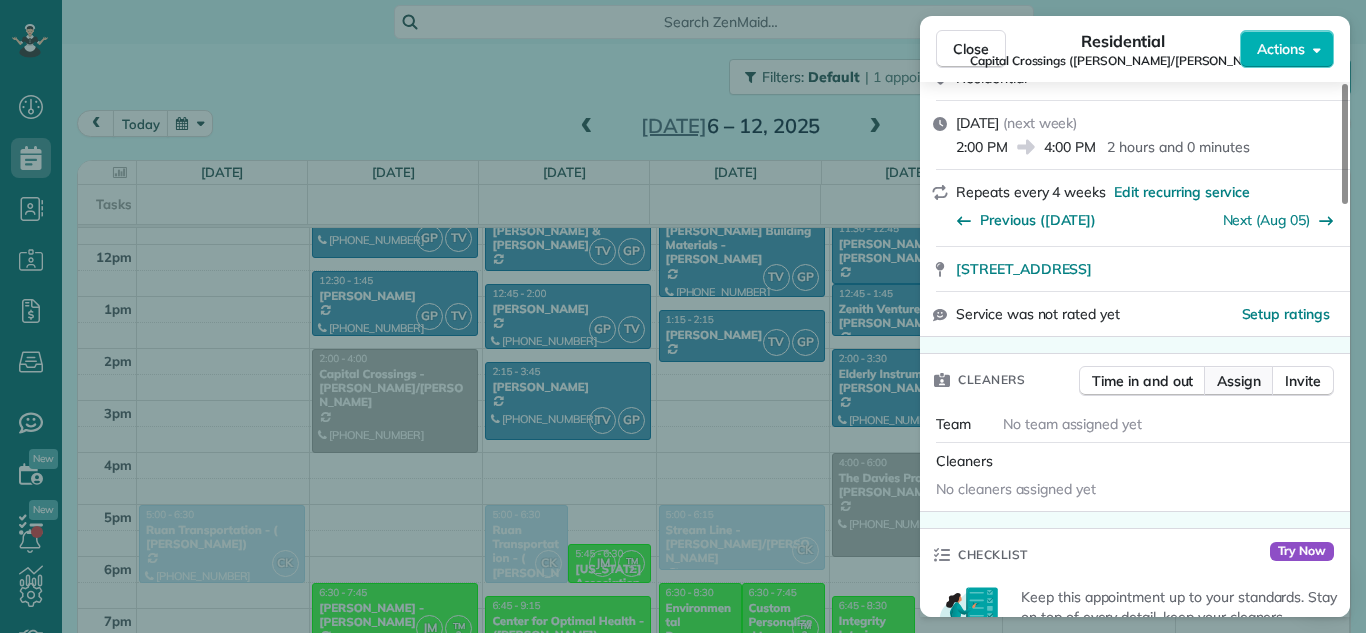 click on "Assign" at bounding box center [1239, 381] 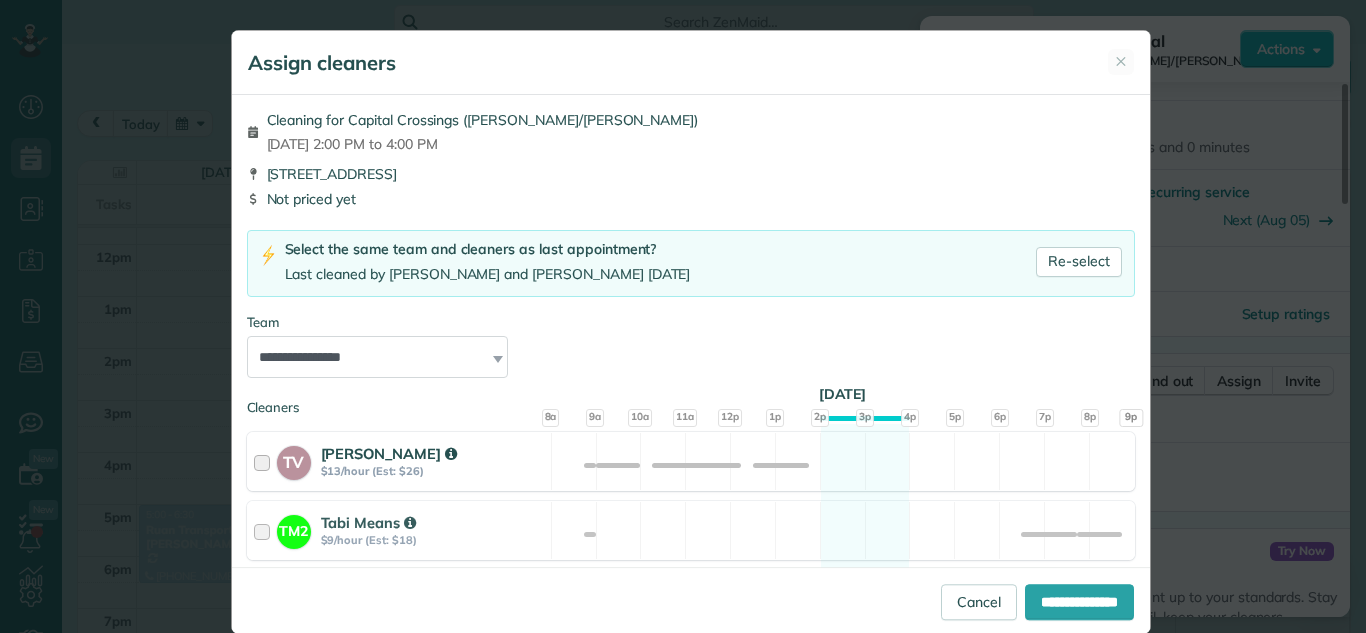 click at bounding box center (265, 461) 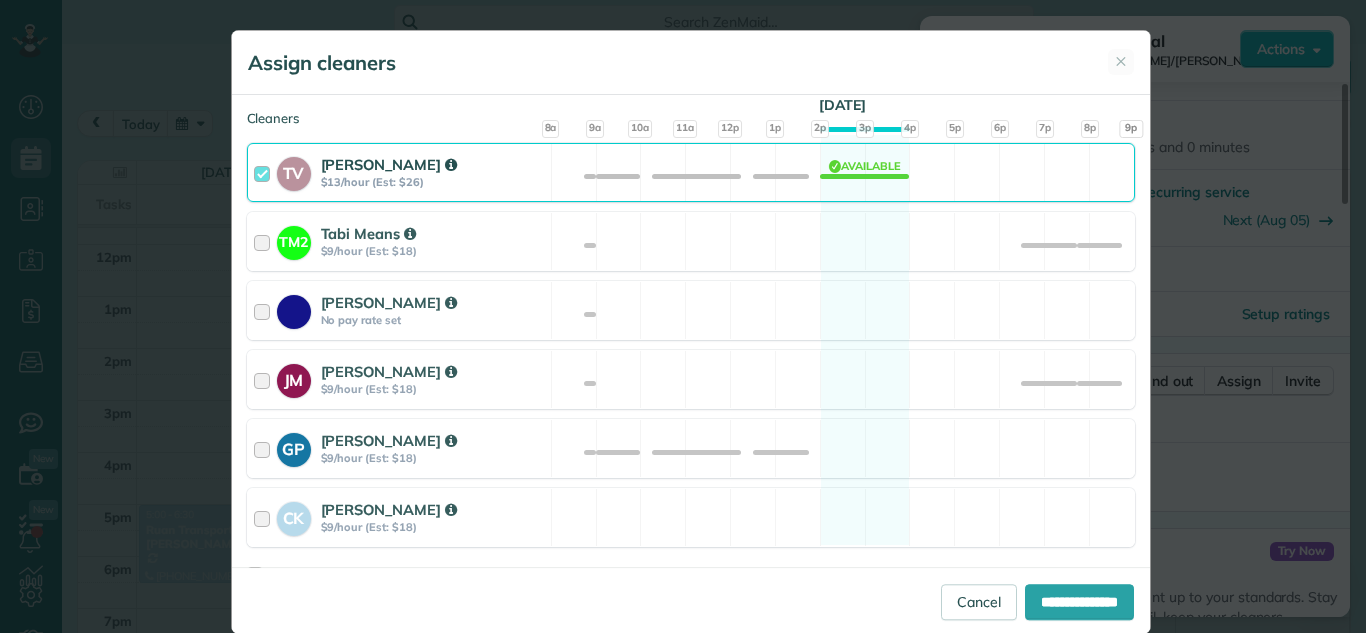 scroll, scrollTop: 302, scrollLeft: 0, axis: vertical 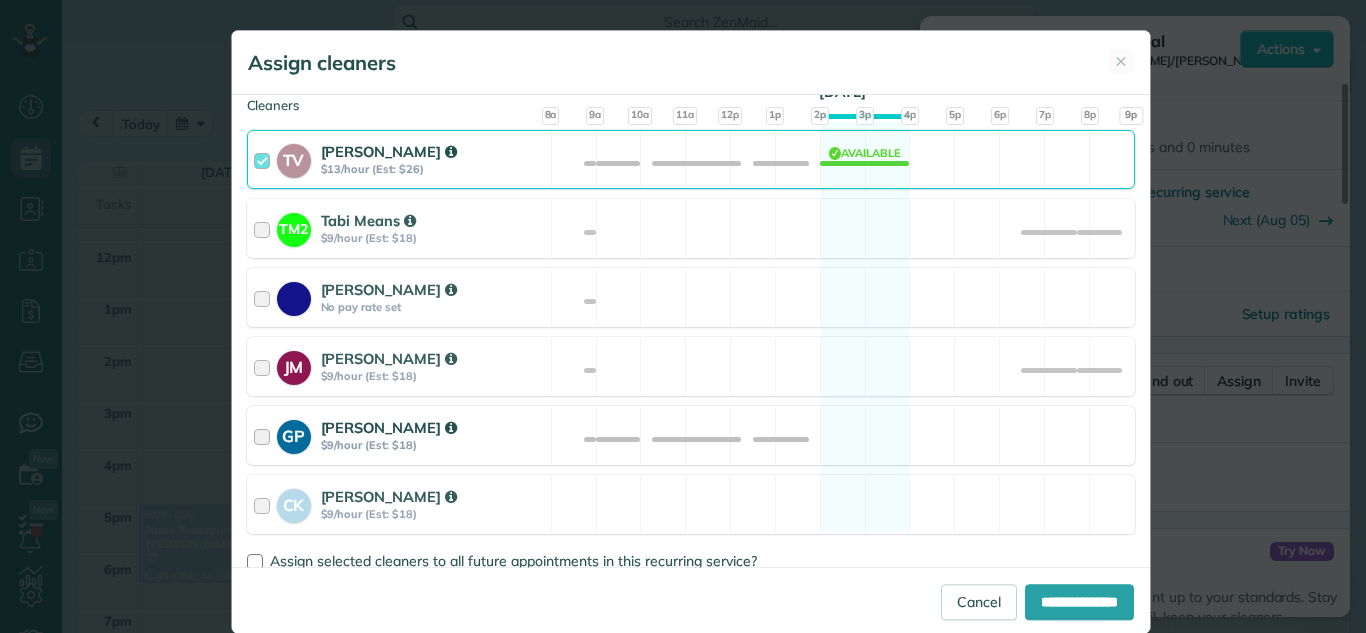 click at bounding box center [265, 435] 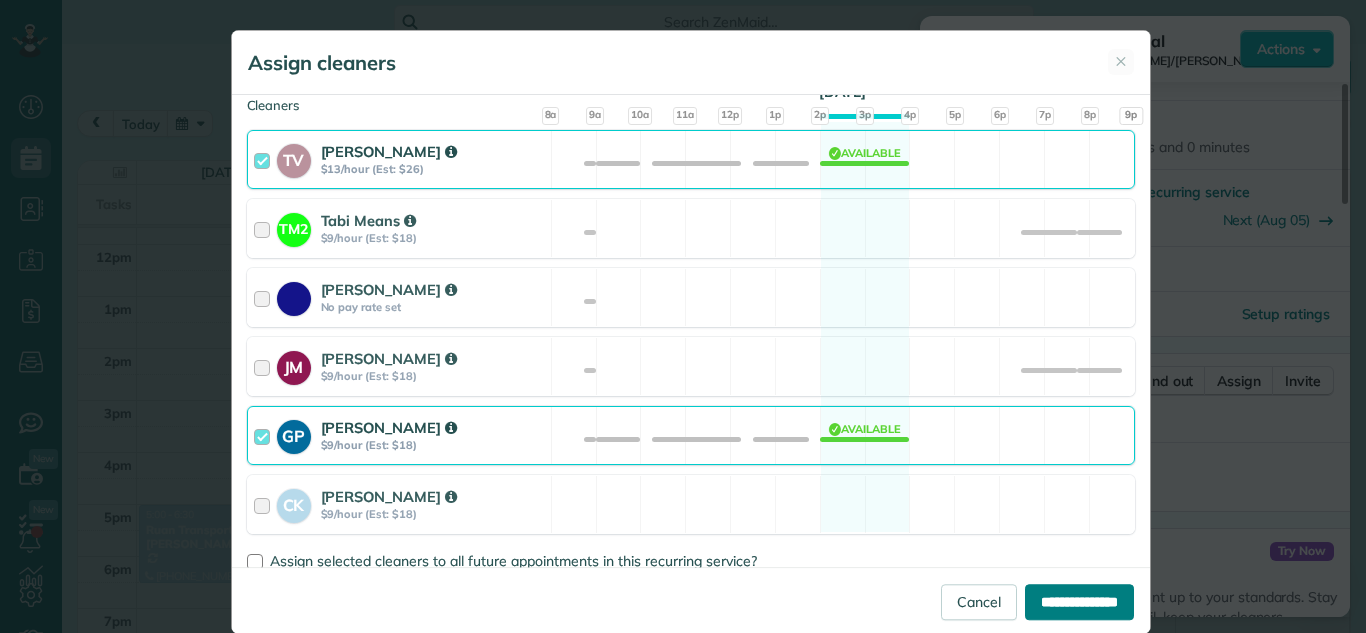 click on "**********" at bounding box center [1079, 602] 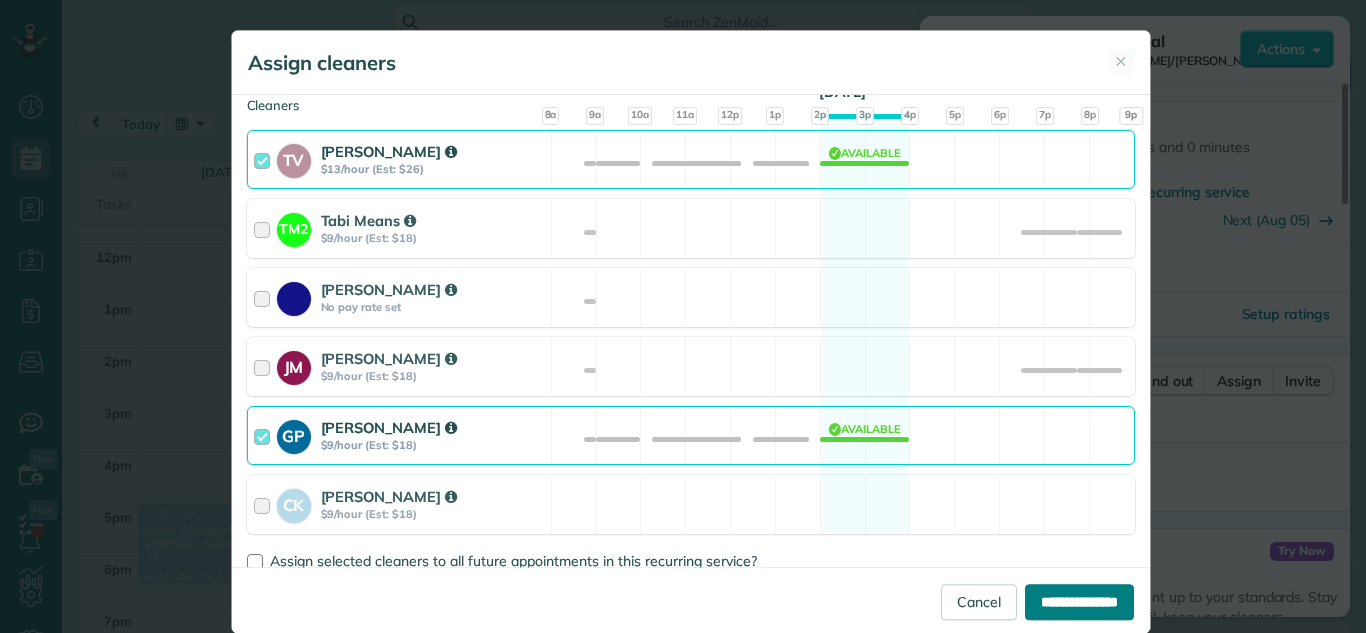 type on "**********" 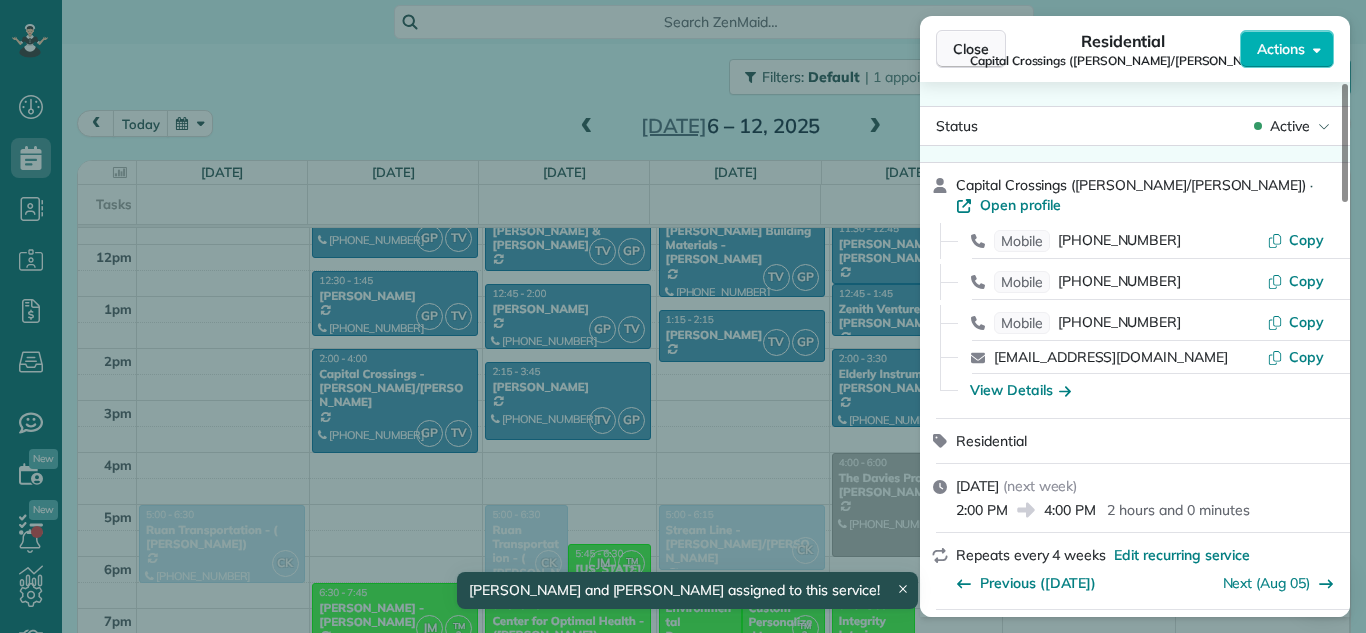 click on "Close" at bounding box center (971, 49) 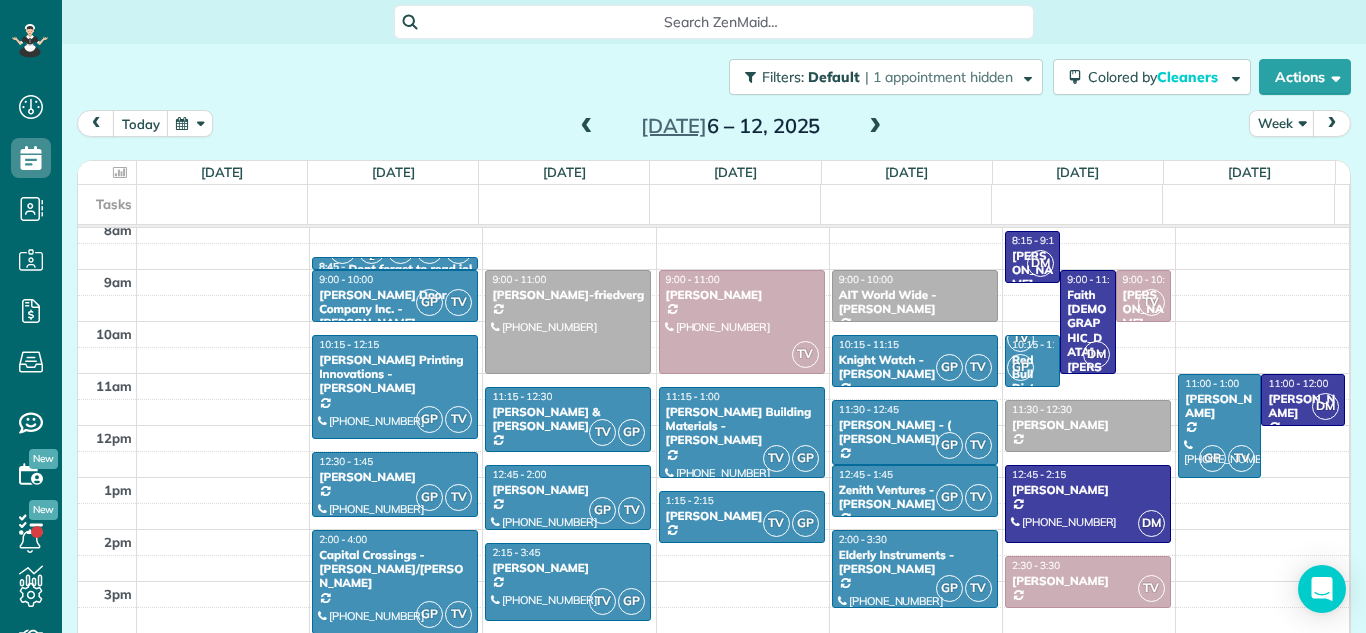 scroll, scrollTop: 335, scrollLeft: 0, axis: vertical 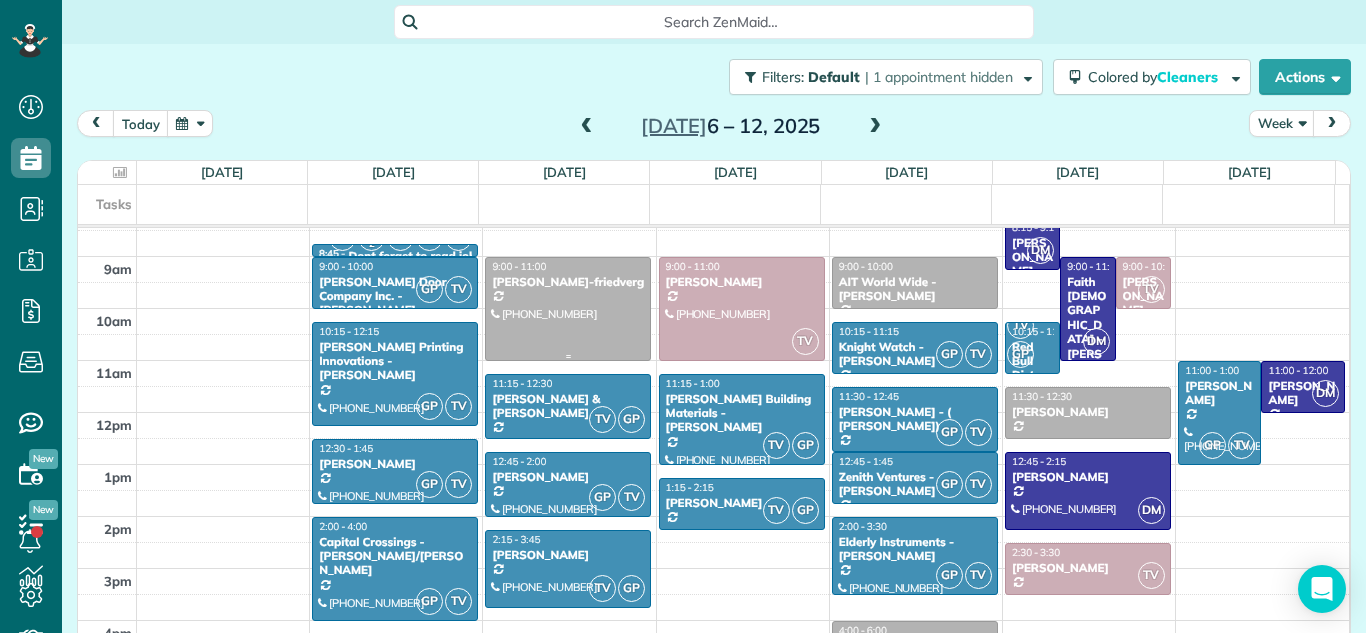 click at bounding box center [568, 309] 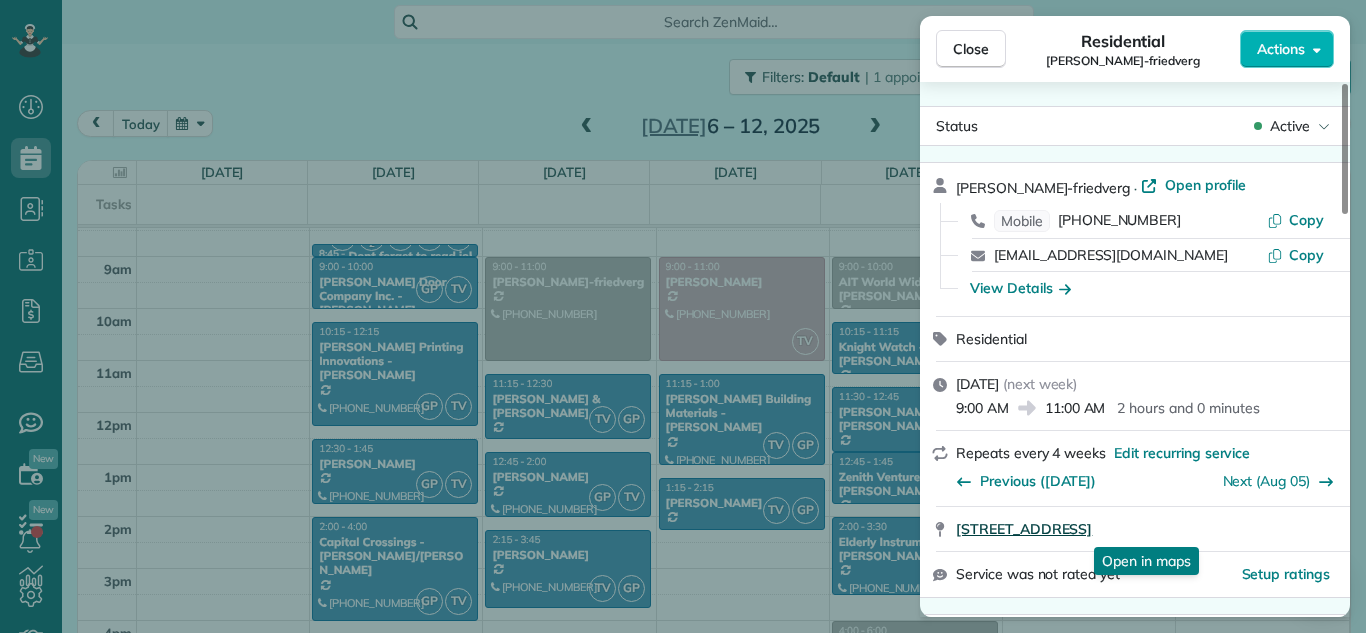 click on "2415 Maplewood Avenue Lansing MI 48910" at bounding box center (1024, 529) 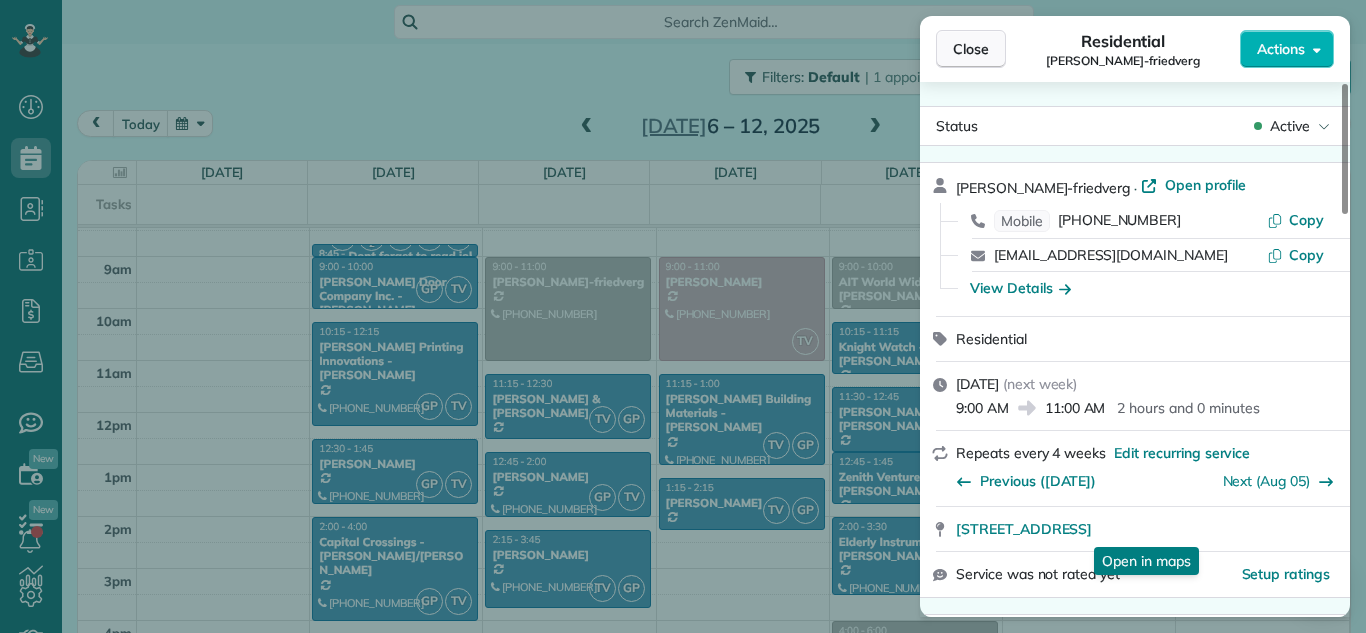 click on "Close" at bounding box center (971, 49) 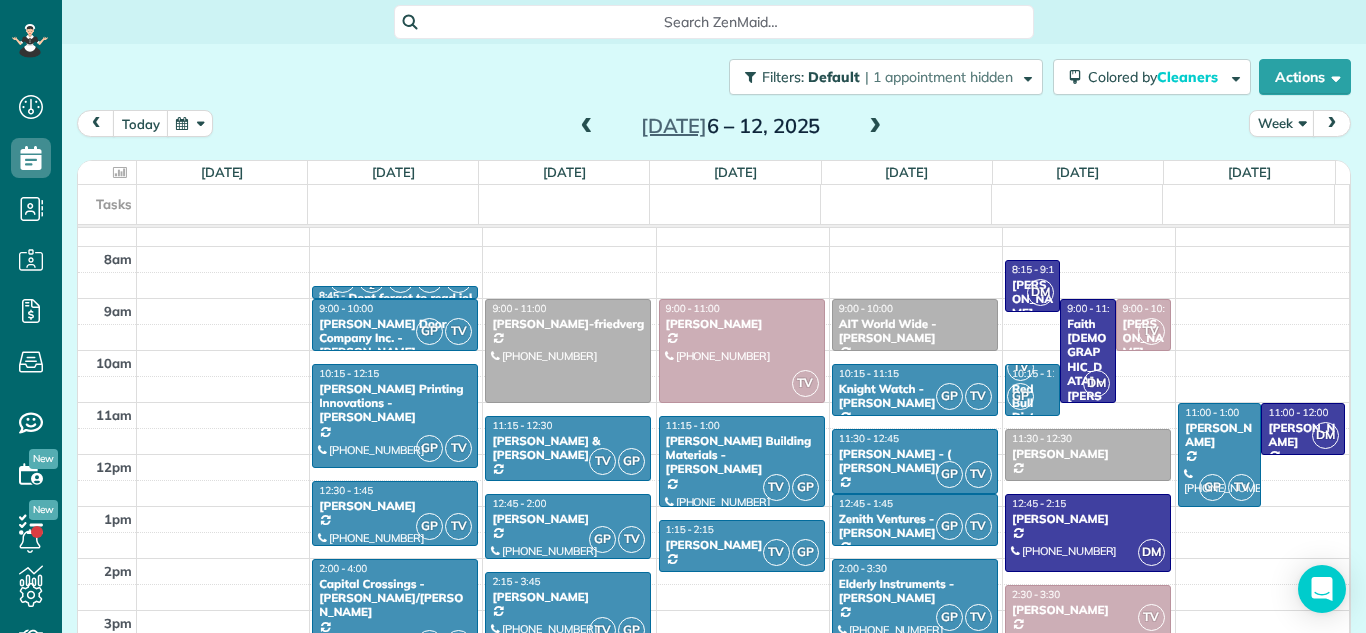 scroll, scrollTop: 351, scrollLeft: 0, axis: vertical 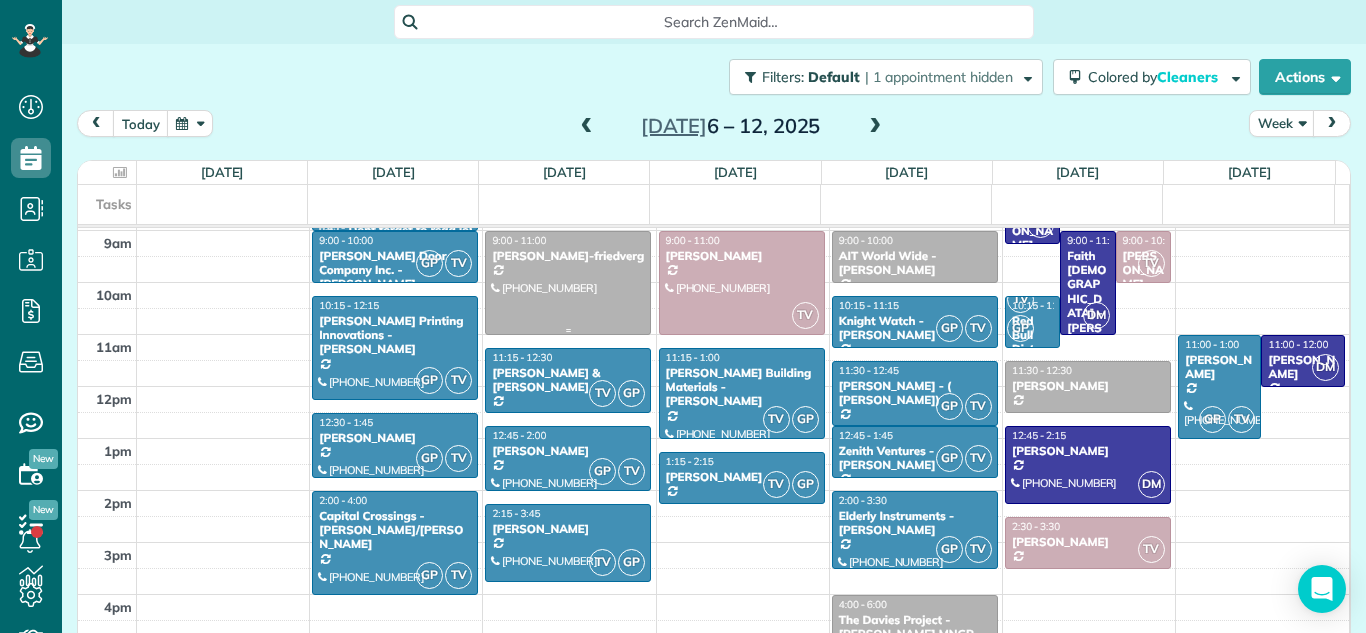 click at bounding box center [568, 283] 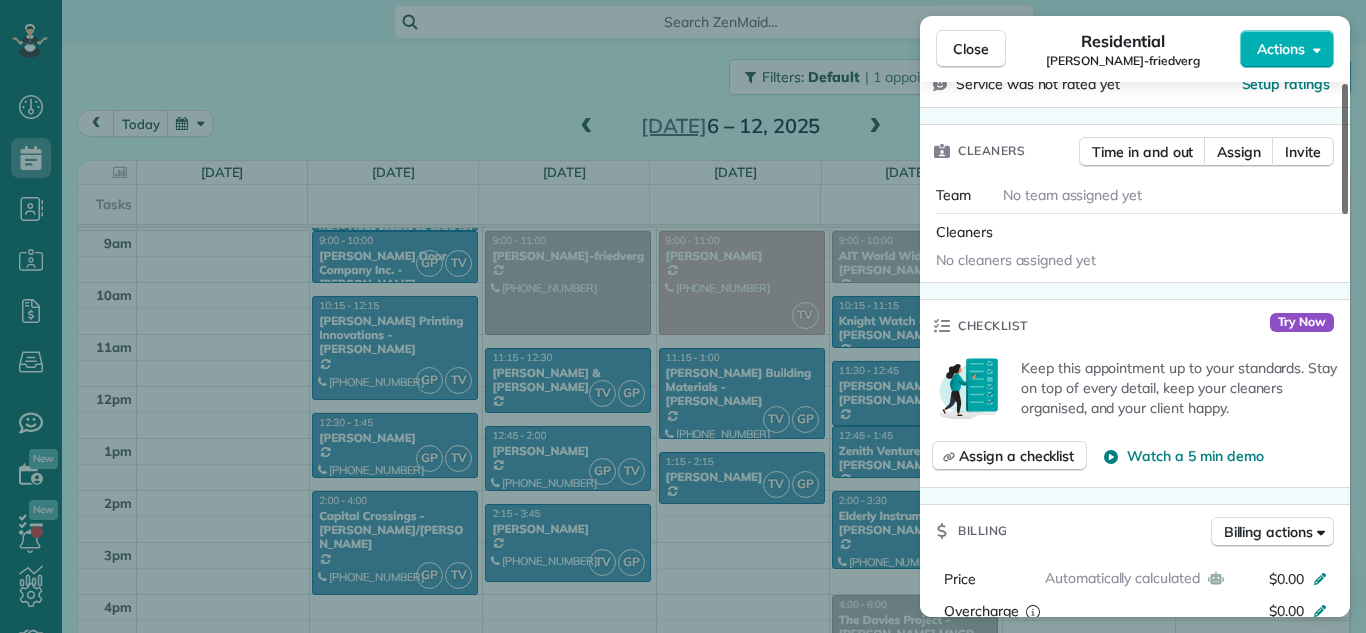 scroll, scrollTop: 445, scrollLeft: 0, axis: vertical 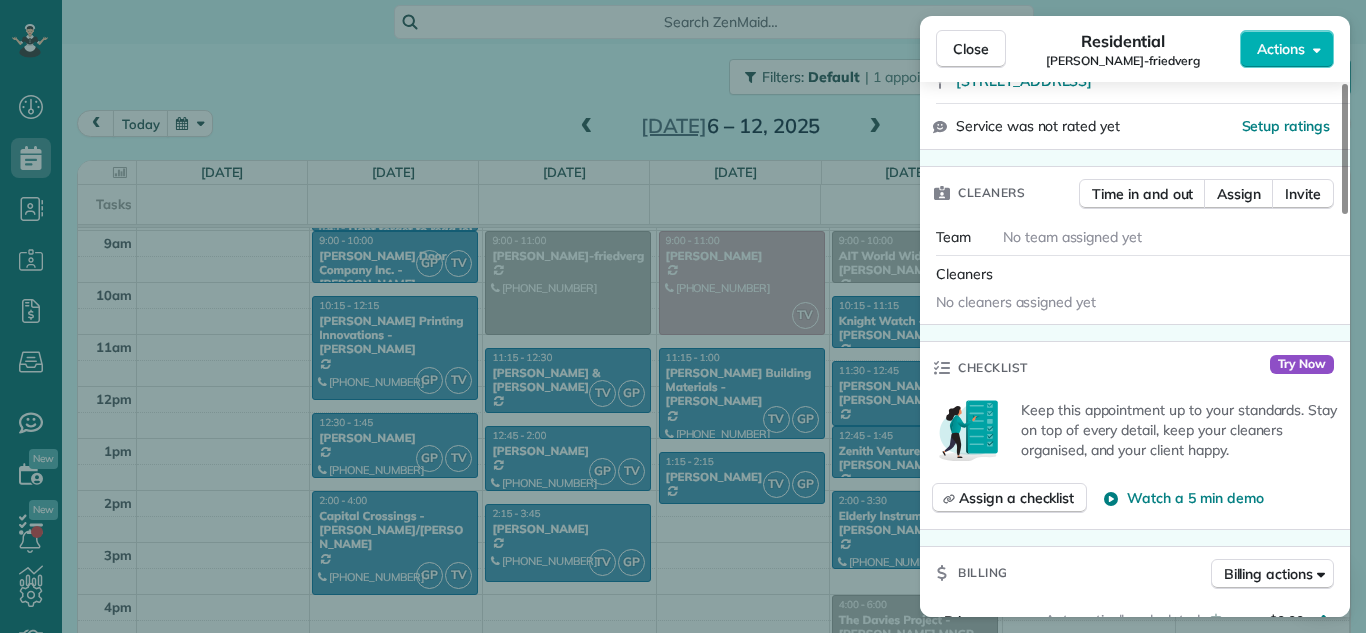 drag, startPoint x: 1346, startPoint y: 171, endPoint x: 1335, endPoint y: 279, distance: 108.55874 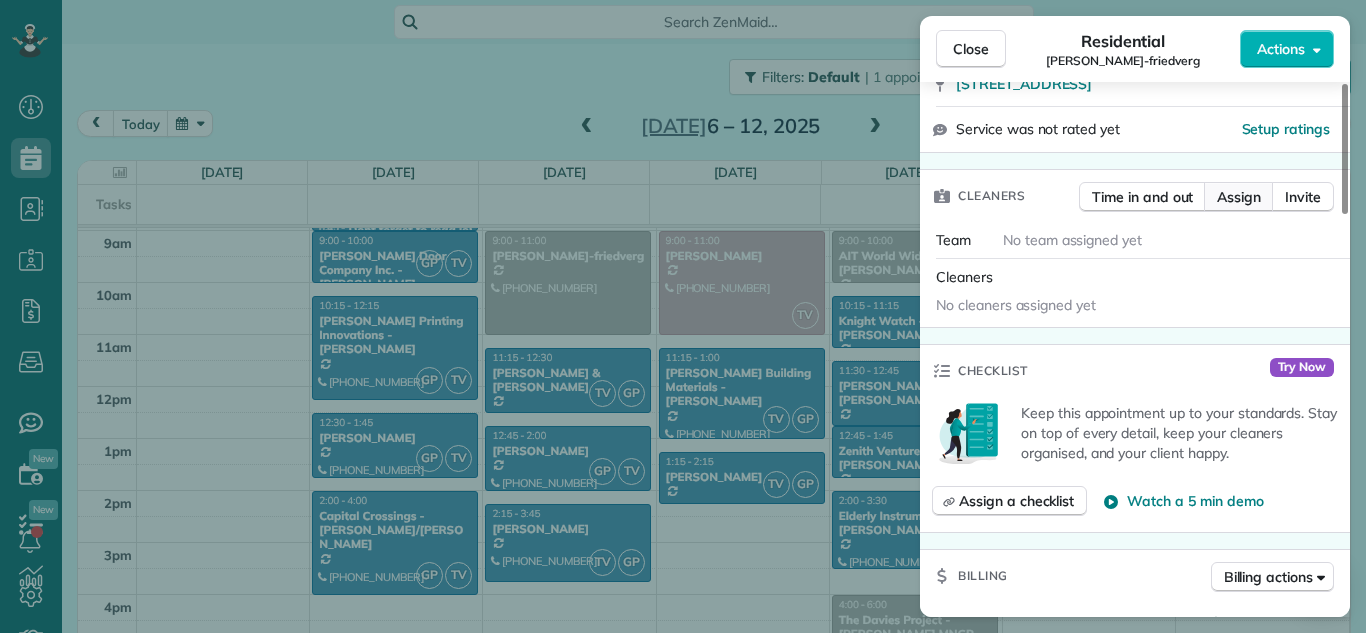 click on "Assign" at bounding box center [1239, 197] 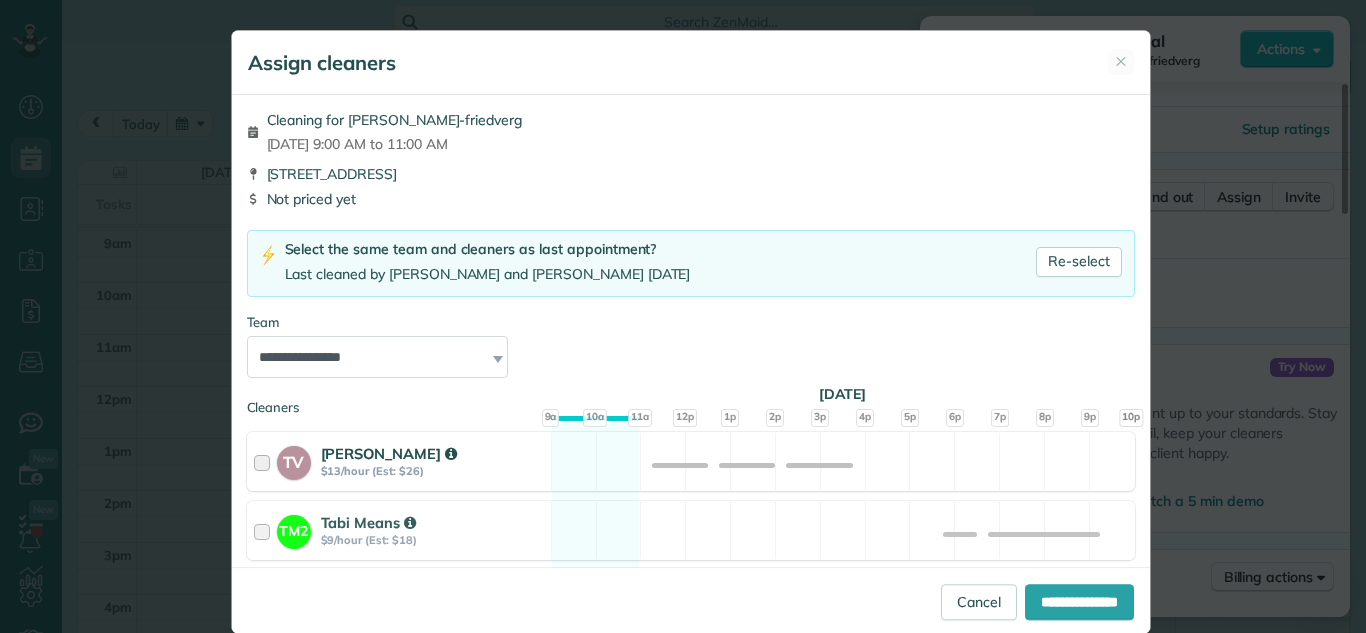 click at bounding box center [265, 461] 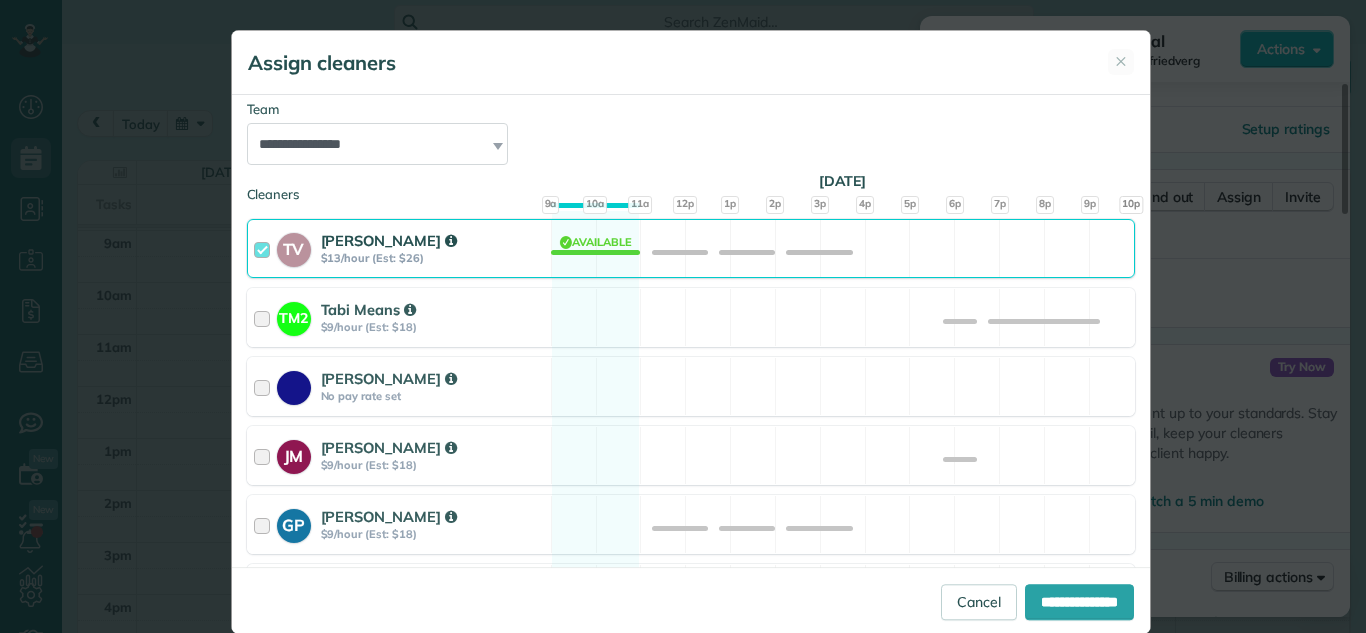 scroll, scrollTop: 267, scrollLeft: 0, axis: vertical 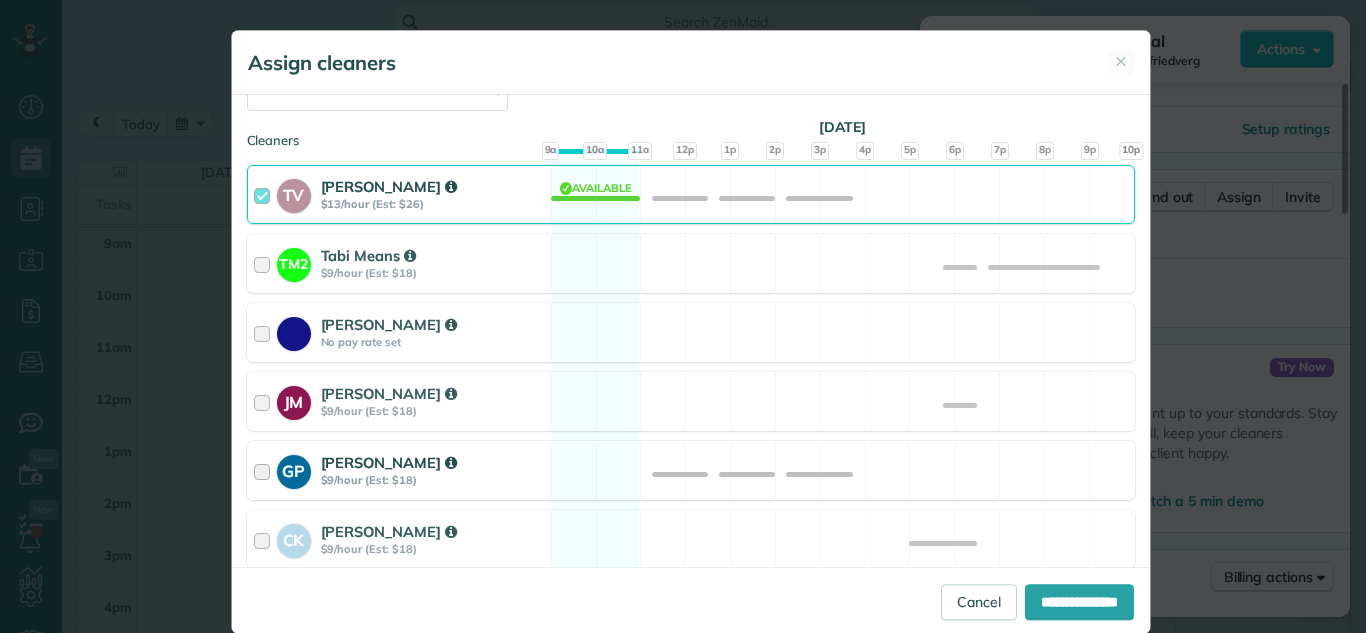 click at bounding box center [265, 470] 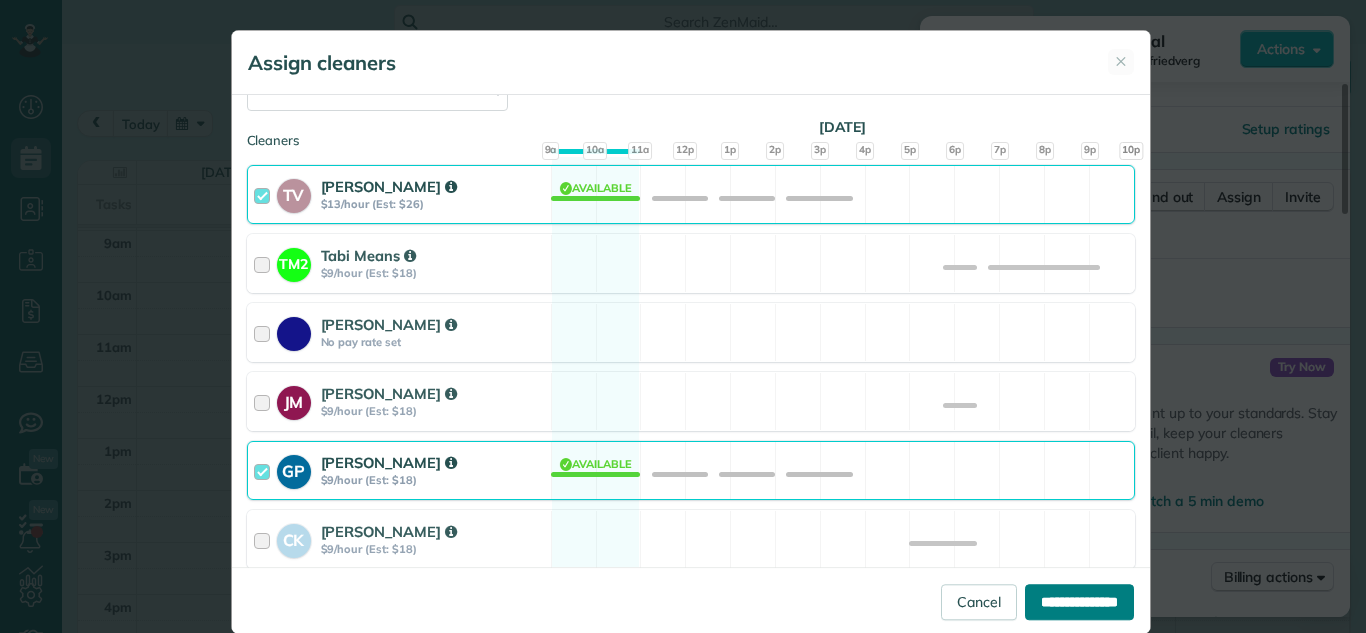 click on "**********" at bounding box center [1079, 602] 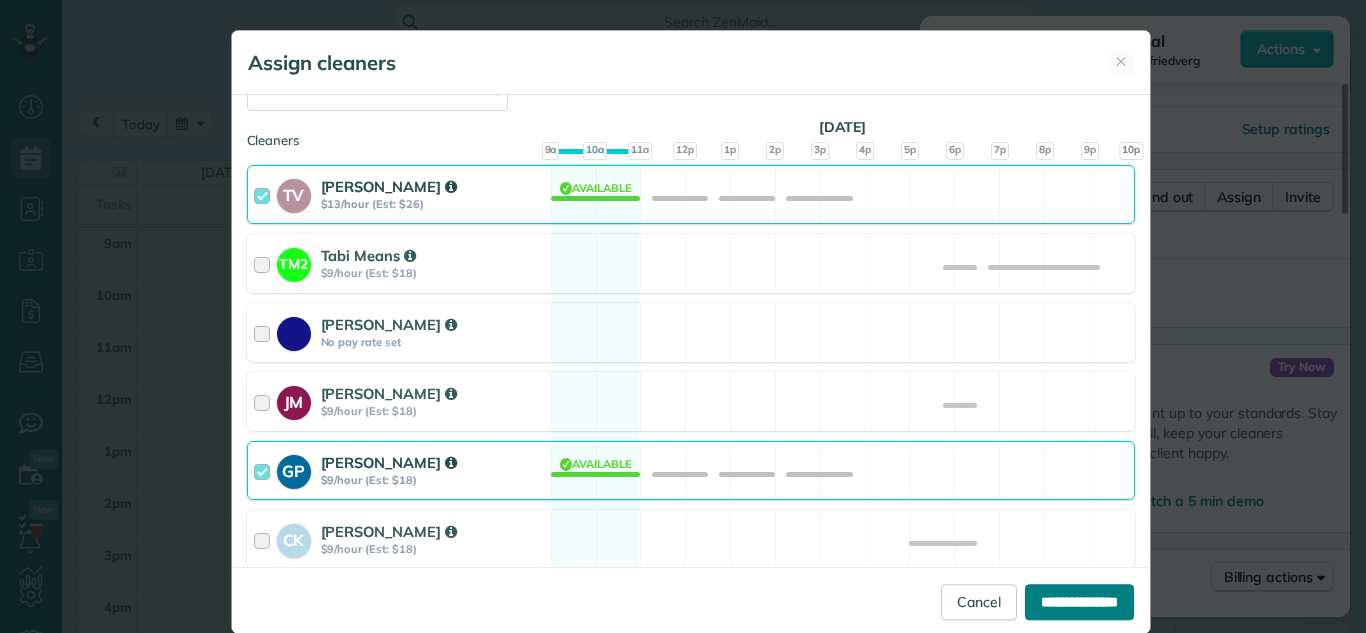 type on "**********" 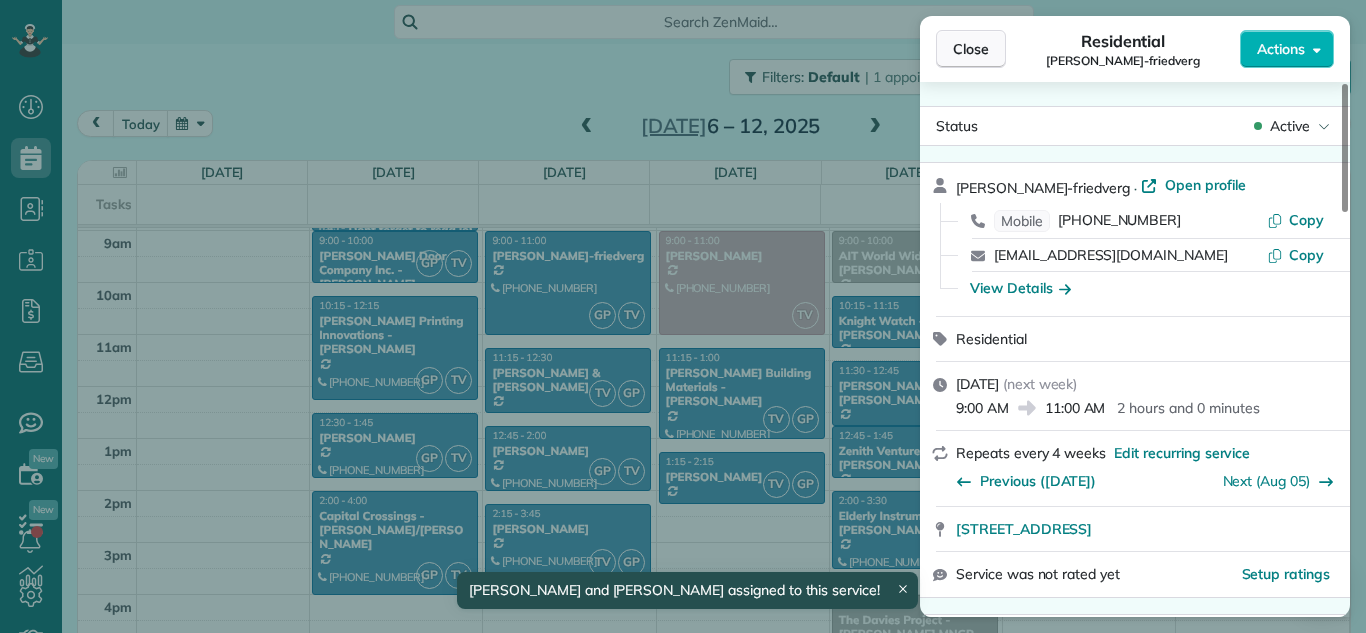 click on "Close" at bounding box center (971, 49) 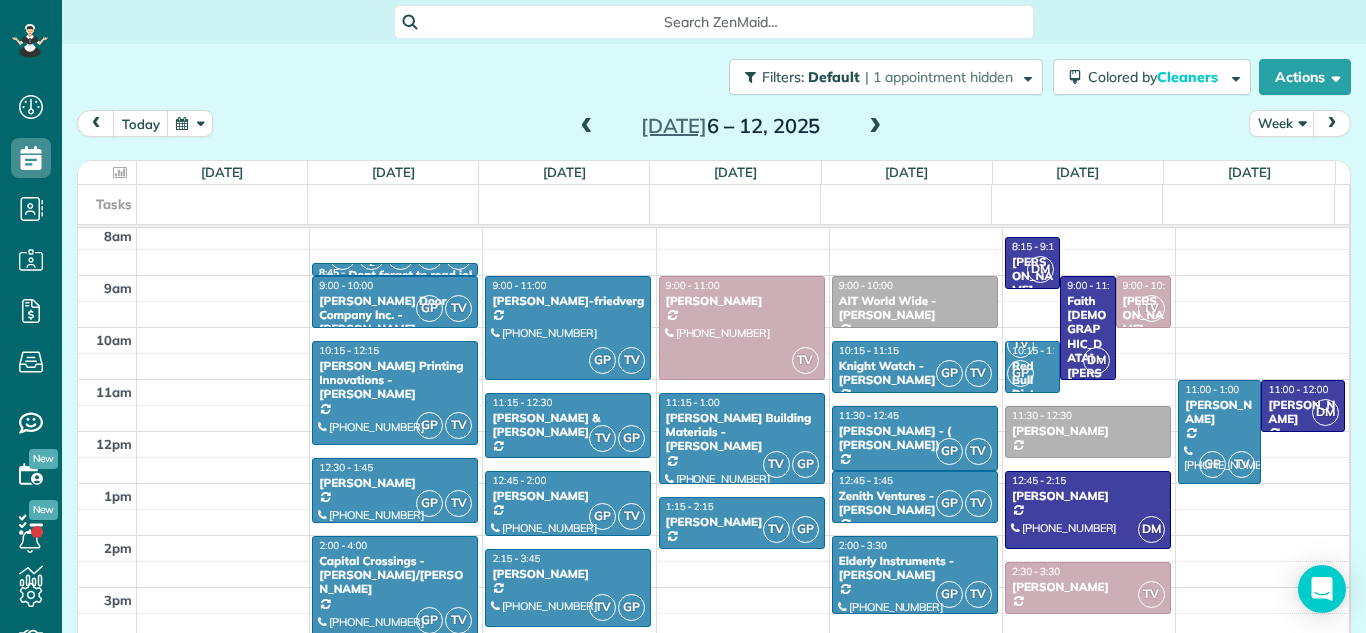 scroll, scrollTop: 343, scrollLeft: 0, axis: vertical 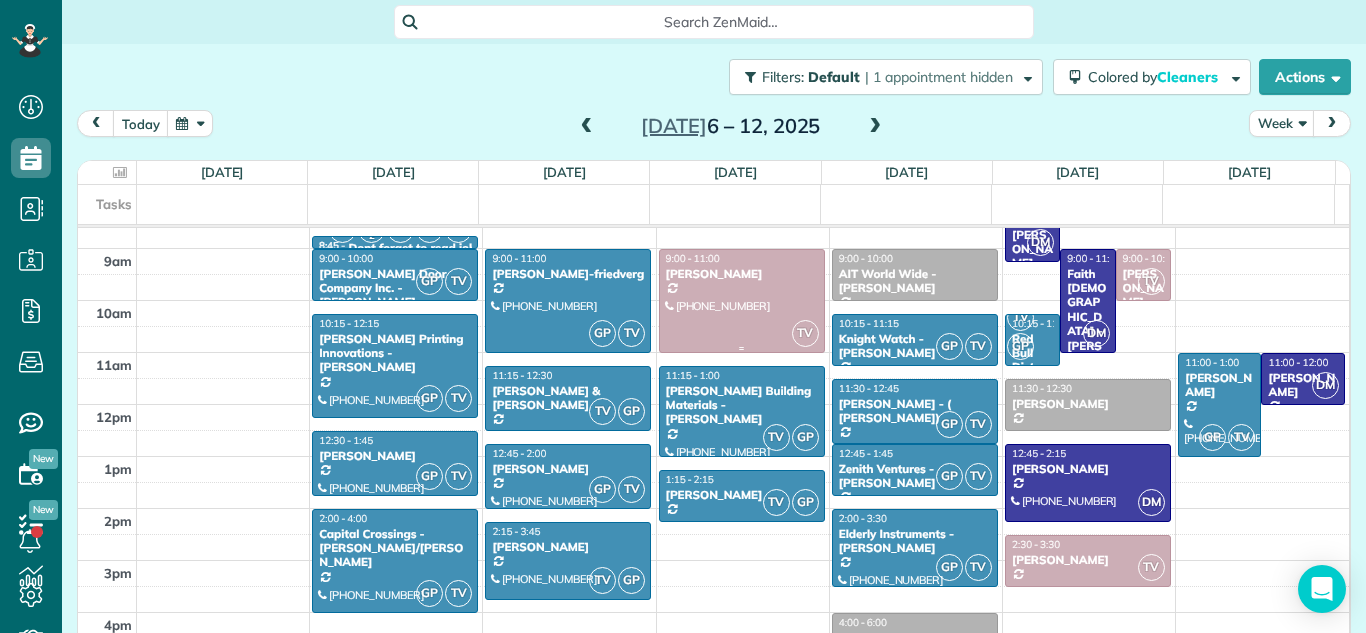 click at bounding box center [742, 301] 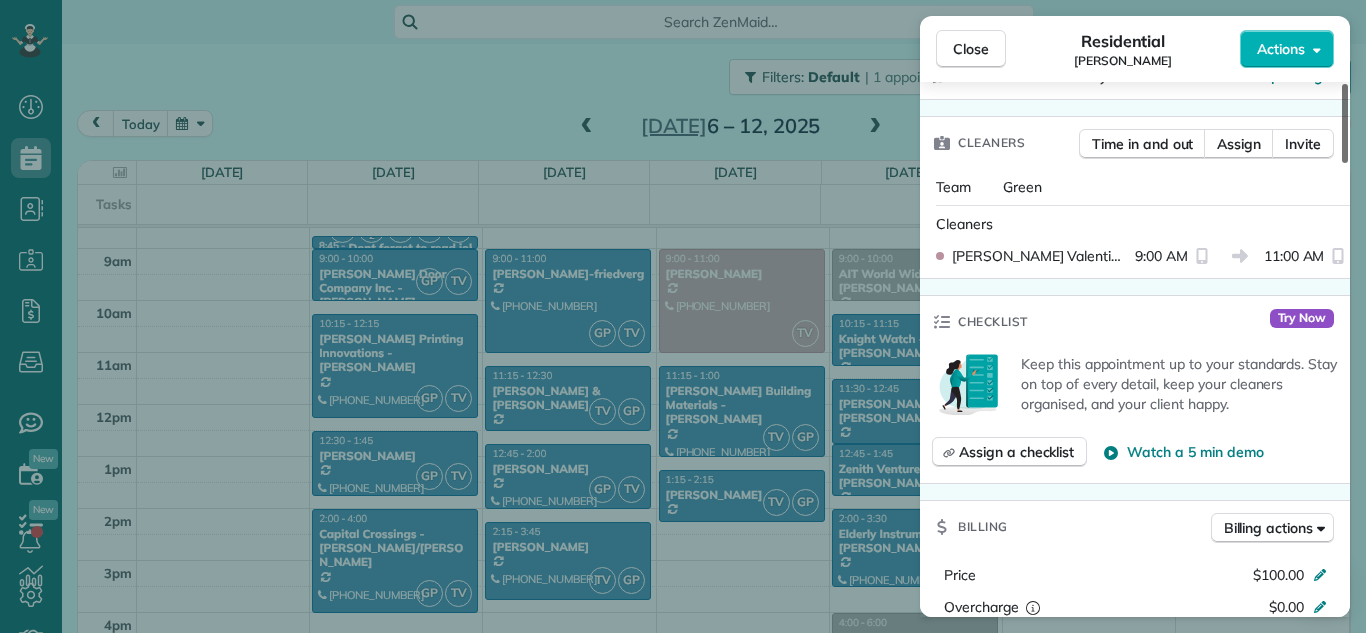 scroll, scrollTop: 511, scrollLeft: 0, axis: vertical 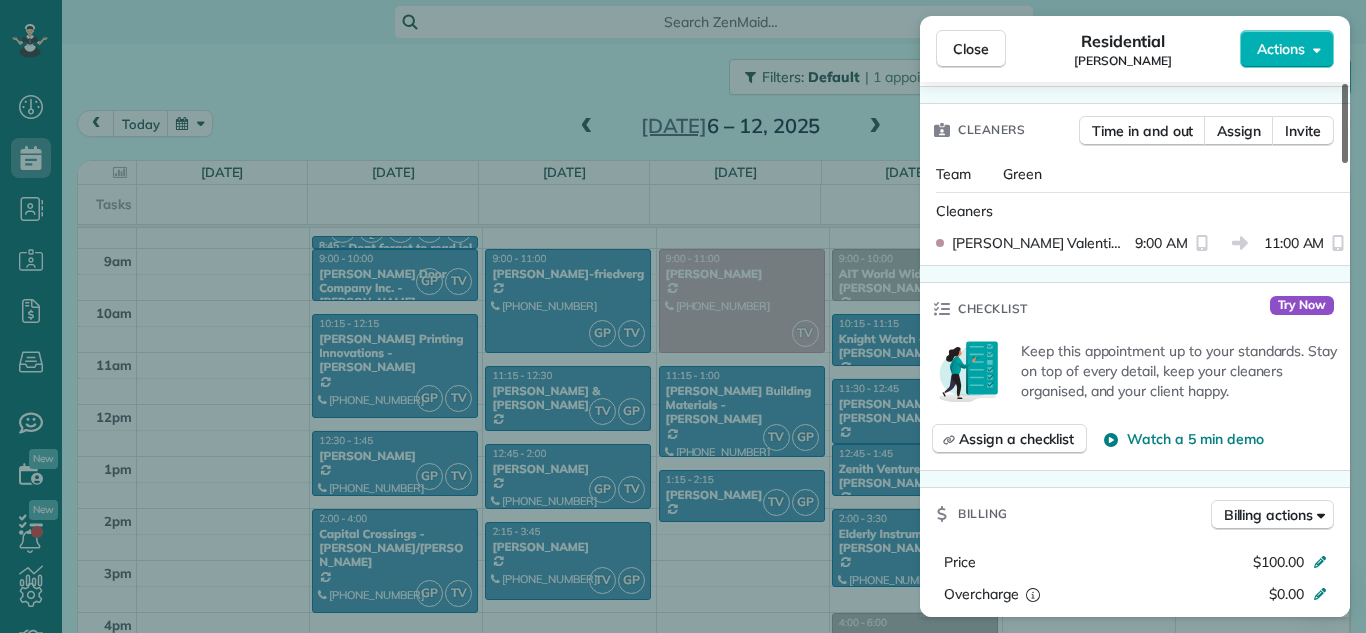 drag, startPoint x: 1345, startPoint y: 133, endPoint x: 1347, endPoint y: 209, distance: 76.02631 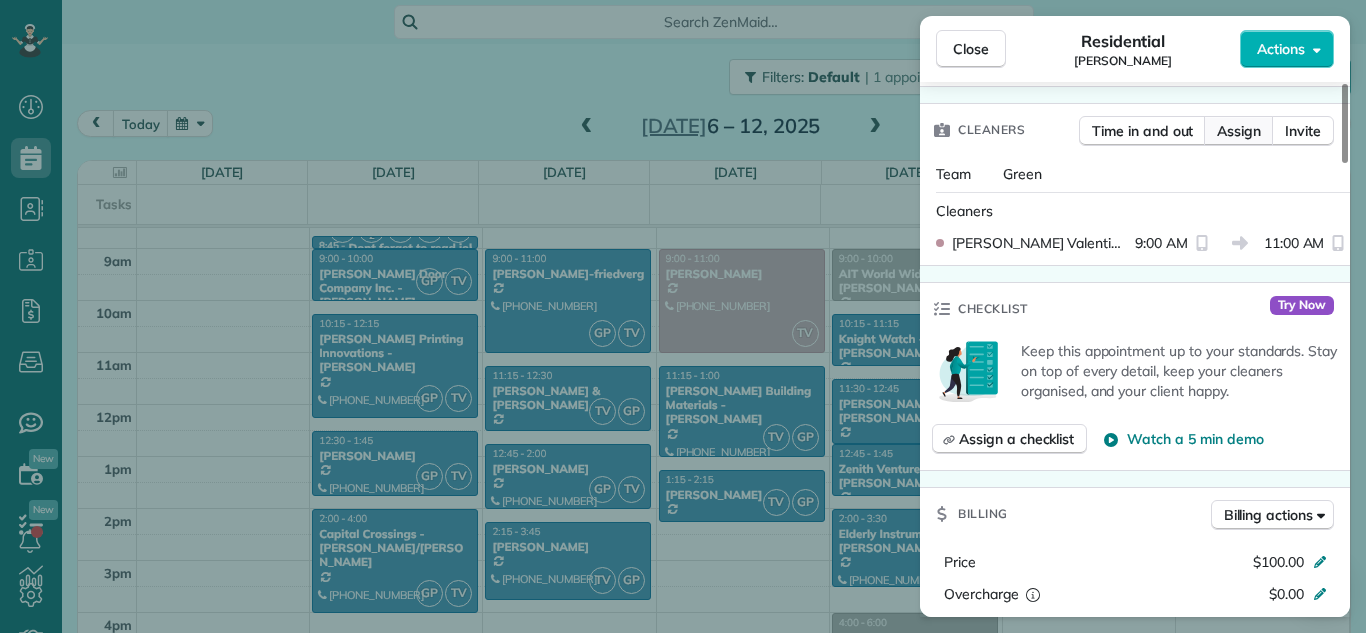 click on "Assign" at bounding box center (1239, 131) 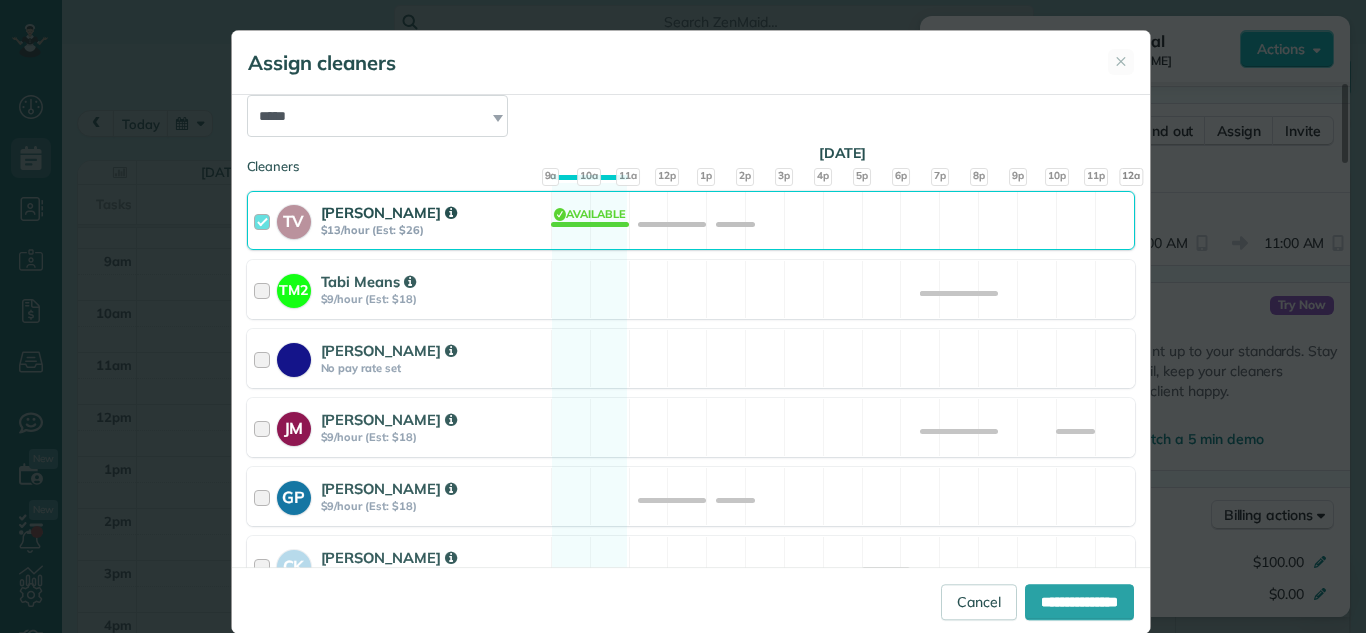 scroll, scrollTop: 280, scrollLeft: 0, axis: vertical 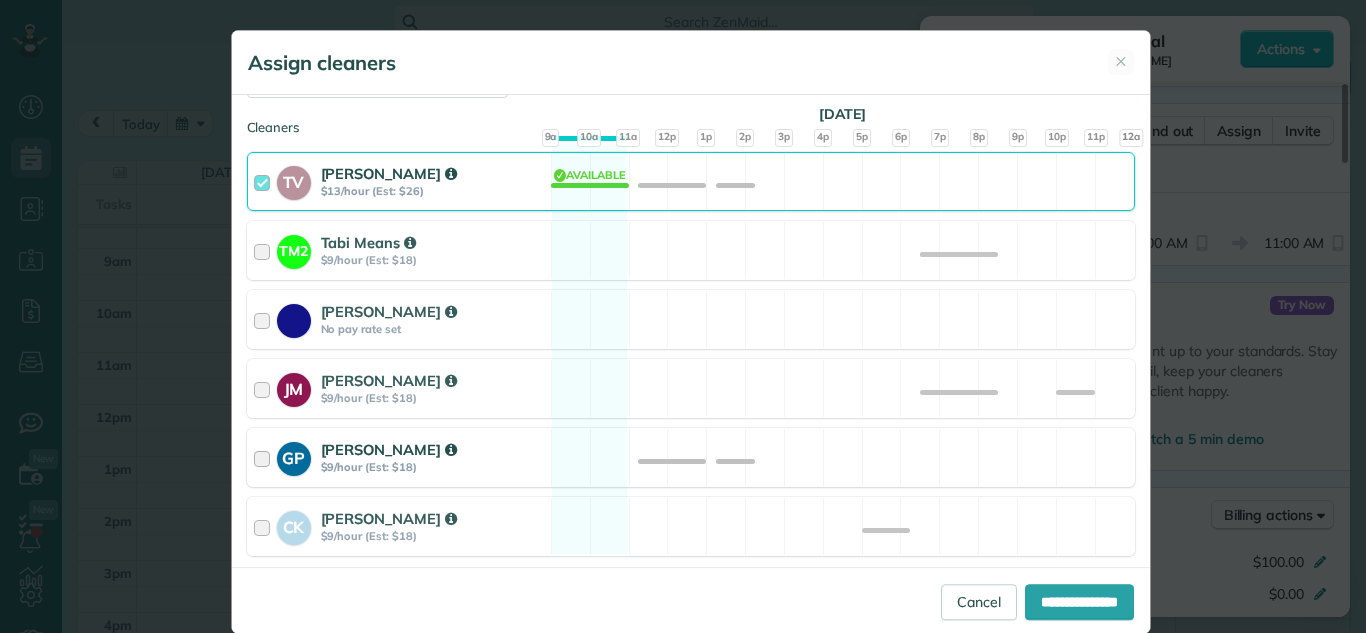 click at bounding box center (265, 457) 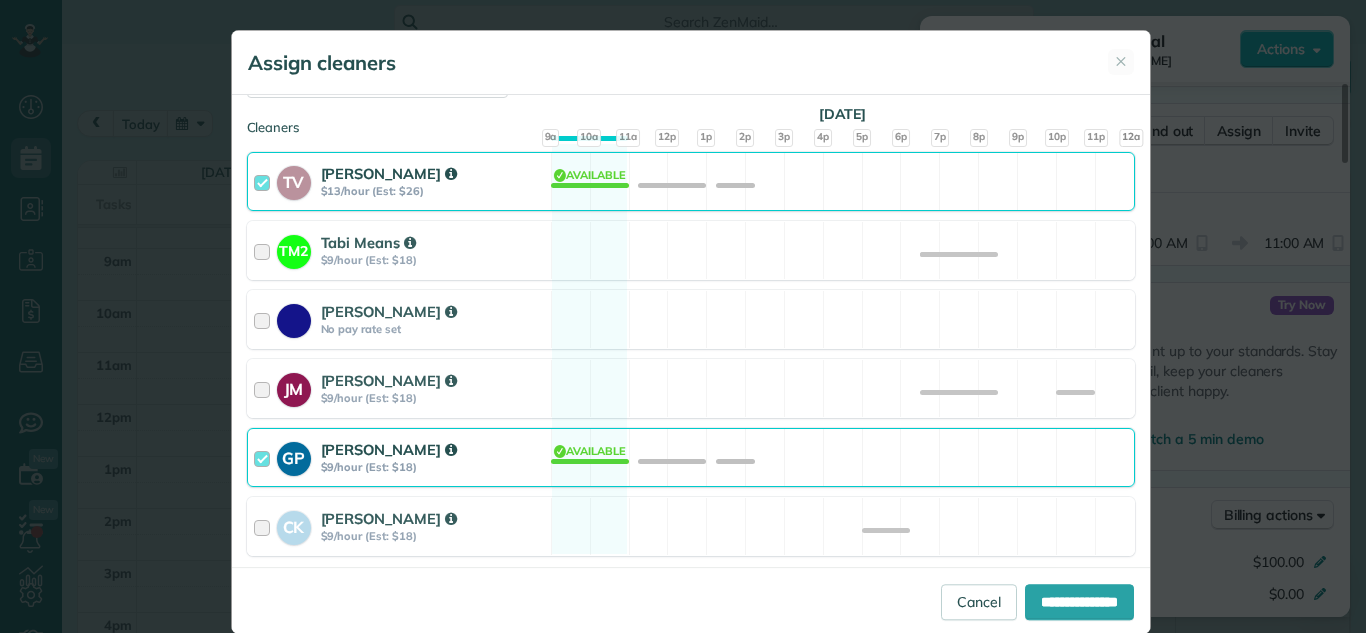 click on "**********" at bounding box center (691, 600) 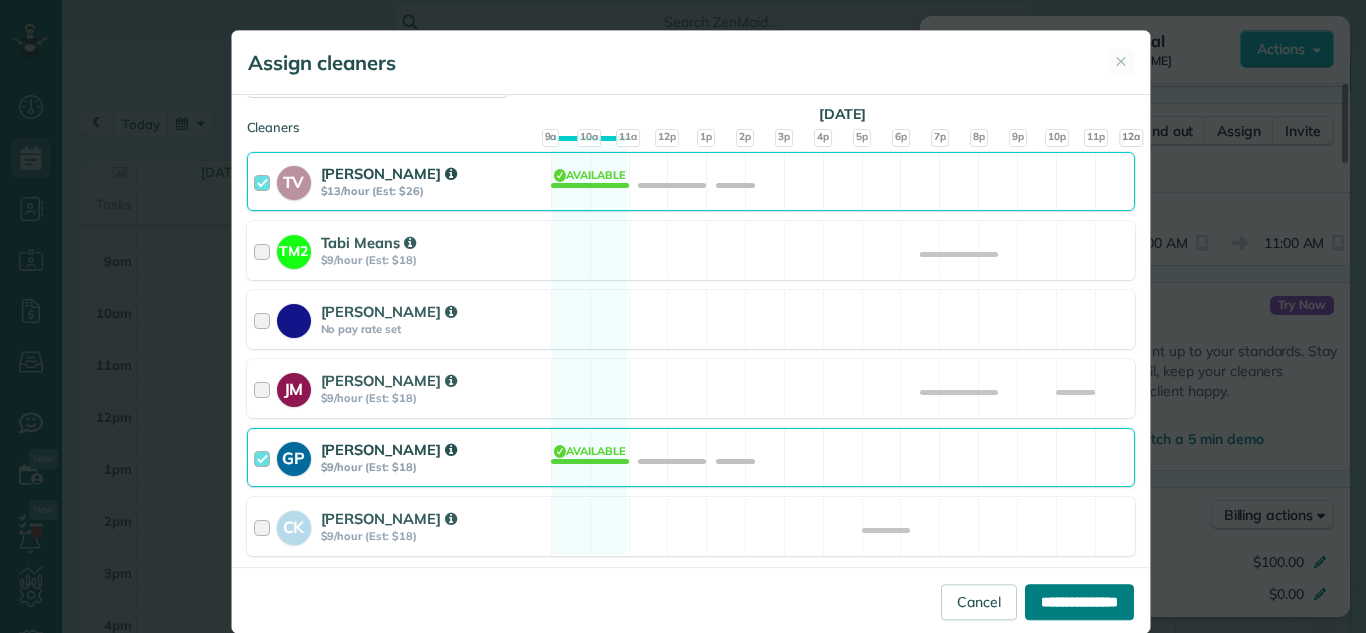 click on "**********" at bounding box center (1079, 602) 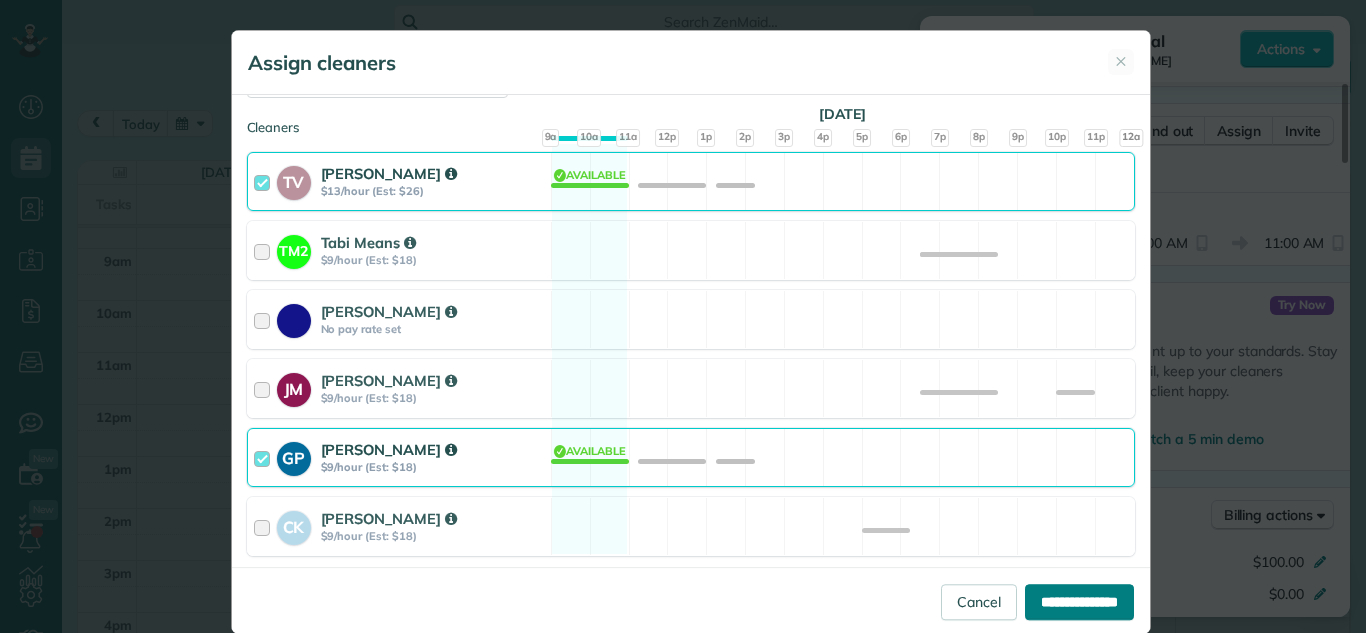 type on "**********" 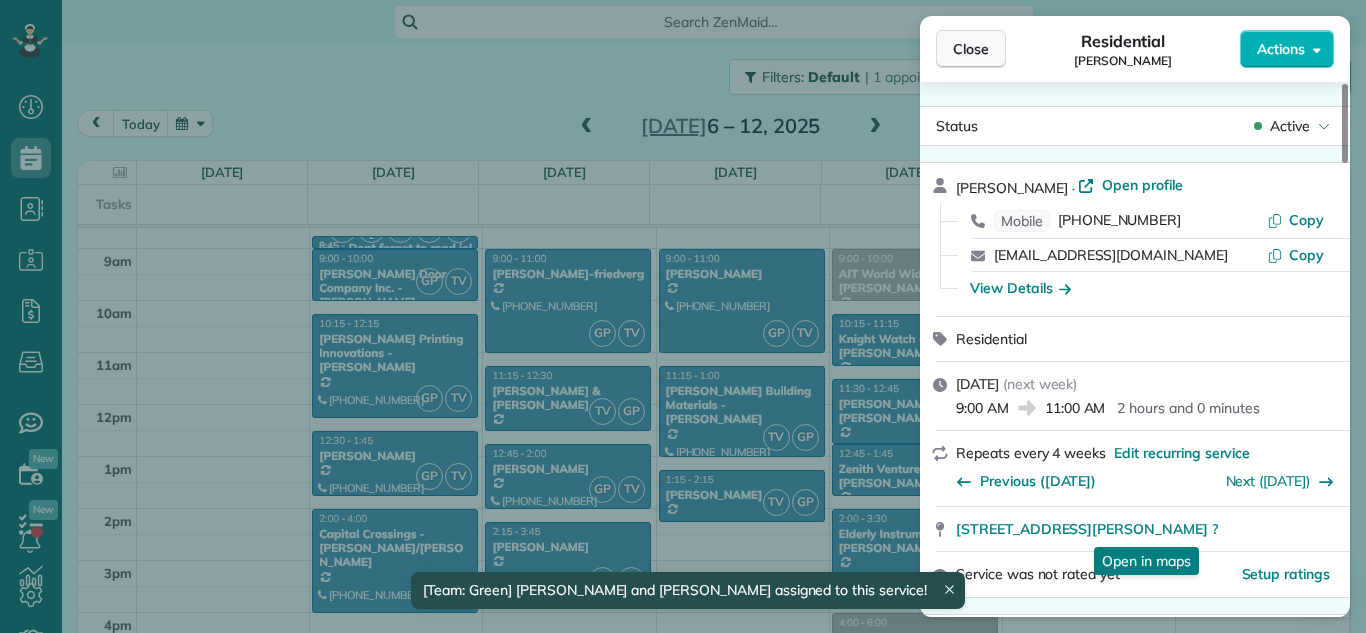 click on "Close" at bounding box center [971, 49] 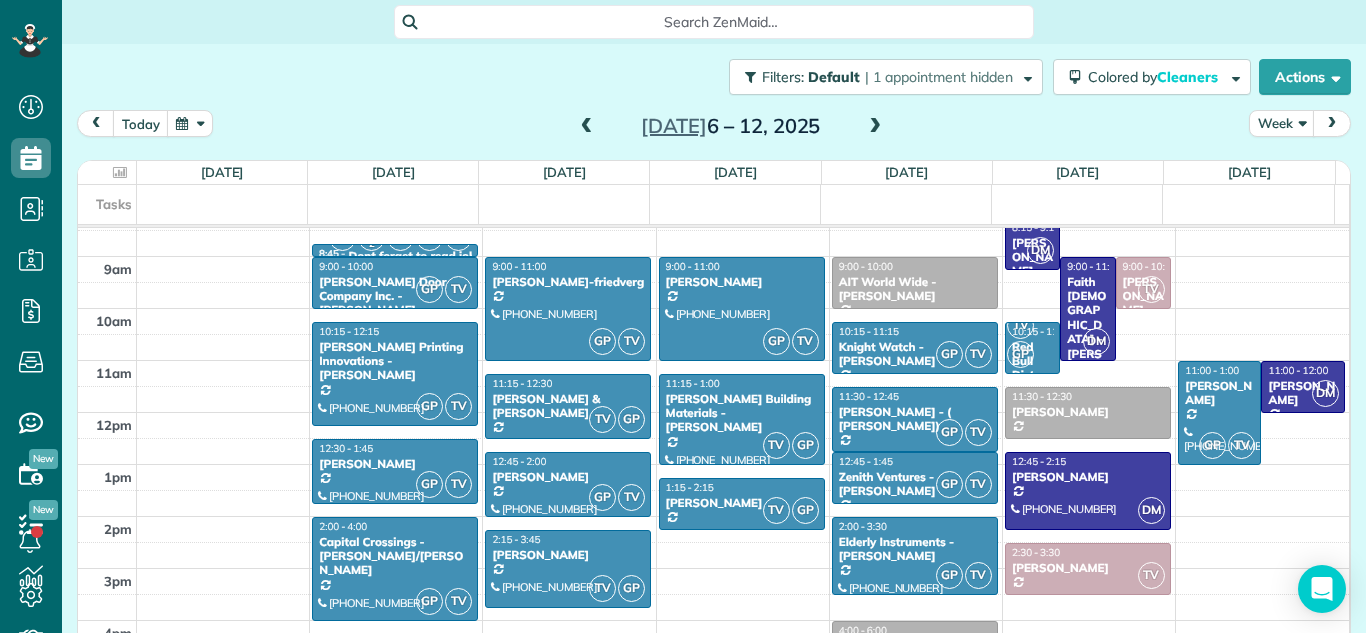 scroll, scrollTop: 337, scrollLeft: 0, axis: vertical 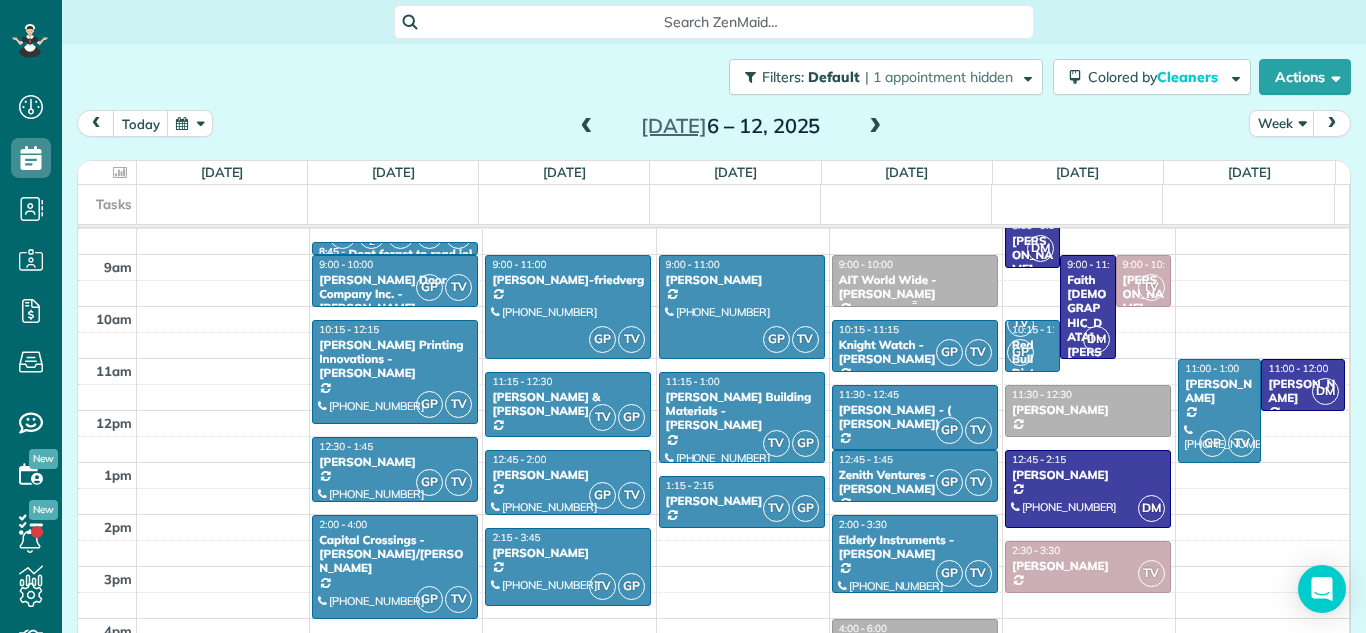 click on "9:00 - 10:00" at bounding box center (915, 264) 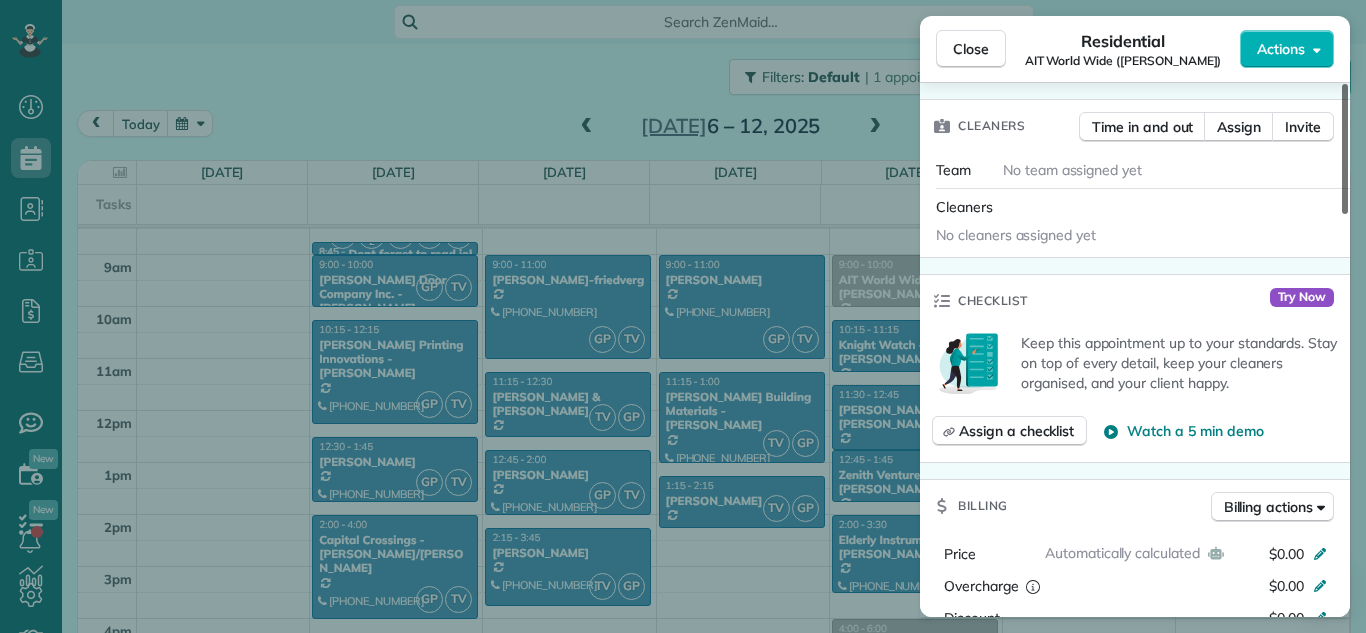 scroll, scrollTop: 469, scrollLeft: 0, axis: vertical 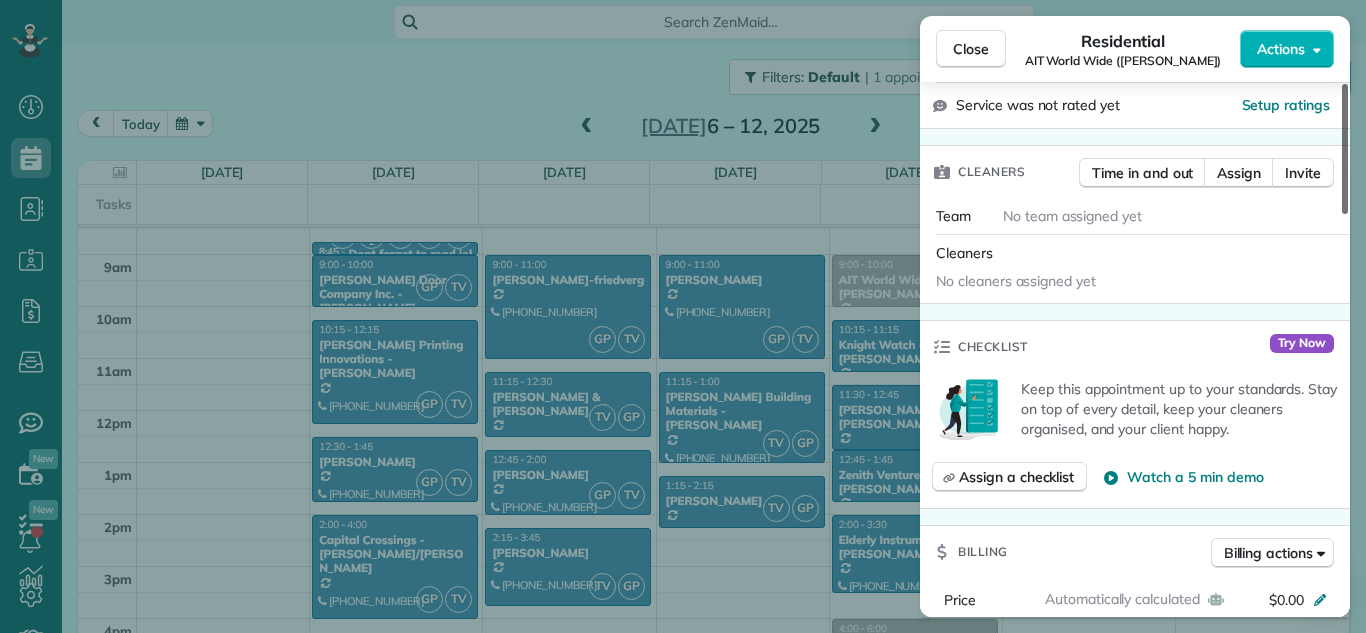 drag, startPoint x: 1346, startPoint y: 179, endPoint x: 1342, endPoint y: 293, distance: 114.07015 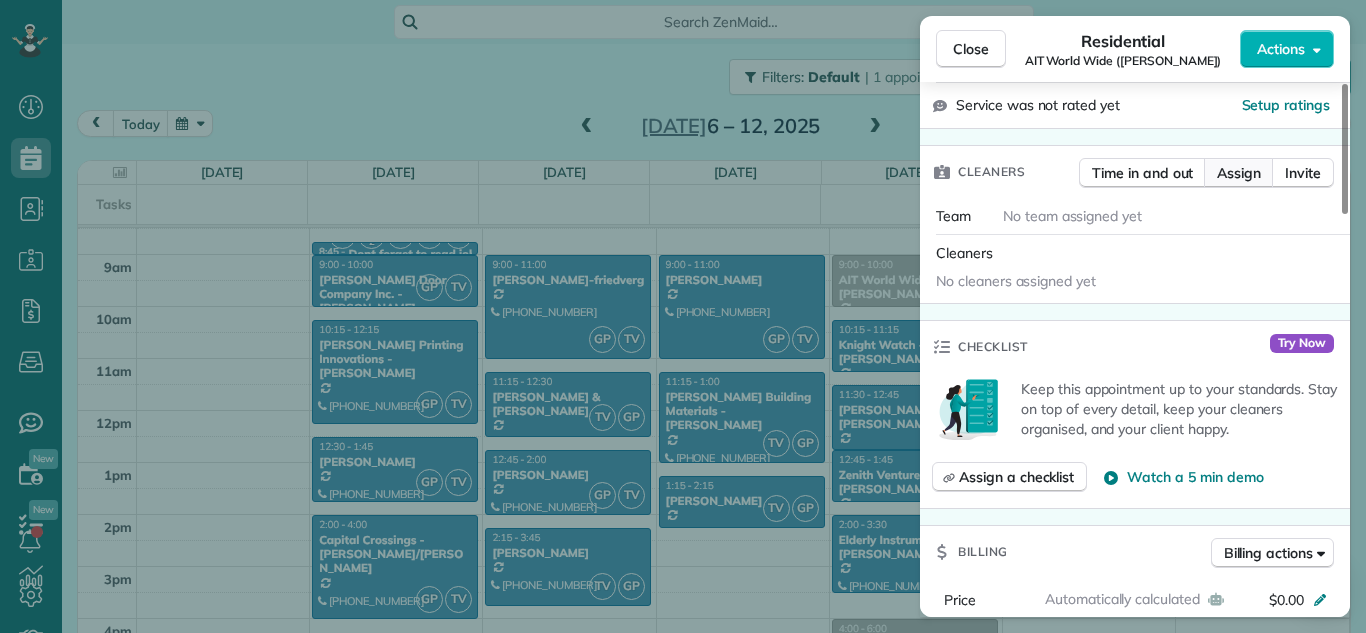 click on "Assign" at bounding box center (1239, 173) 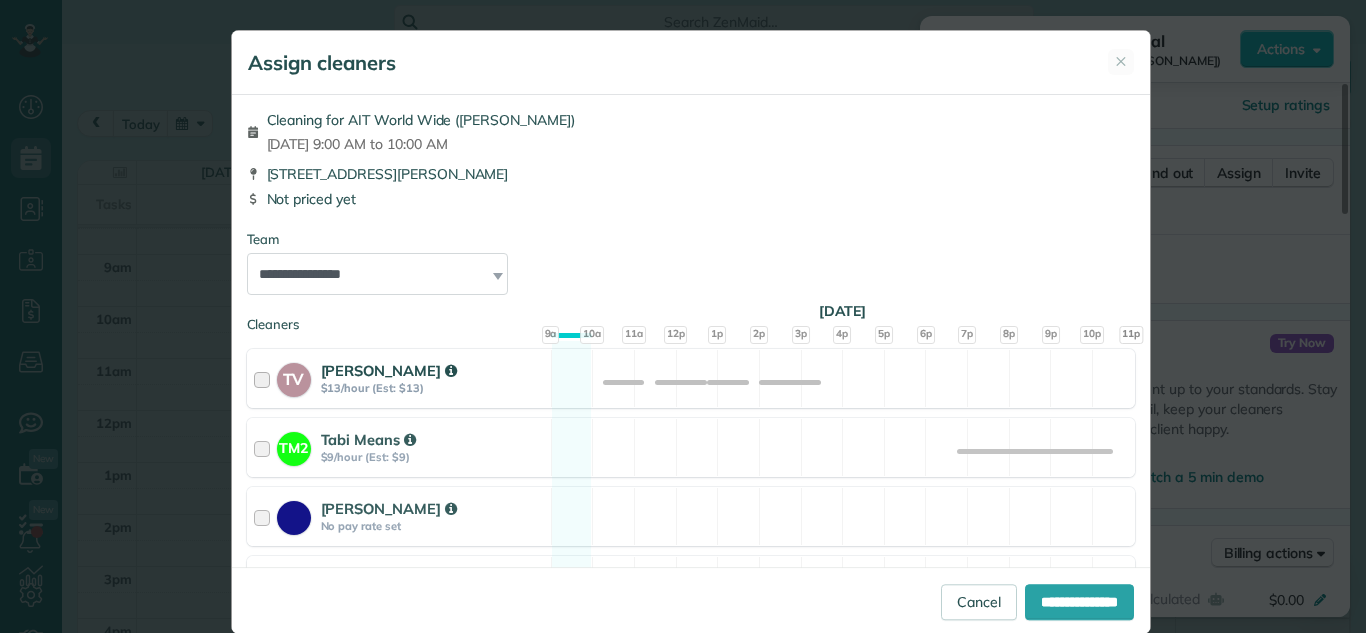 click at bounding box center (265, 378) 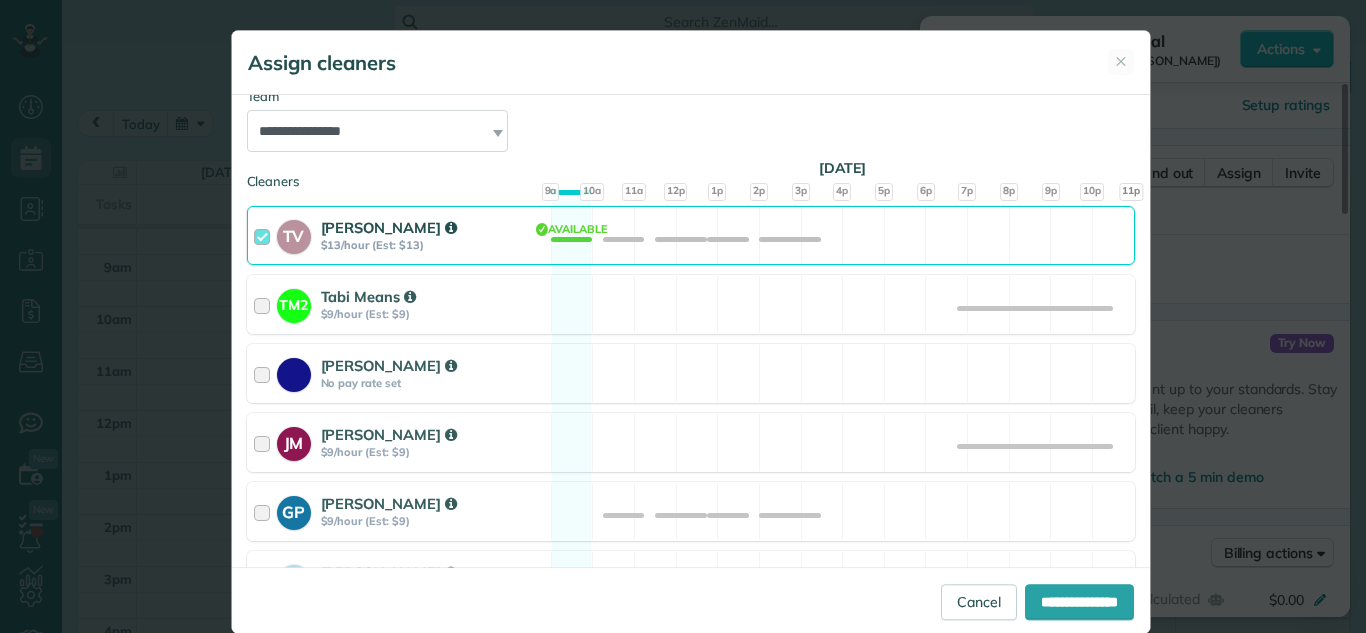 scroll, scrollTop: 201, scrollLeft: 0, axis: vertical 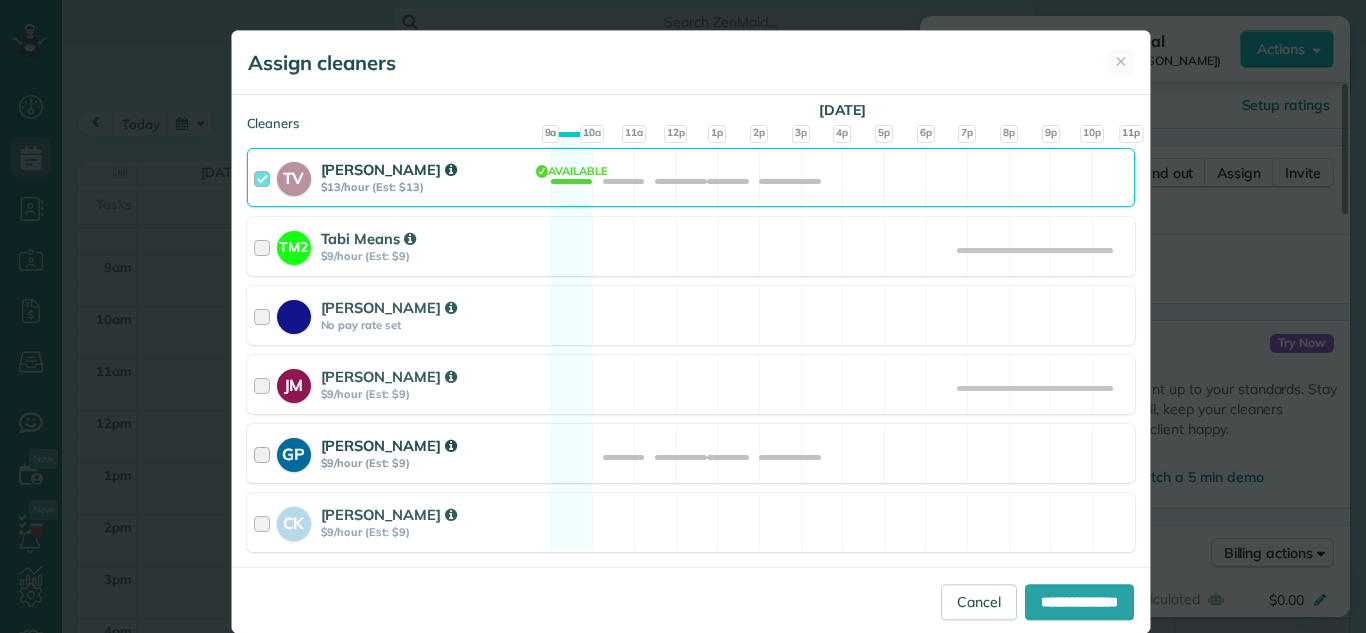click at bounding box center (265, 453) 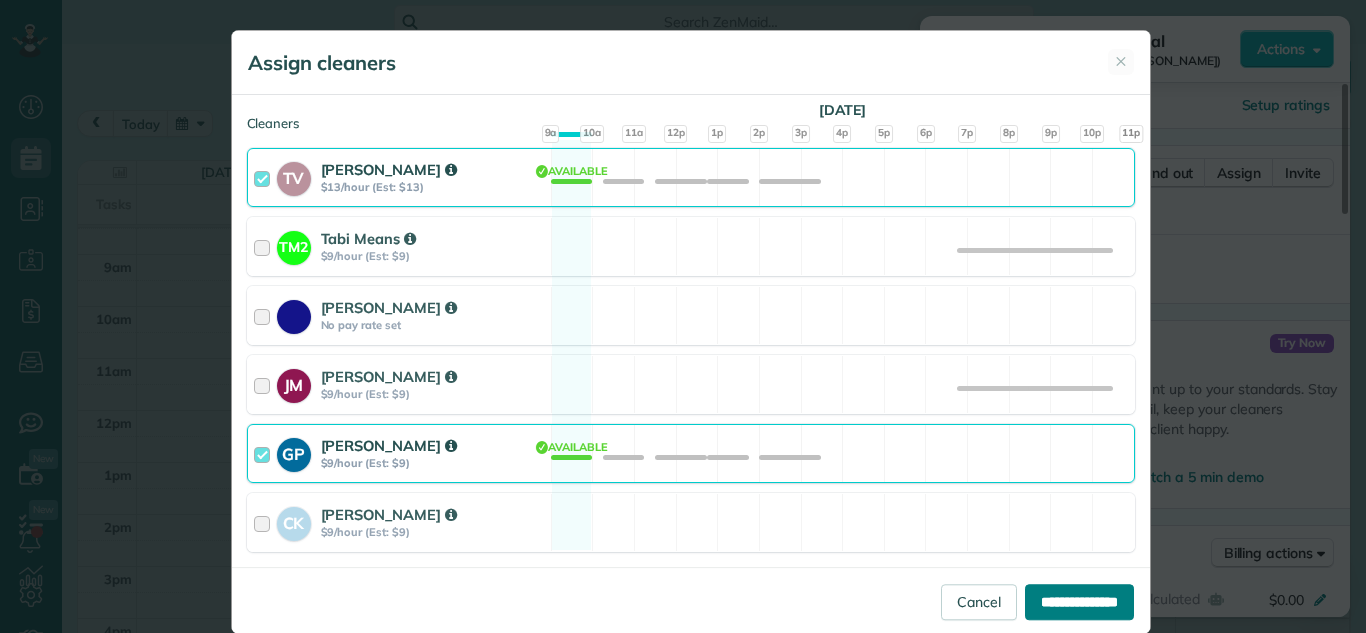 click on "**********" at bounding box center [1079, 602] 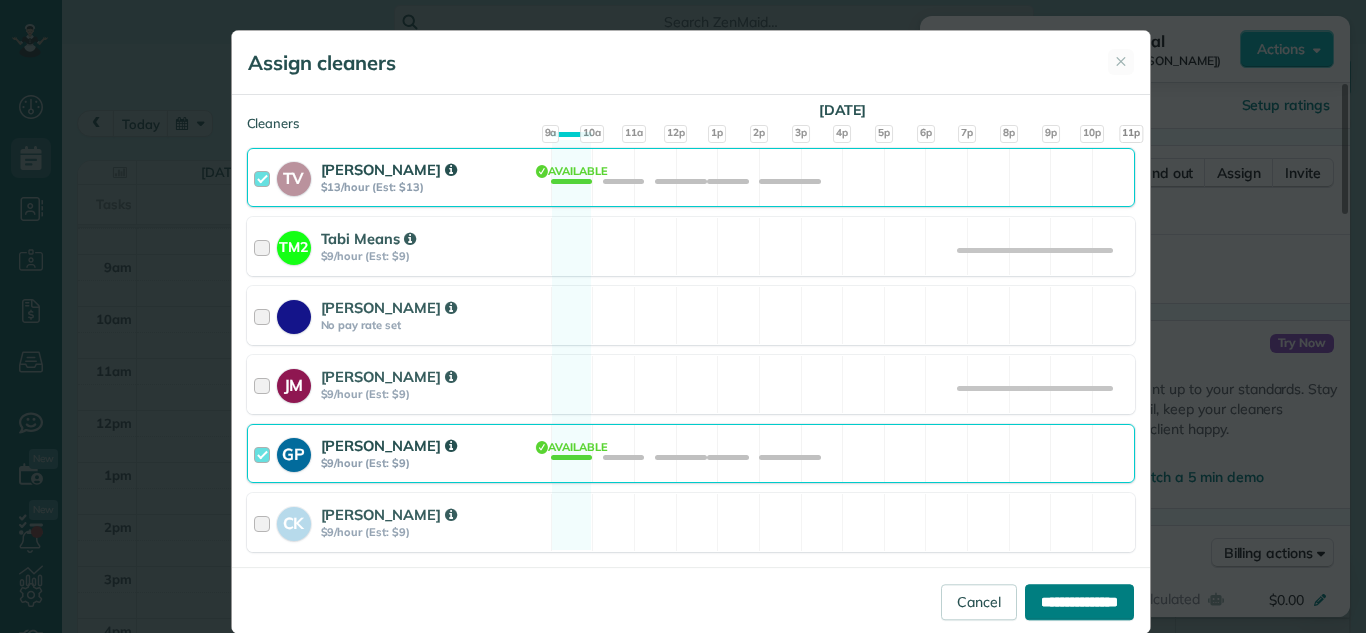 type on "**********" 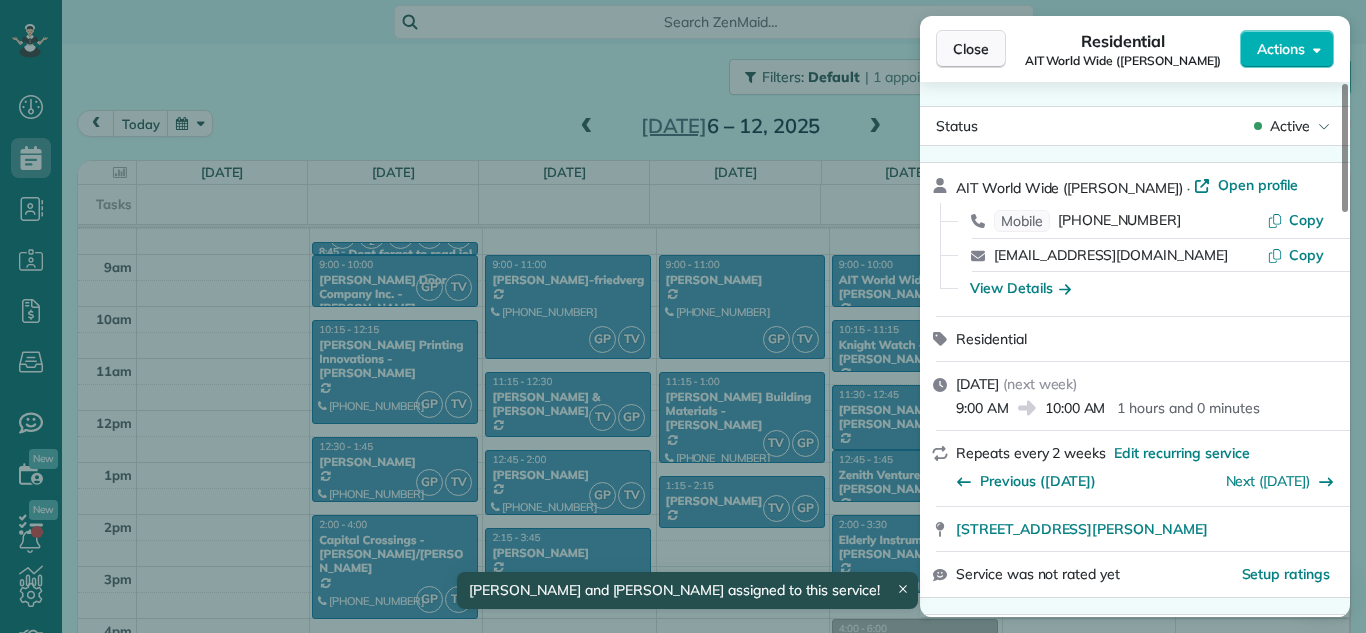 click on "Close" at bounding box center [971, 49] 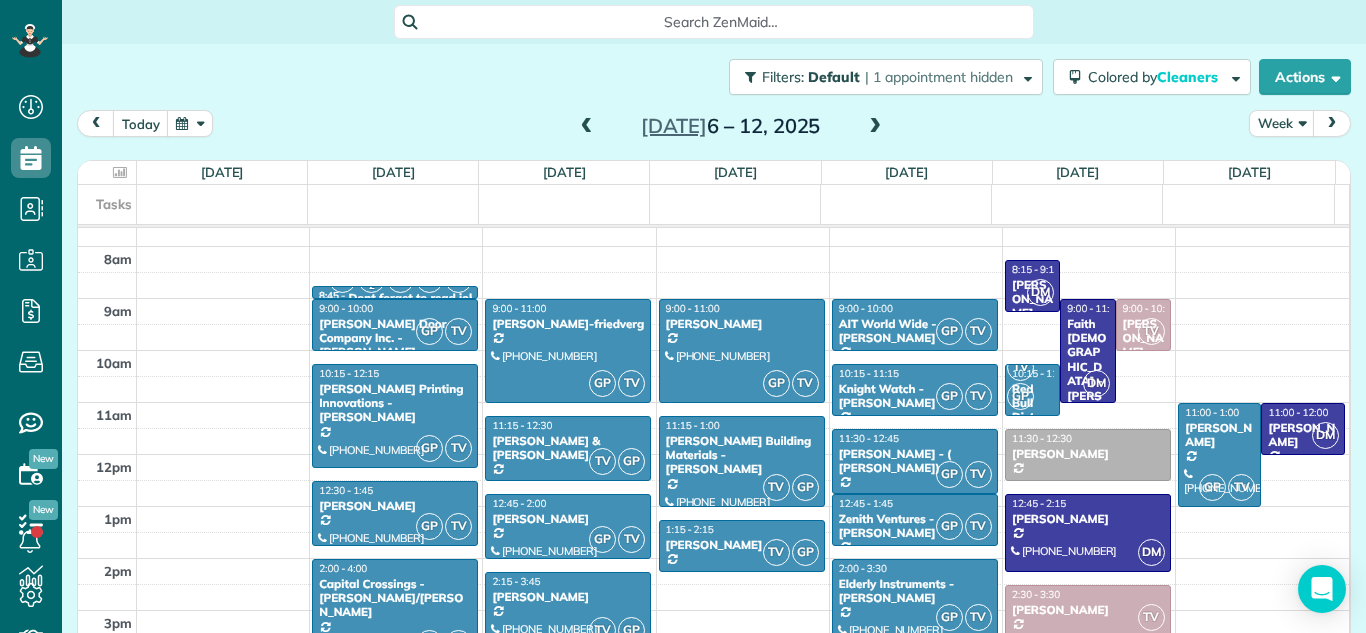 scroll, scrollTop: 322, scrollLeft: 0, axis: vertical 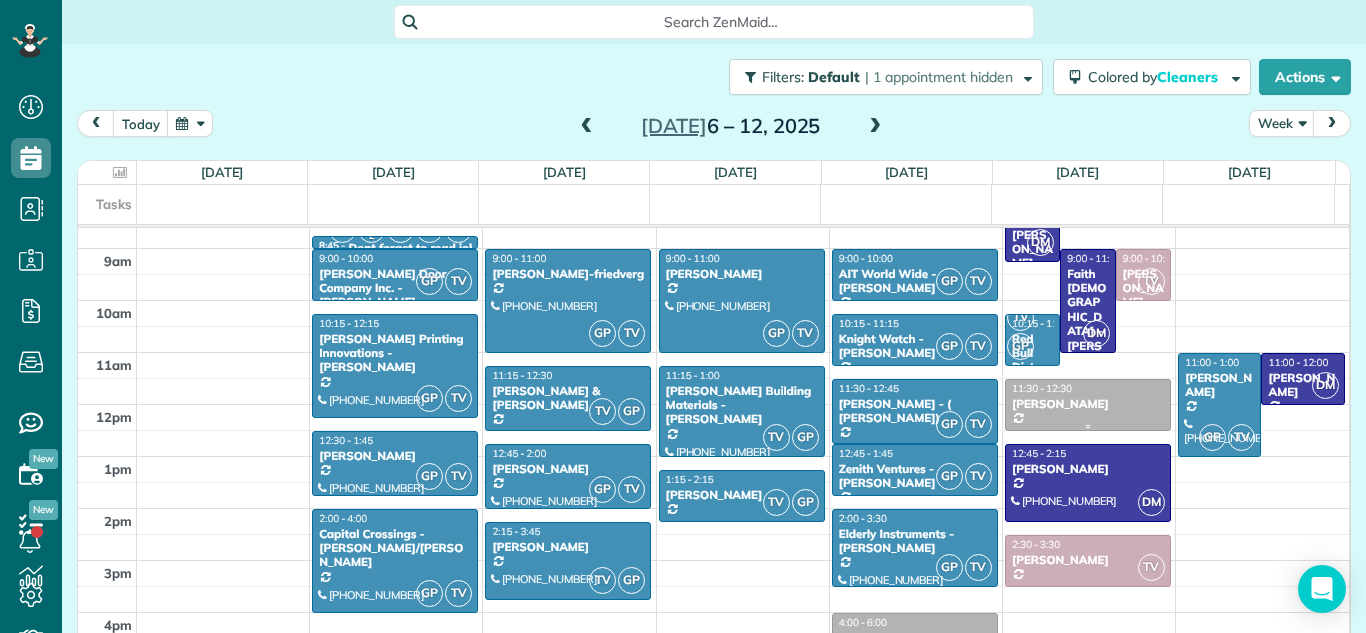click on "11:30 - 12:30" at bounding box center (1088, 388) 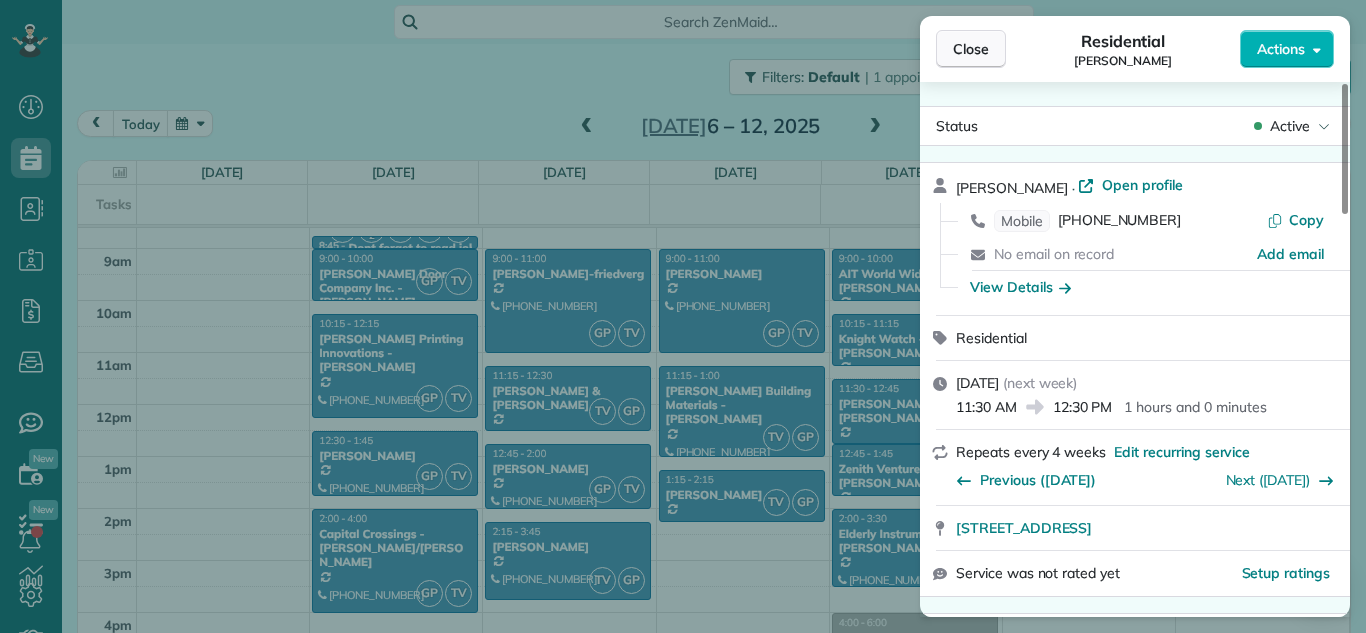 click on "Close" at bounding box center [971, 49] 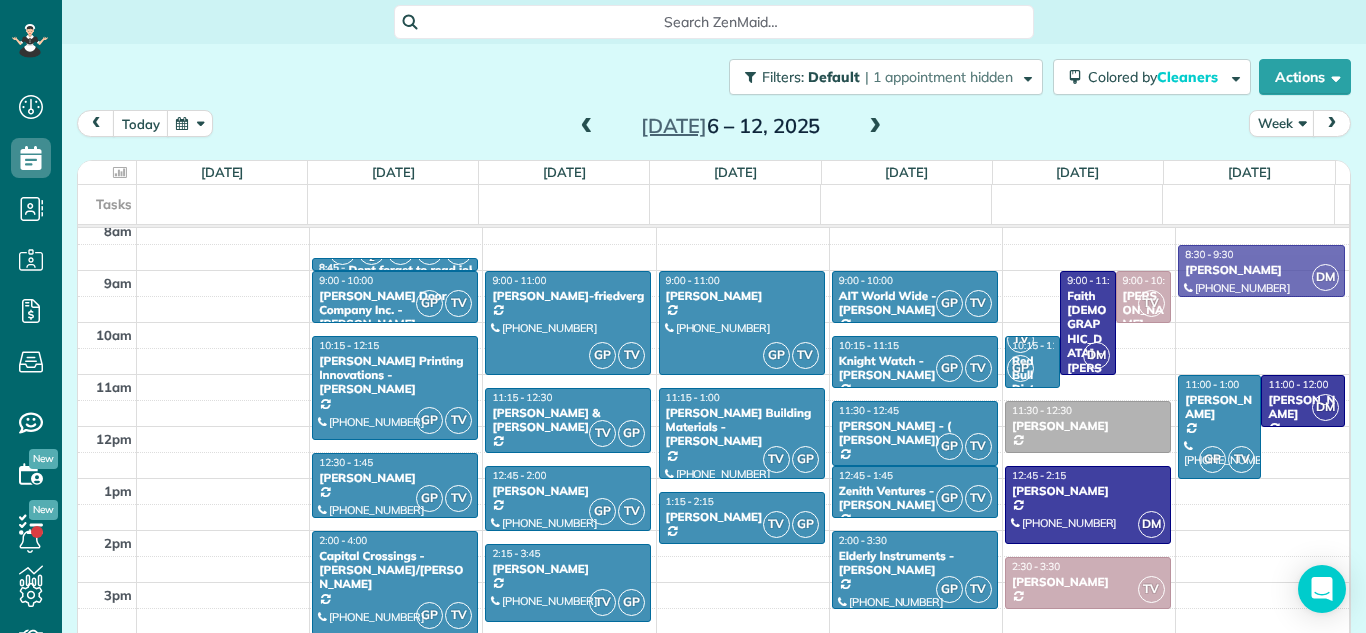 scroll, scrollTop: 312, scrollLeft: 0, axis: vertical 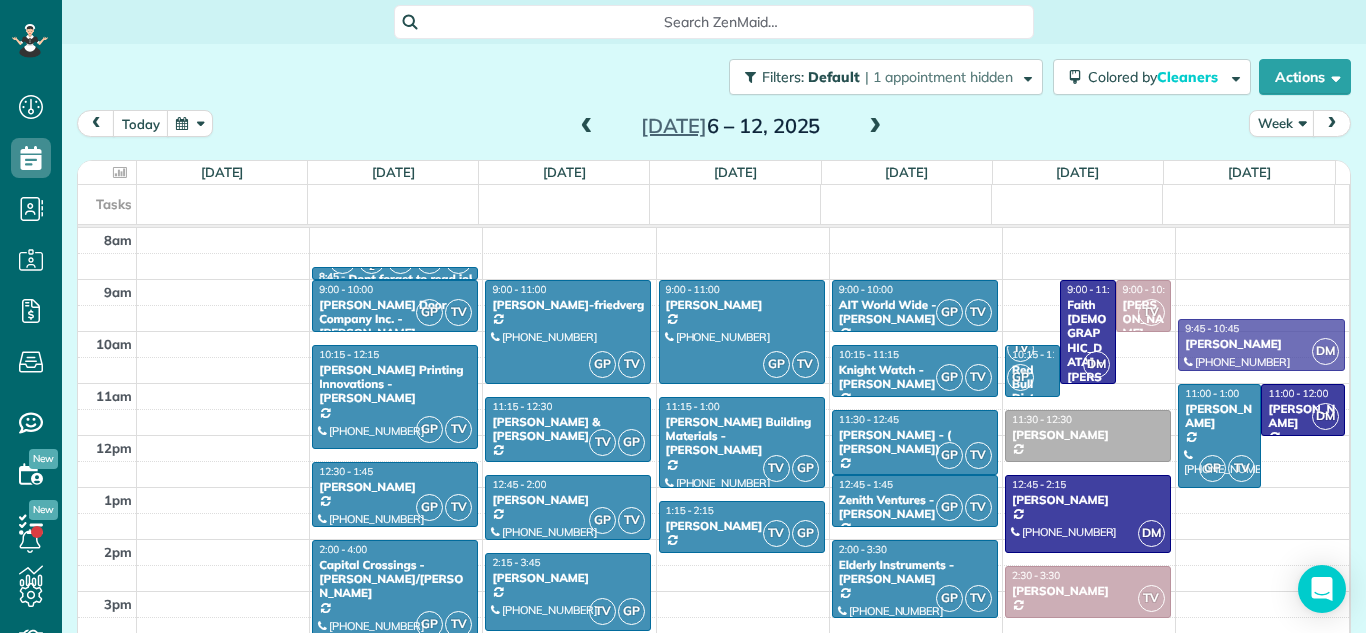 drag, startPoint x: 1016, startPoint y: 235, endPoint x: 1222, endPoint y: 317, distance: 221.72055 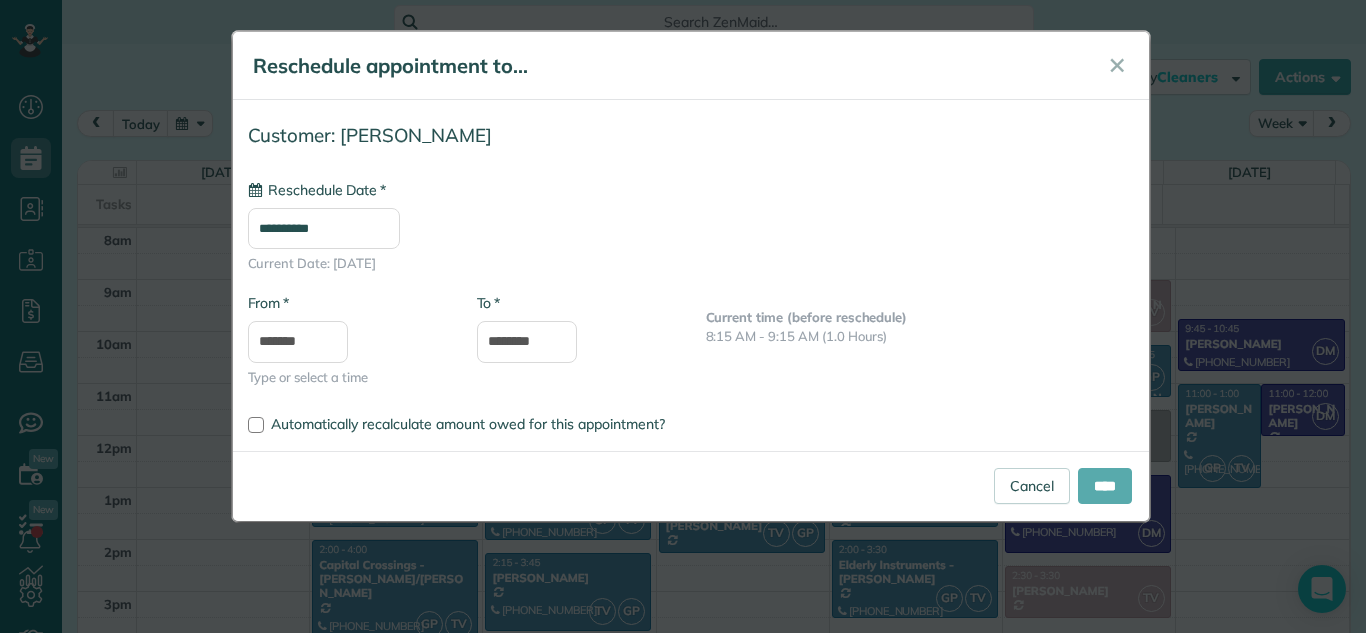 type on "**********" 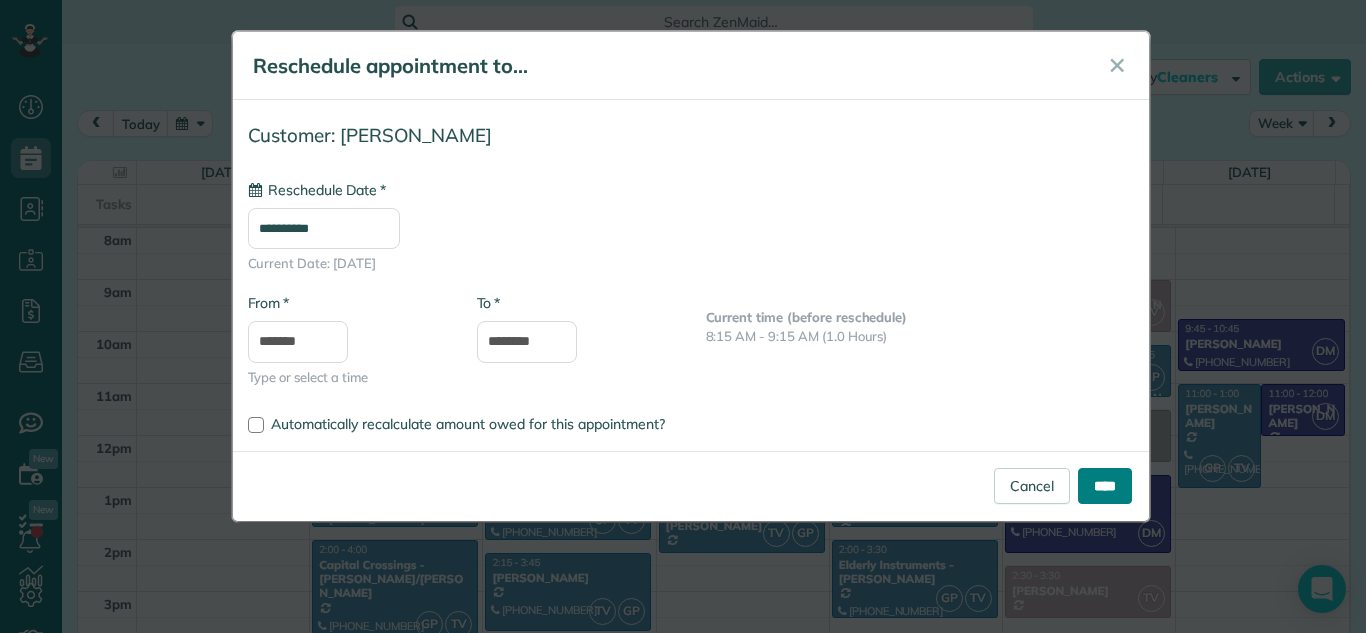 click on "****" at bounding box center [1105, 486] 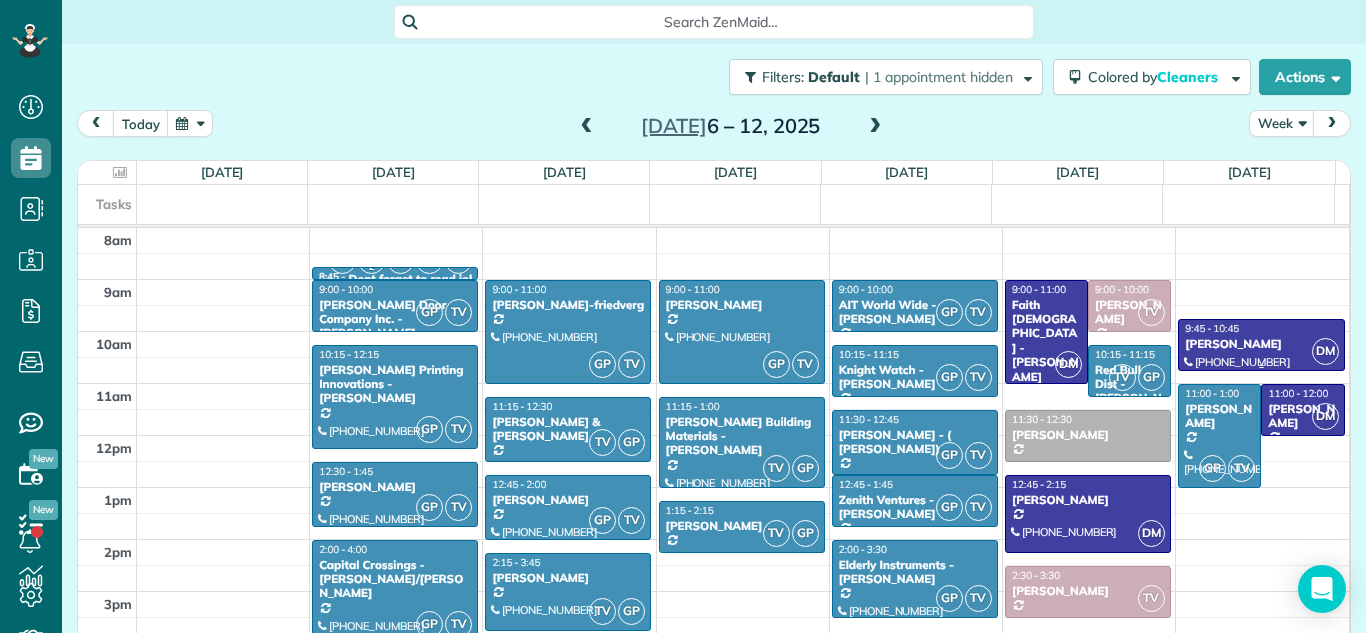 click on "Gary Wolfe" at bounding box center [1261, 344] 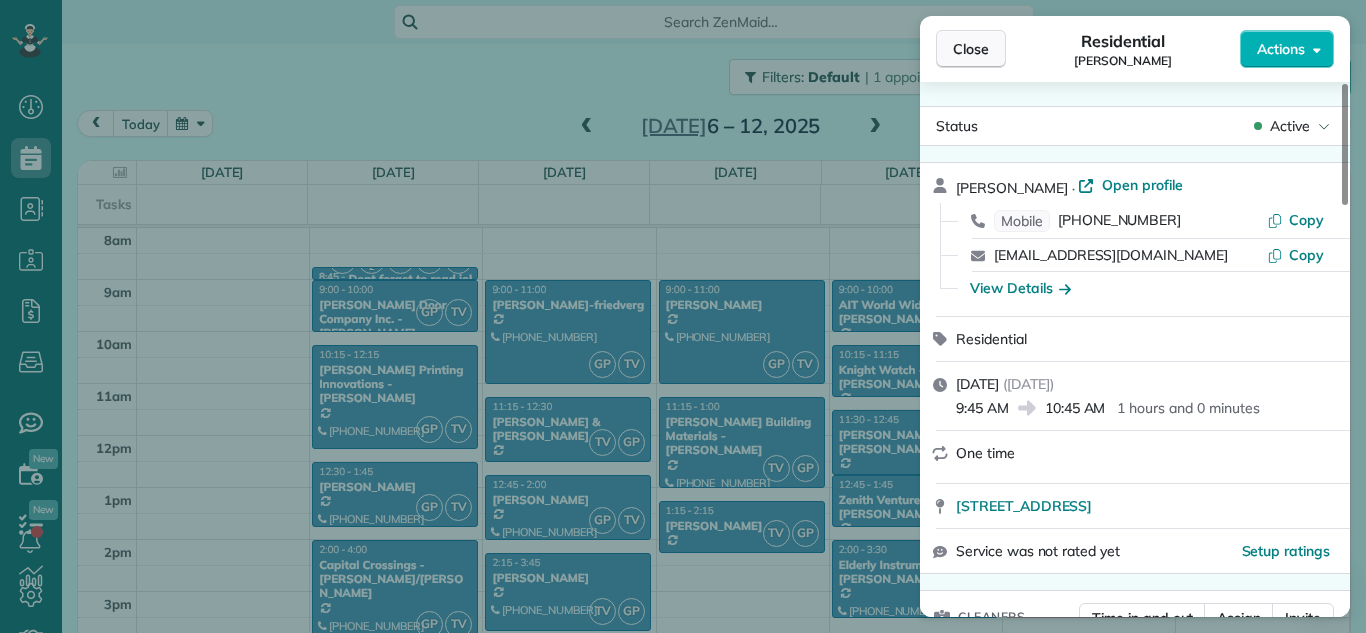 click on "Close" at bounding box center (971, 49) 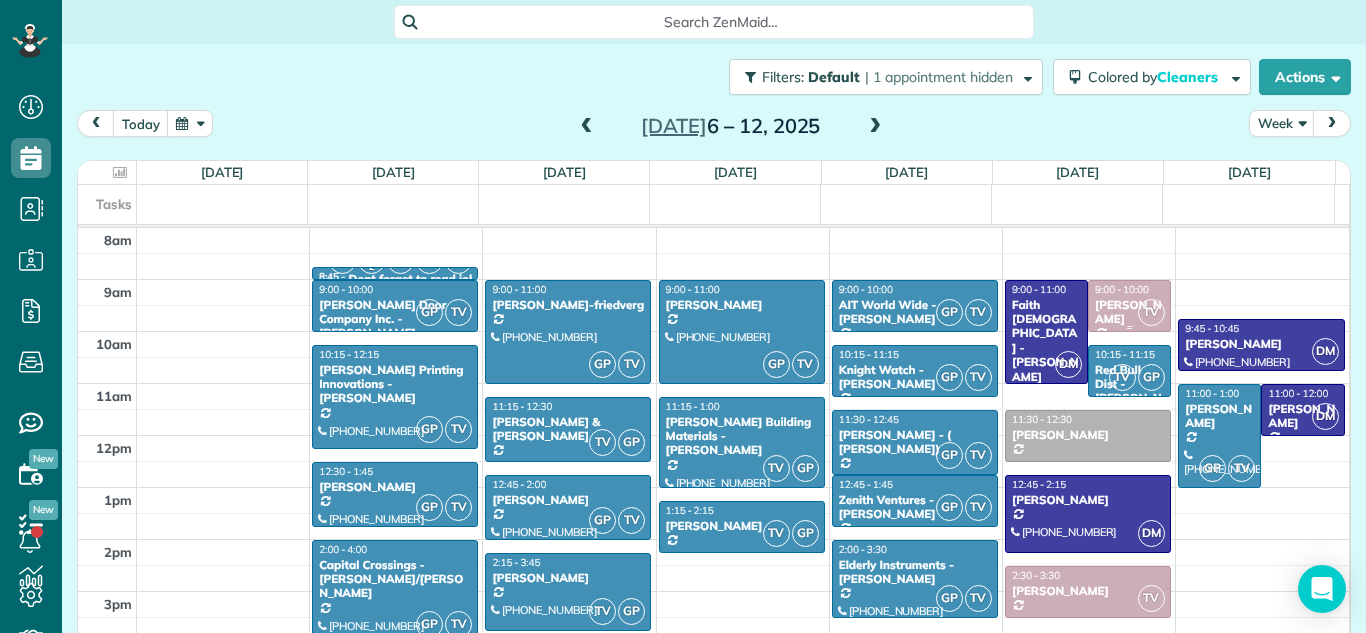 click on "Sonja Scheurers" at bounding box center (1129, 312) 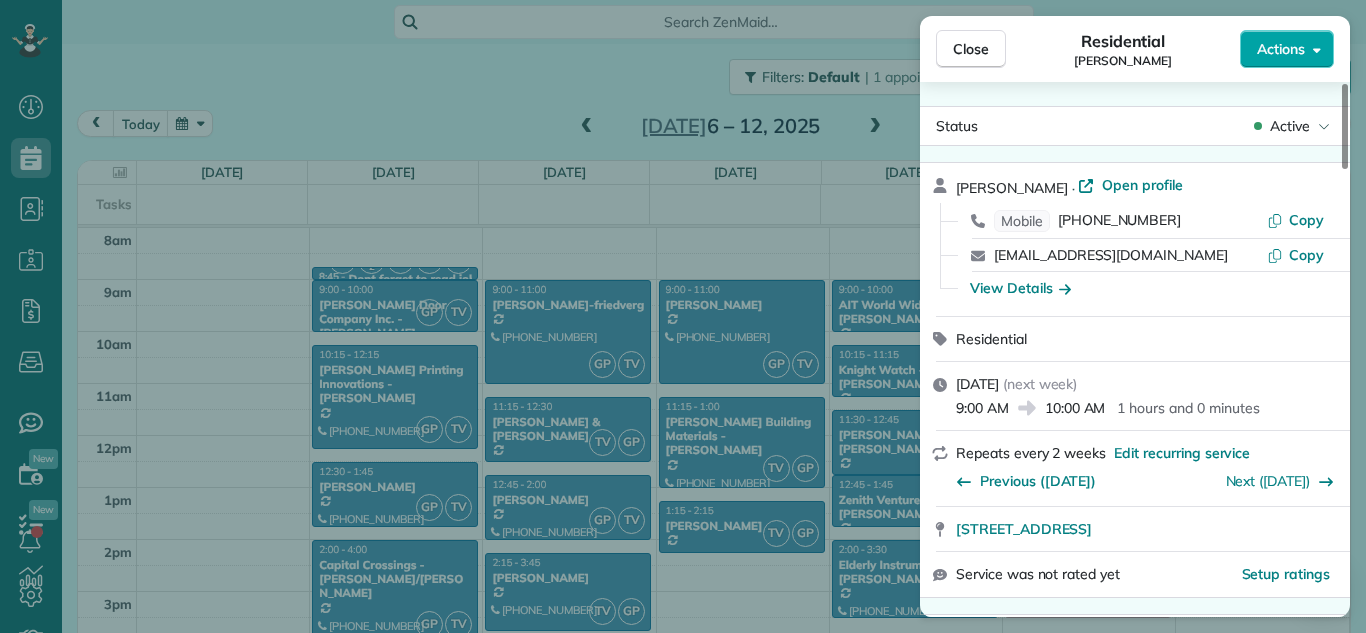 click on "Actions" at bounding box center [1281, 49] 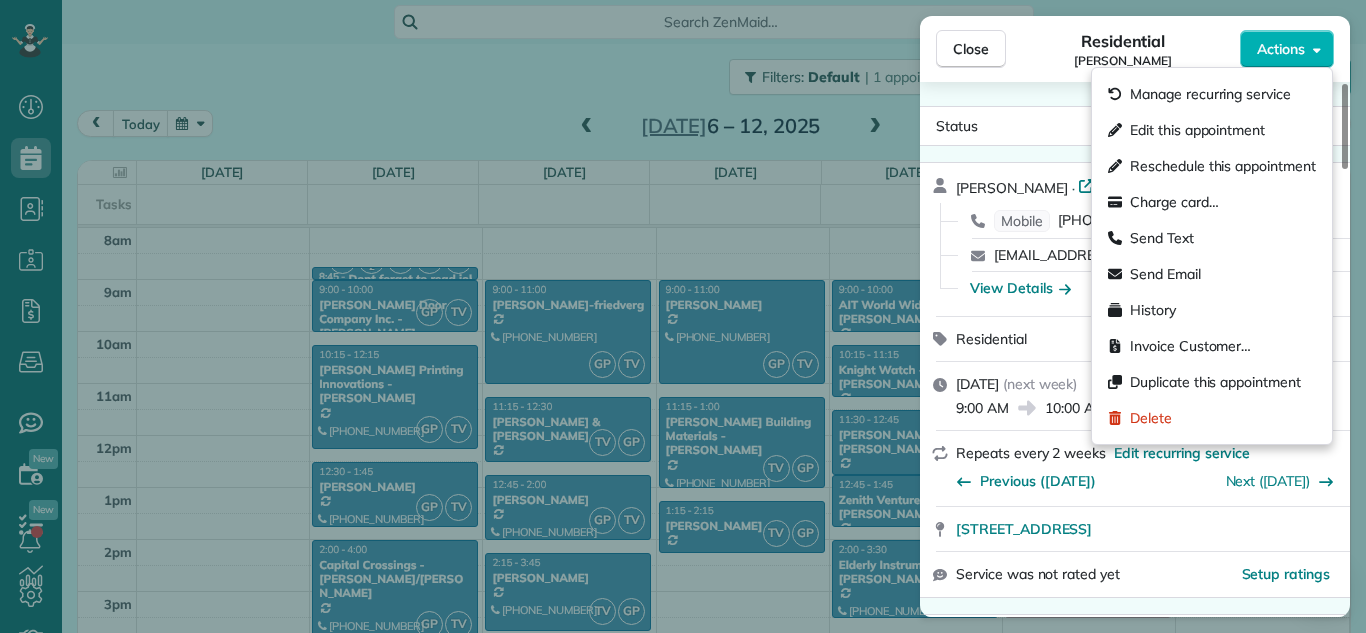 click on "Sonja Scheurers" at bounding box center (1123, 61) 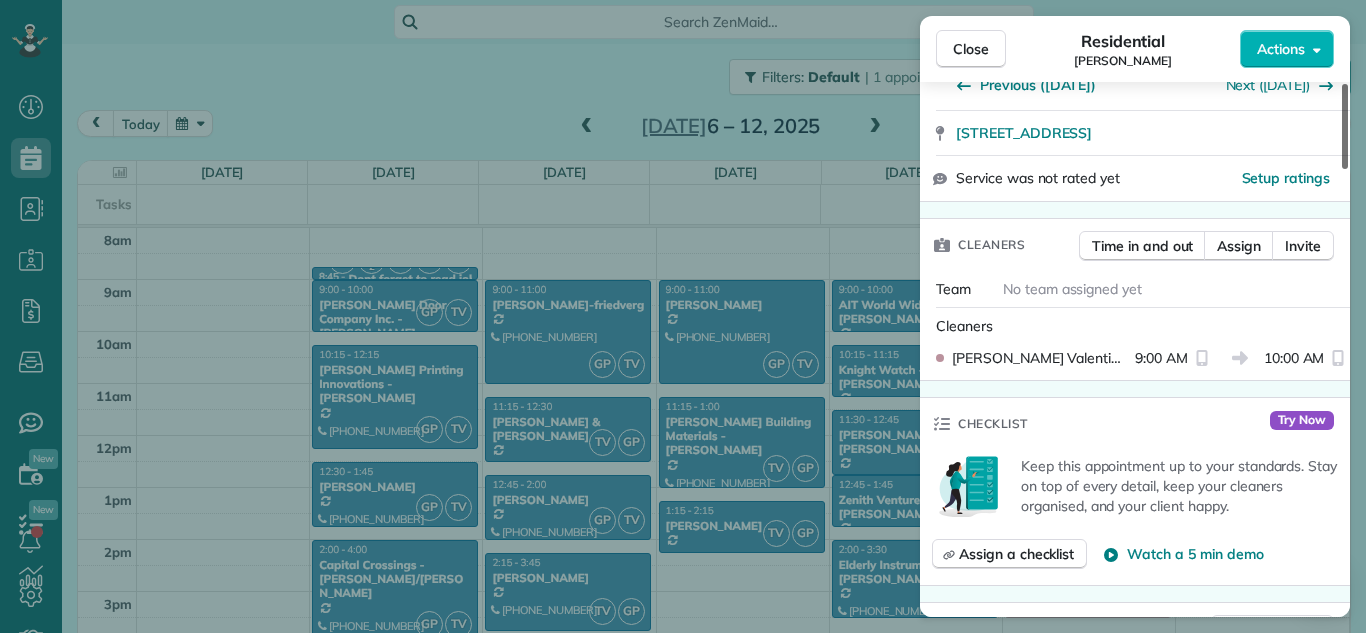 scroll, scrollTop: 384, scrollLeft: 0, axis: vertical 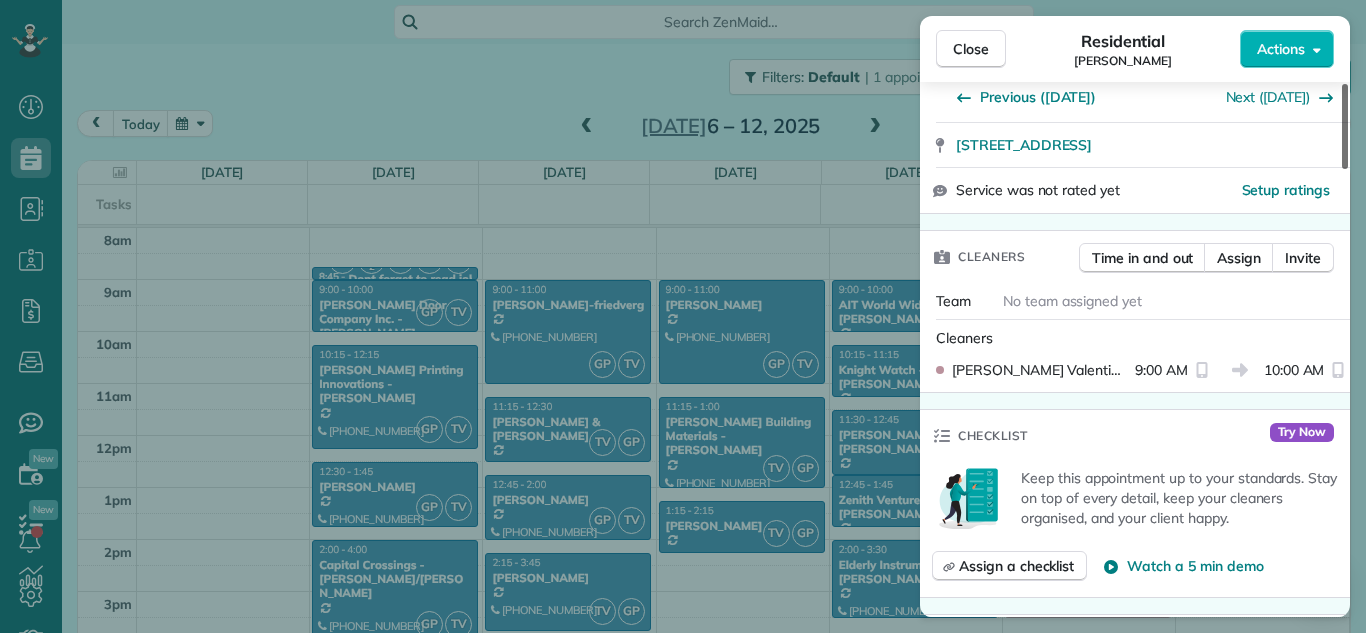 drag, startPoint x: 1344, startPoint y: 140, endPoint x: 1343, endPoint y: 201, distance: 61.008198 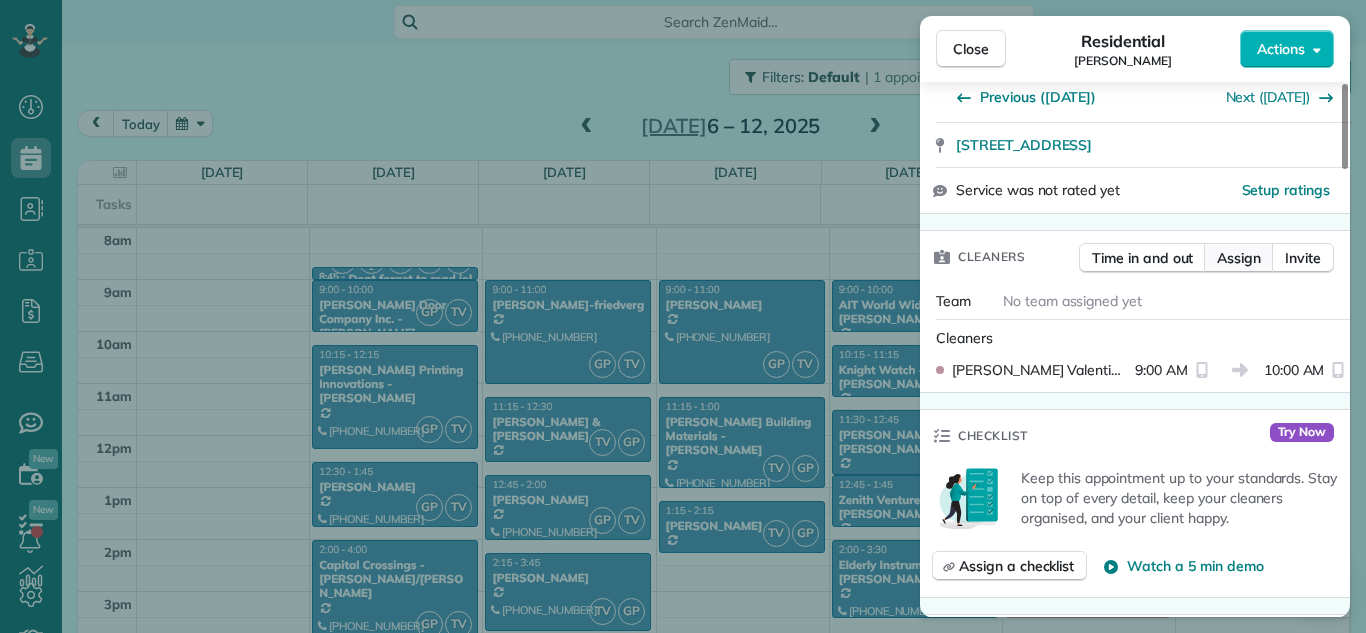 click on "Assign" at bounding box center [1239, 258] 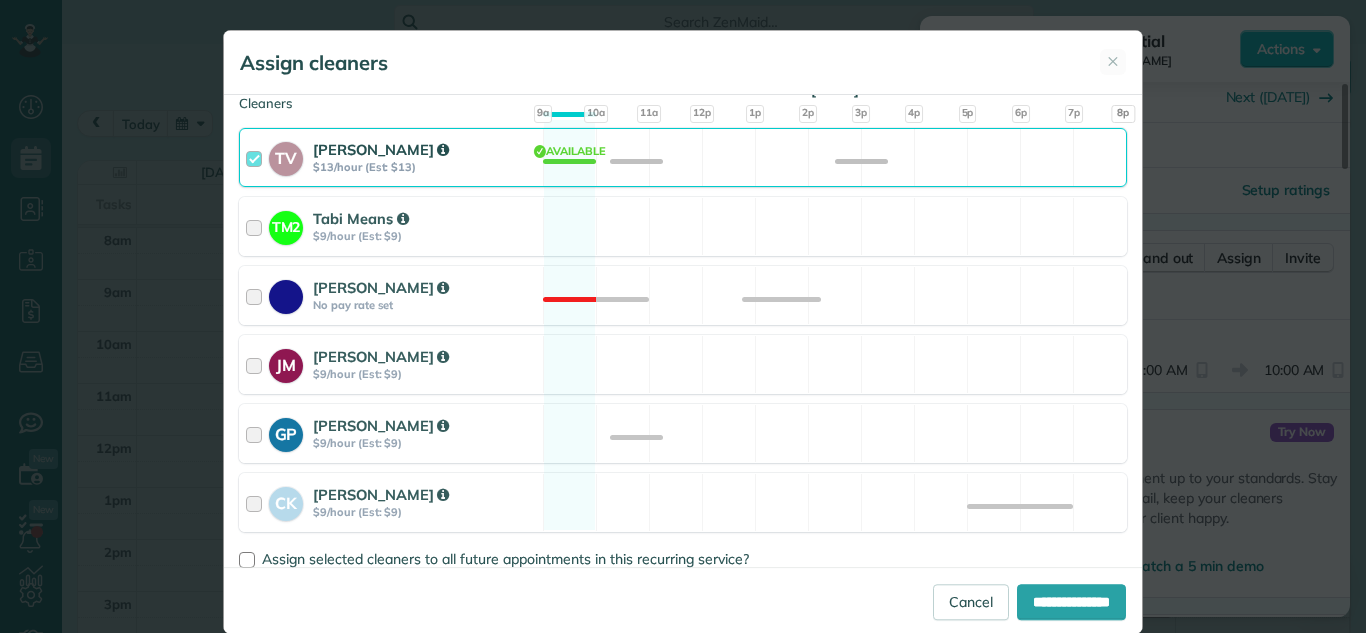 scroll, scrollTop: 308, scrollLeft: 0, axis: vertical 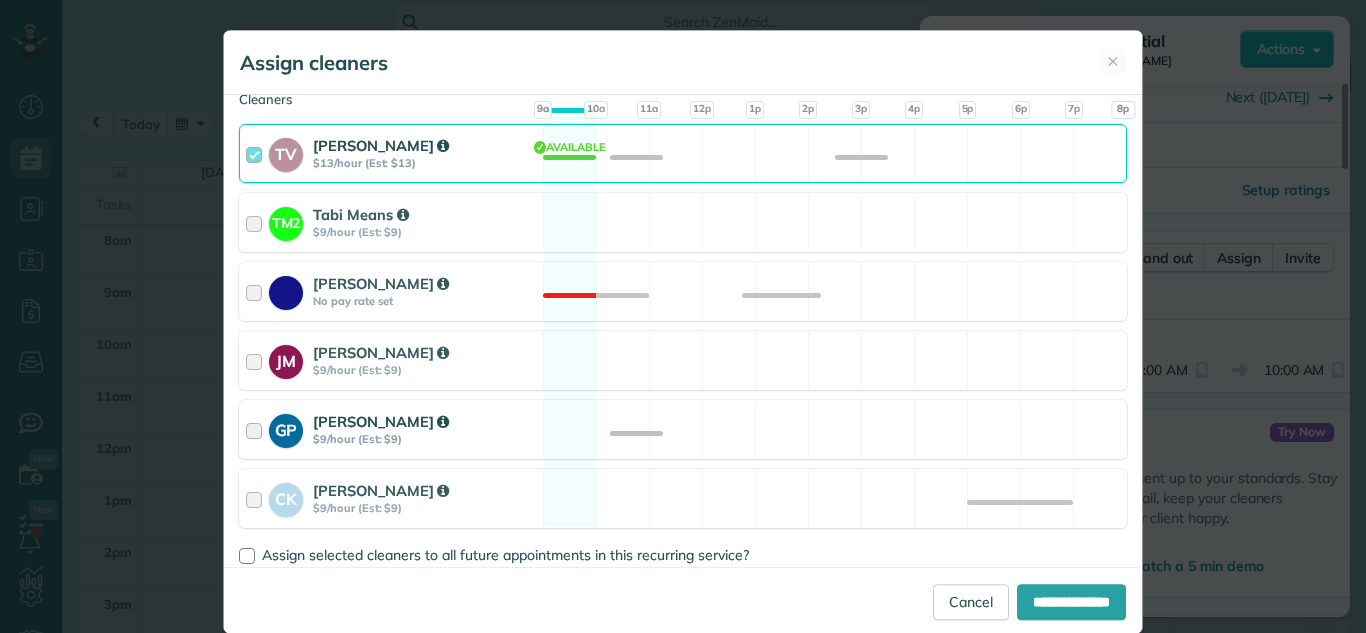 click at bounding box center [257, 429] 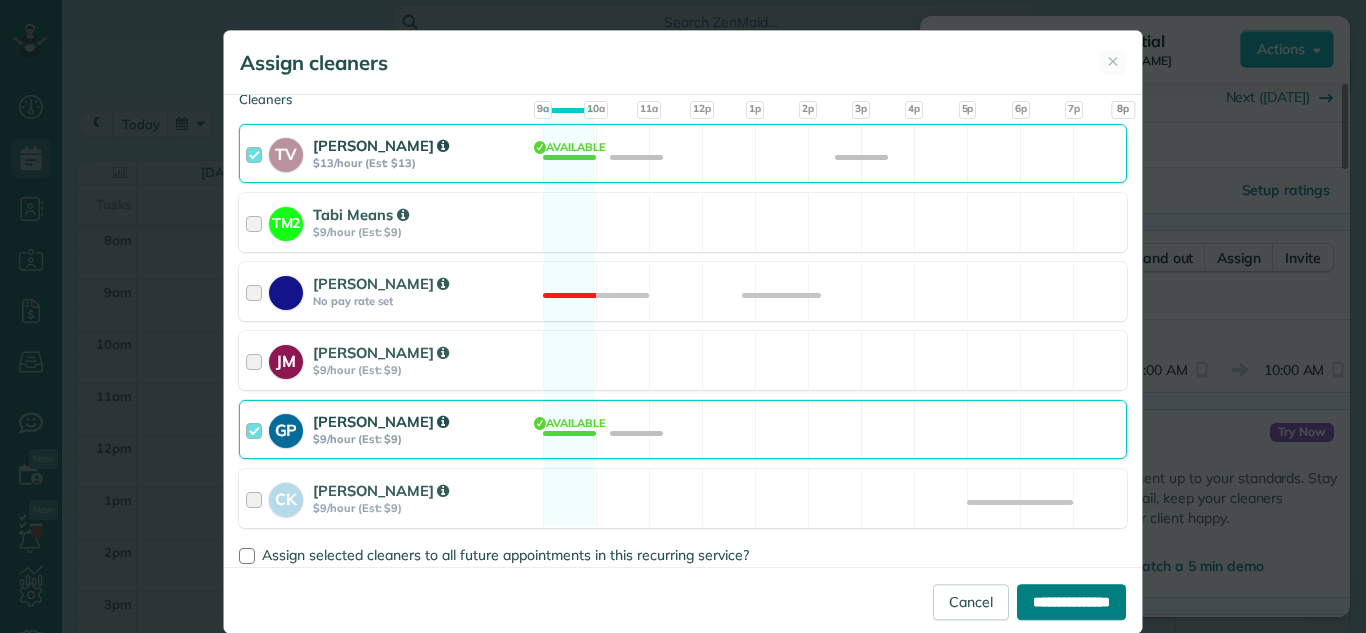 click on "**********" at bounding box center [1071, 602] 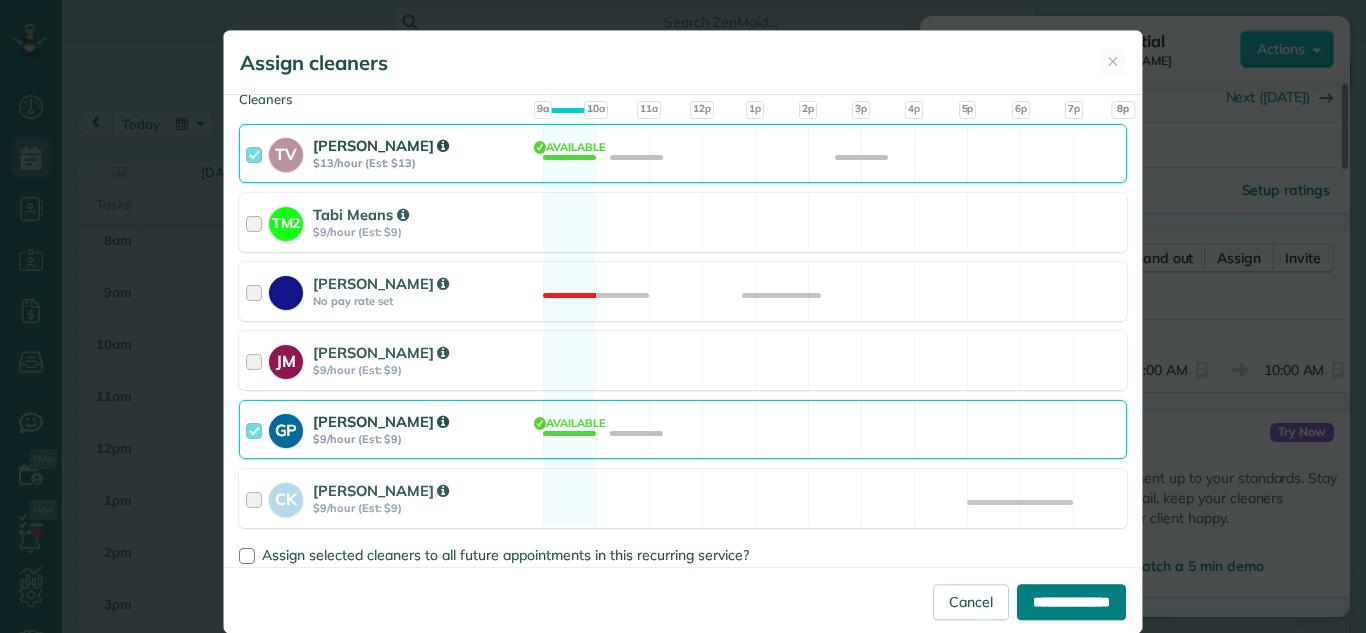 type on "**********" 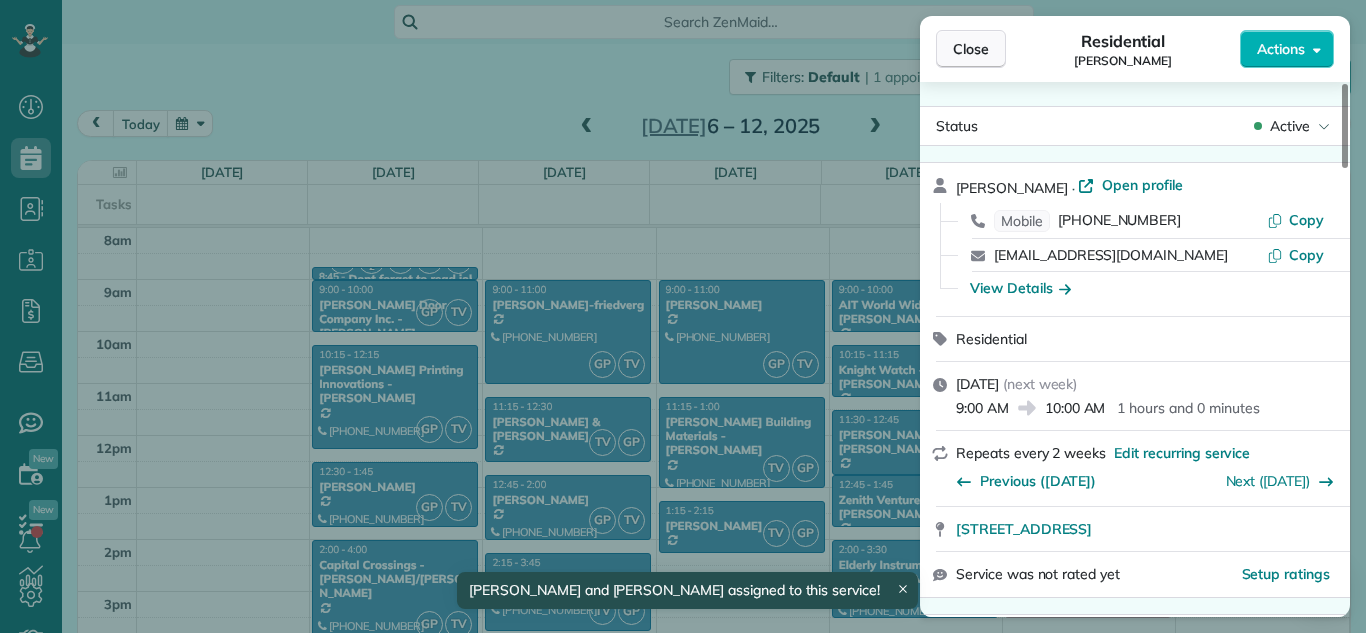 click on "Close" at bounding box center (971, 49) 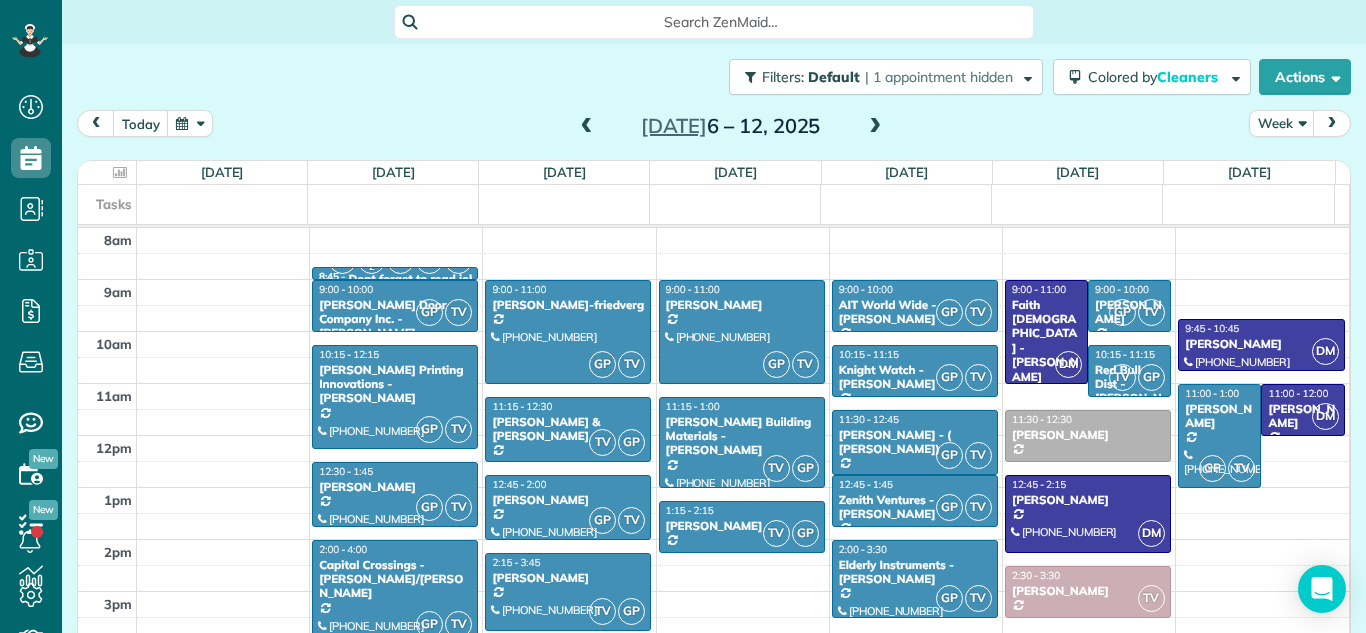 scroll, scrollTop: 26, scrollLeft: 0, axis: vertical 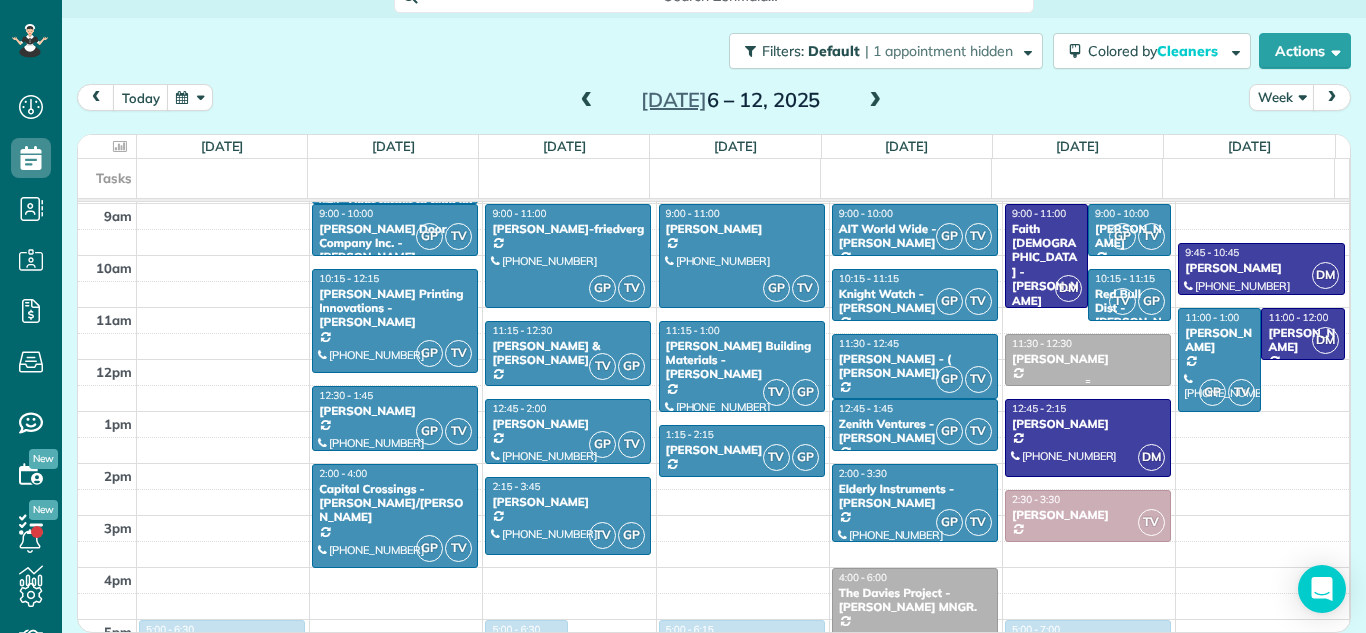 click on "11:30 - 12:30" at bounding box center [1088, 343] 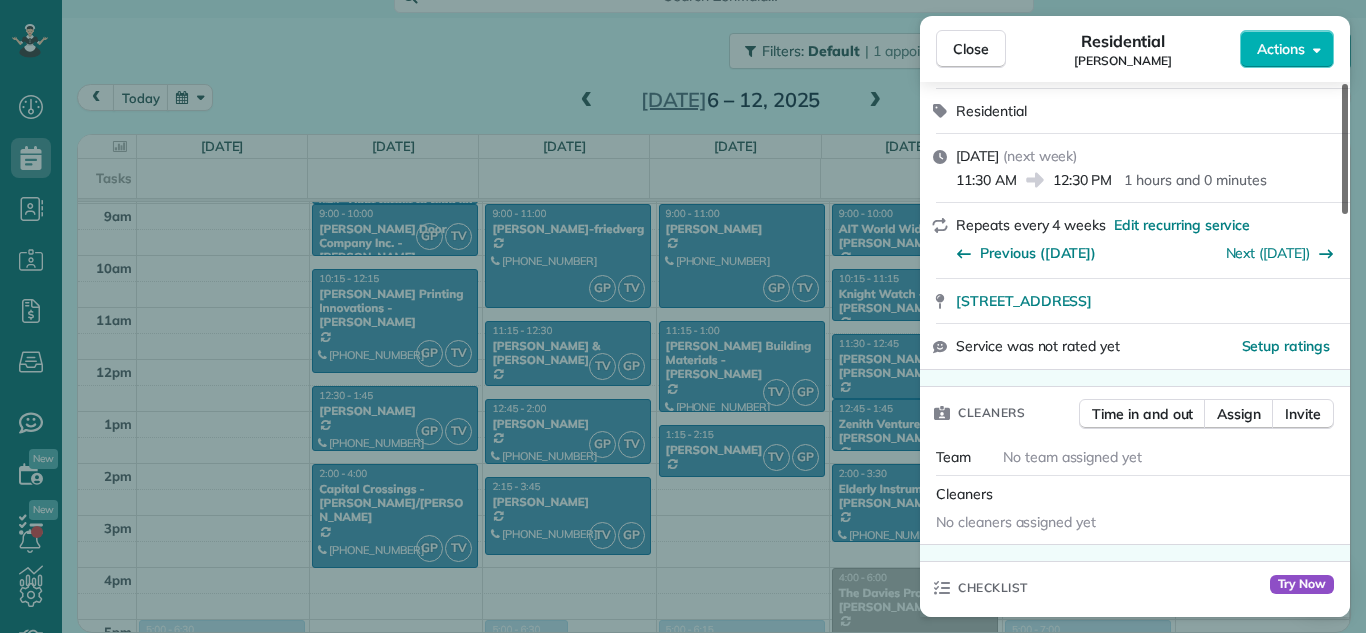 drag, startPoint x: 1342, startPoint y: 191, endPoint x: 1346, endPoint y: 251, distance: 60.133186 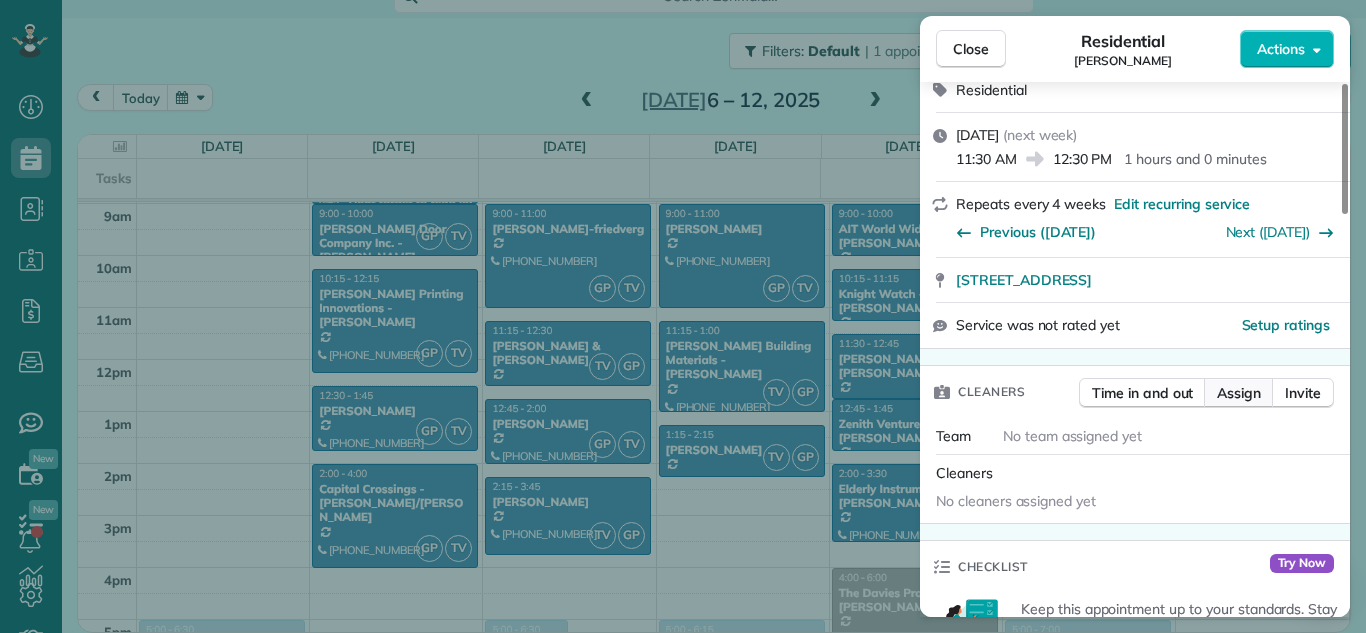 click on "Assign" at bounding box center (1239, 393) 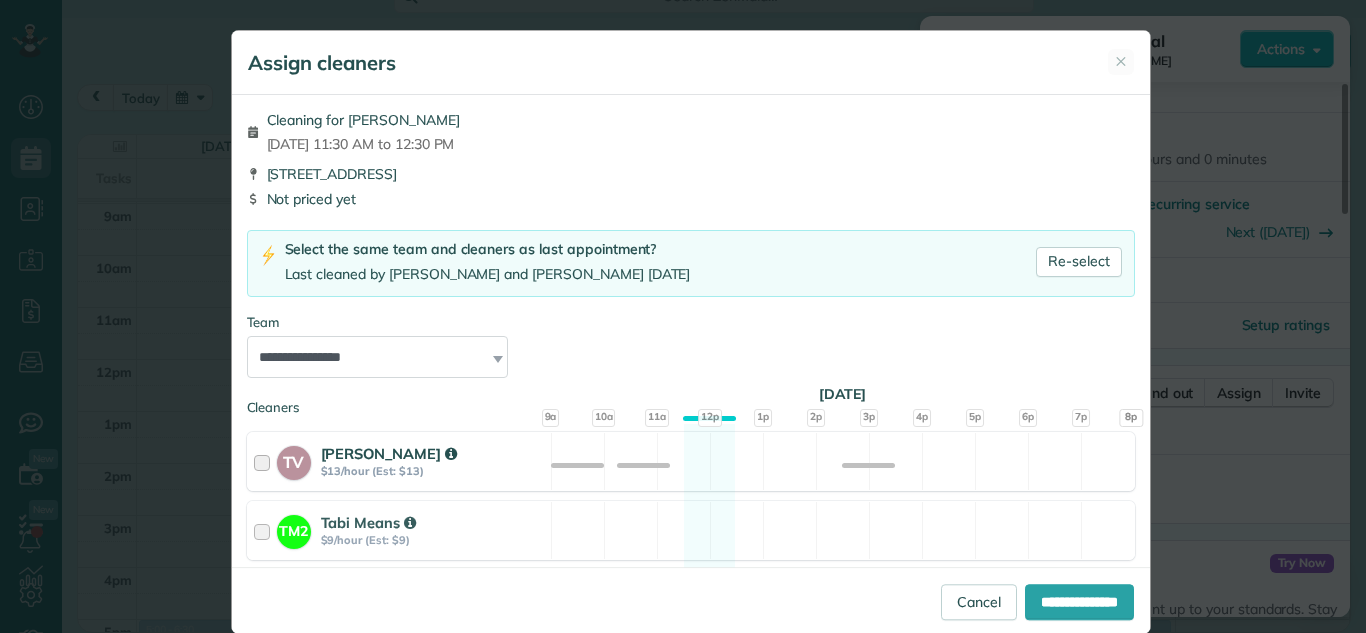 click at bounding box center [265, 461] 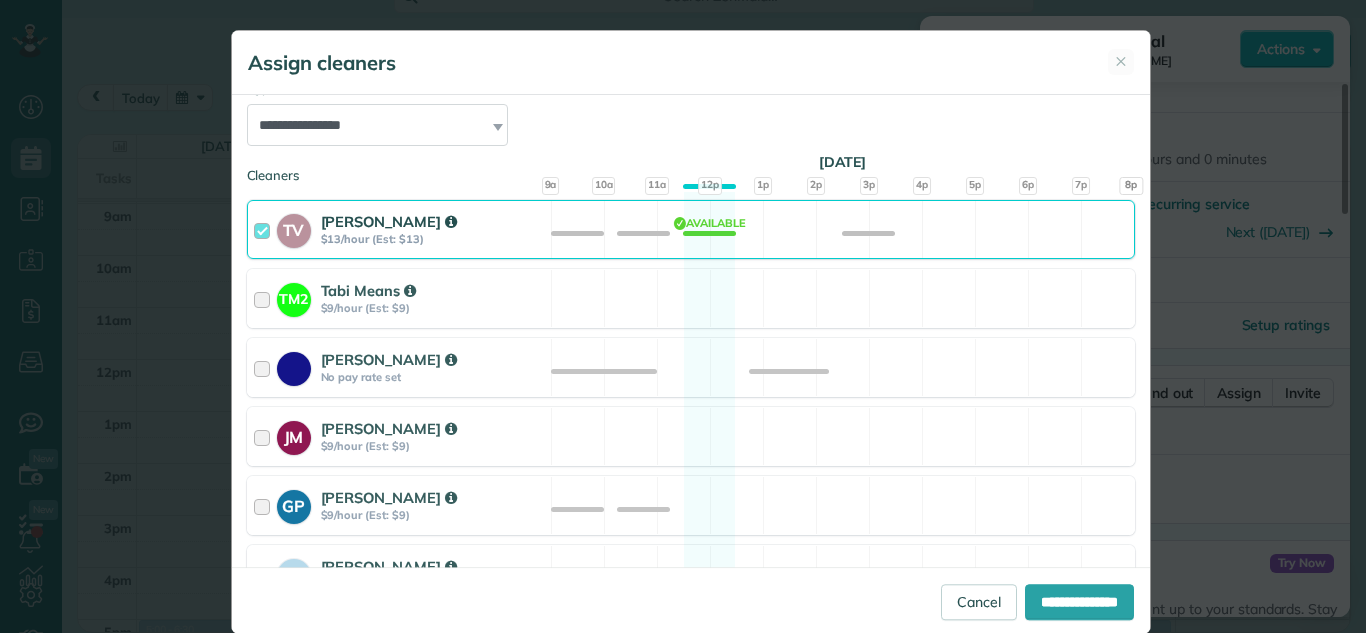 scroll, scrollTop: 256, scrollLeft: 0, axis: vertical 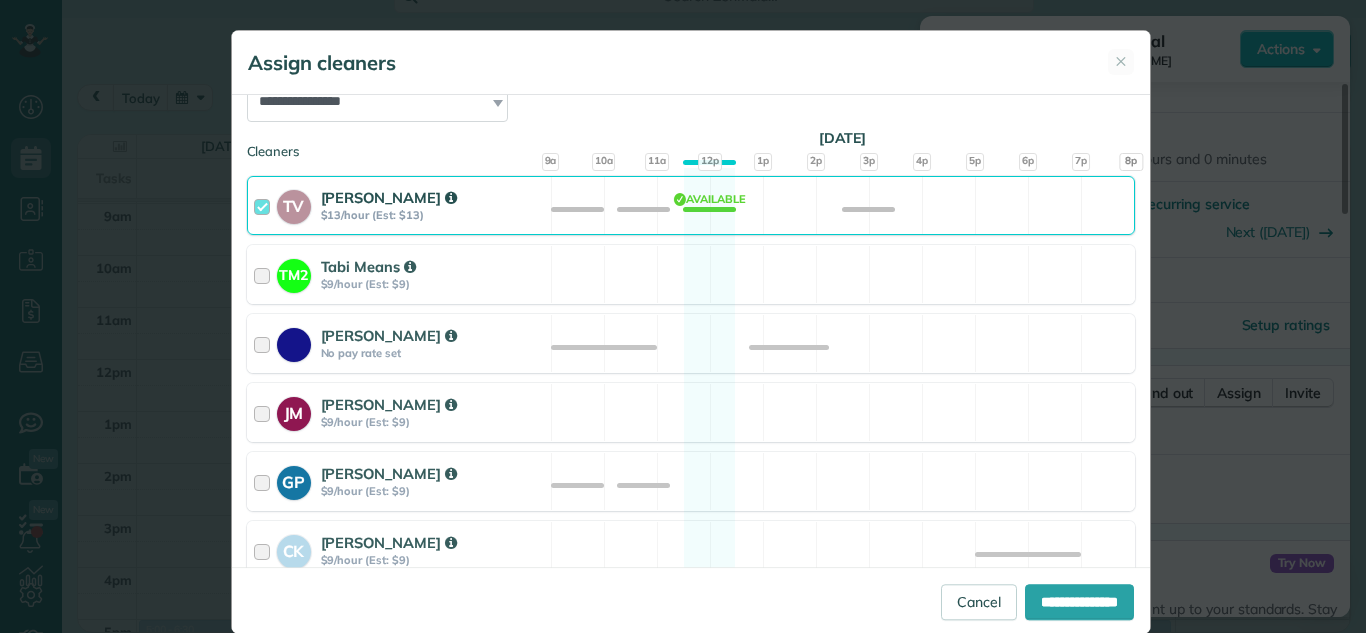 click on "**********" at bounding box center (691, 332) 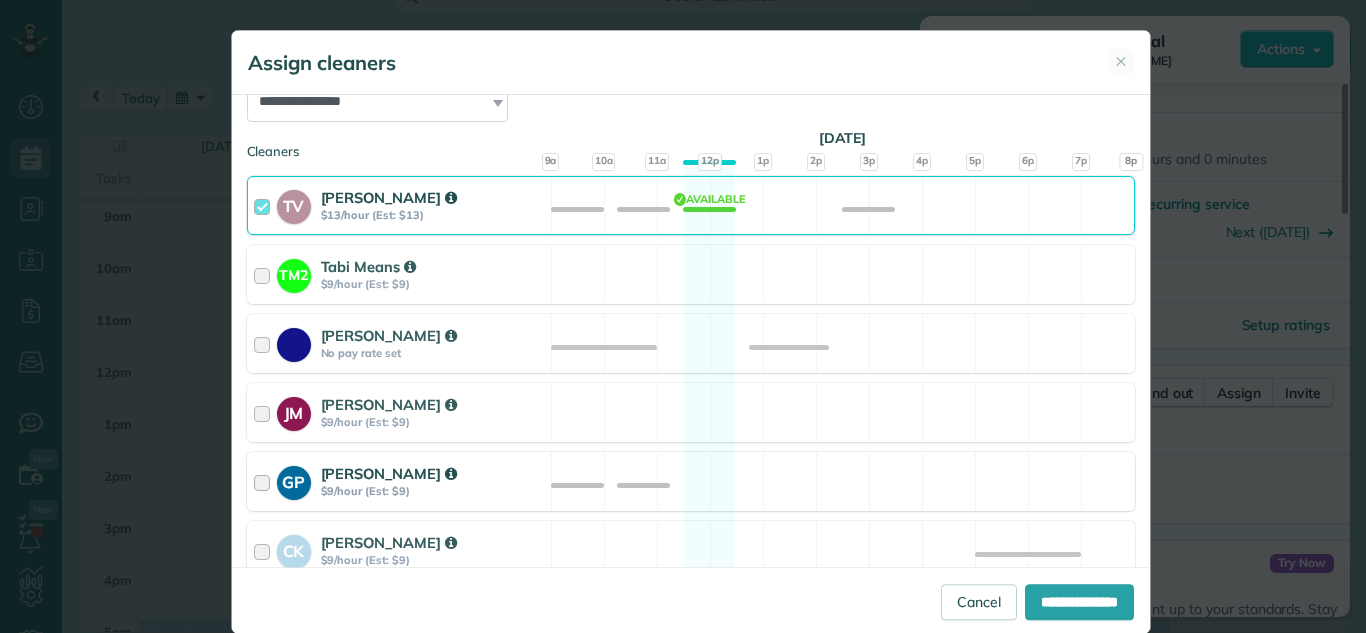 click on "GP
Gavyn Peterson
$9/hour (Est: $9)" at bounding box center (399, 481) 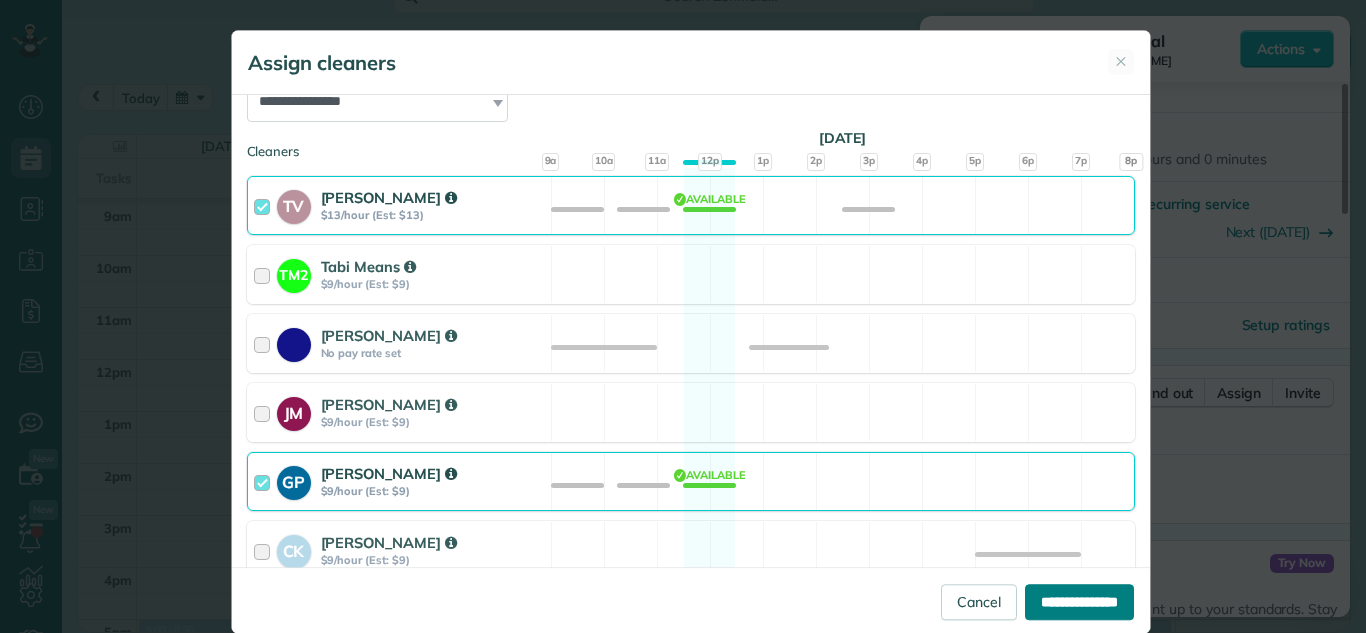 click on "**********" at bounding box center (1079, 602) 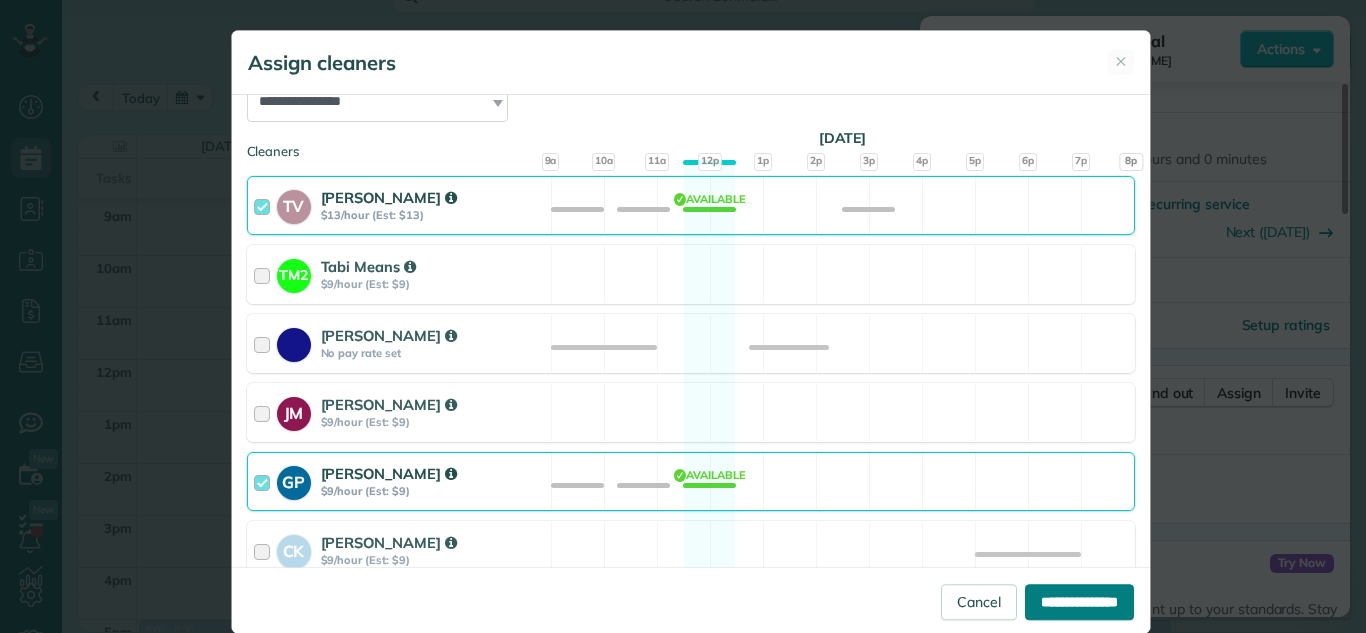 type on "**********" 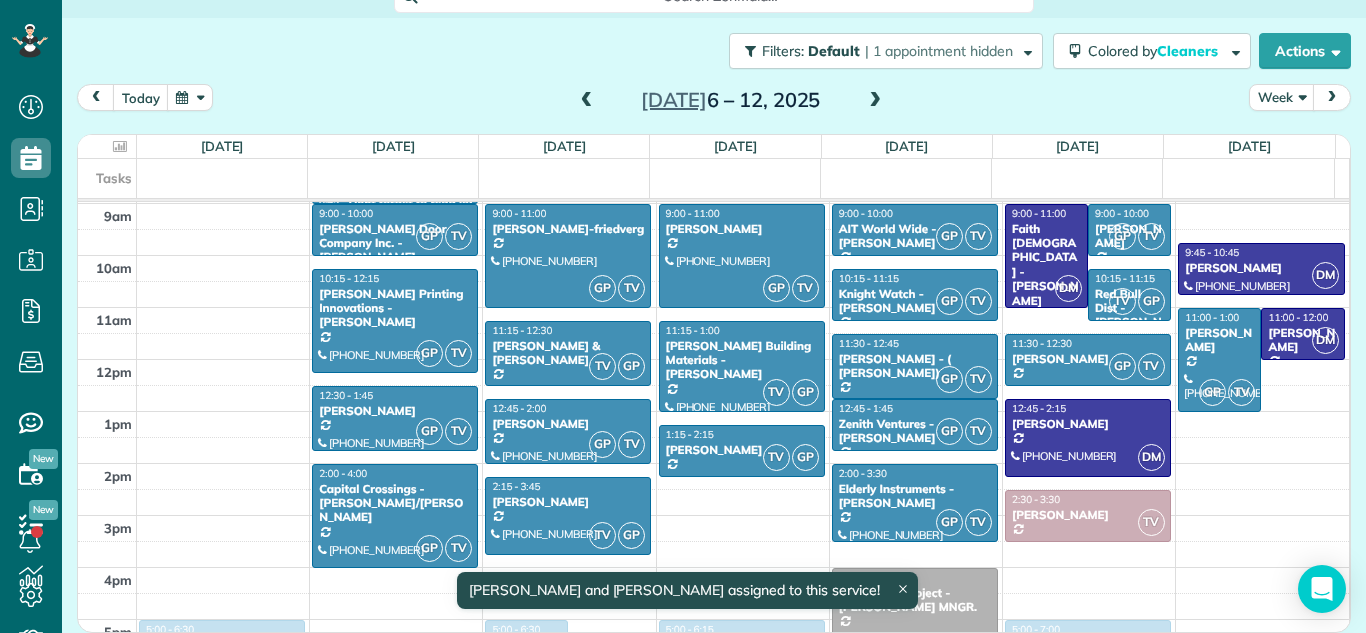 scroll, scrollTop: 24, scrollLeft: 0, axis: vertical 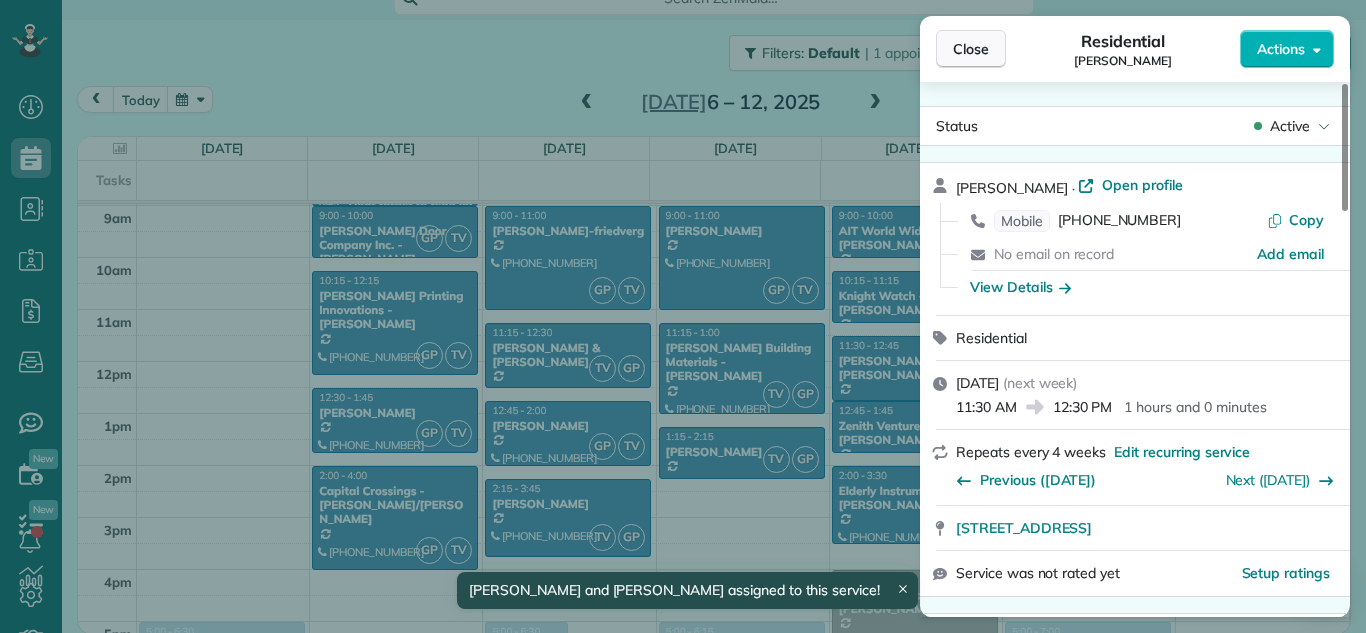 click on "Close" at bounding box center (971, 49) 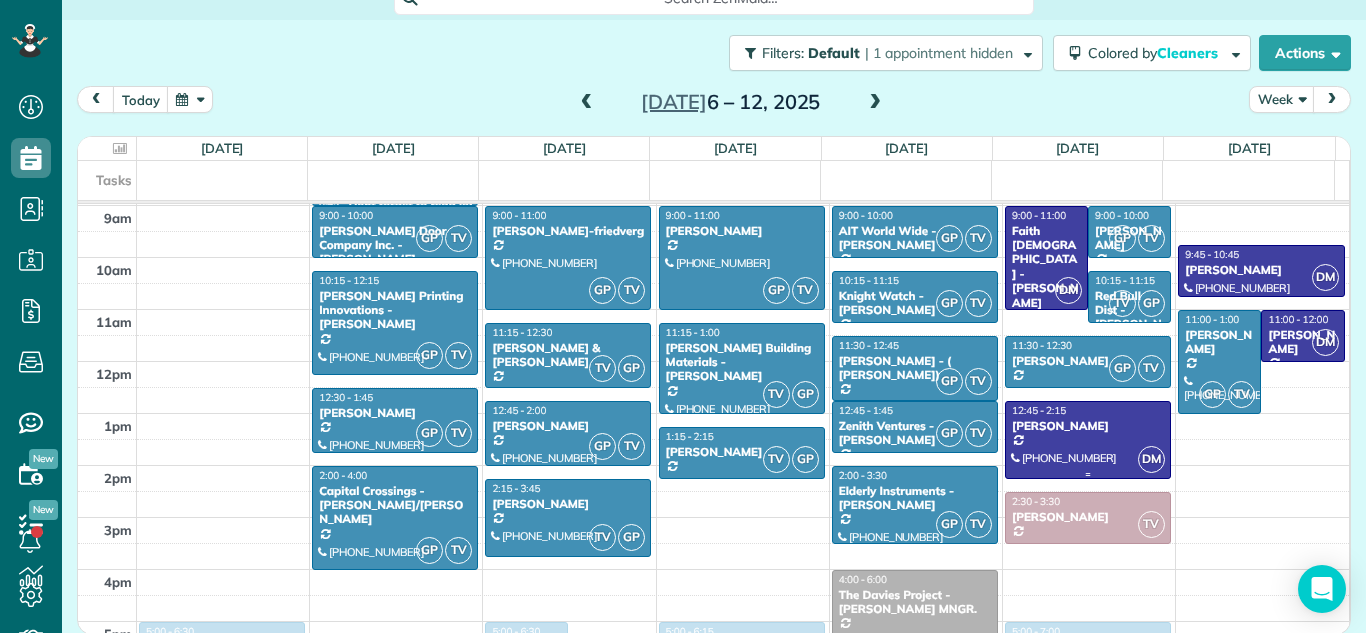 click on "Breanna O'keefe" at bounding box center (1088, 426) 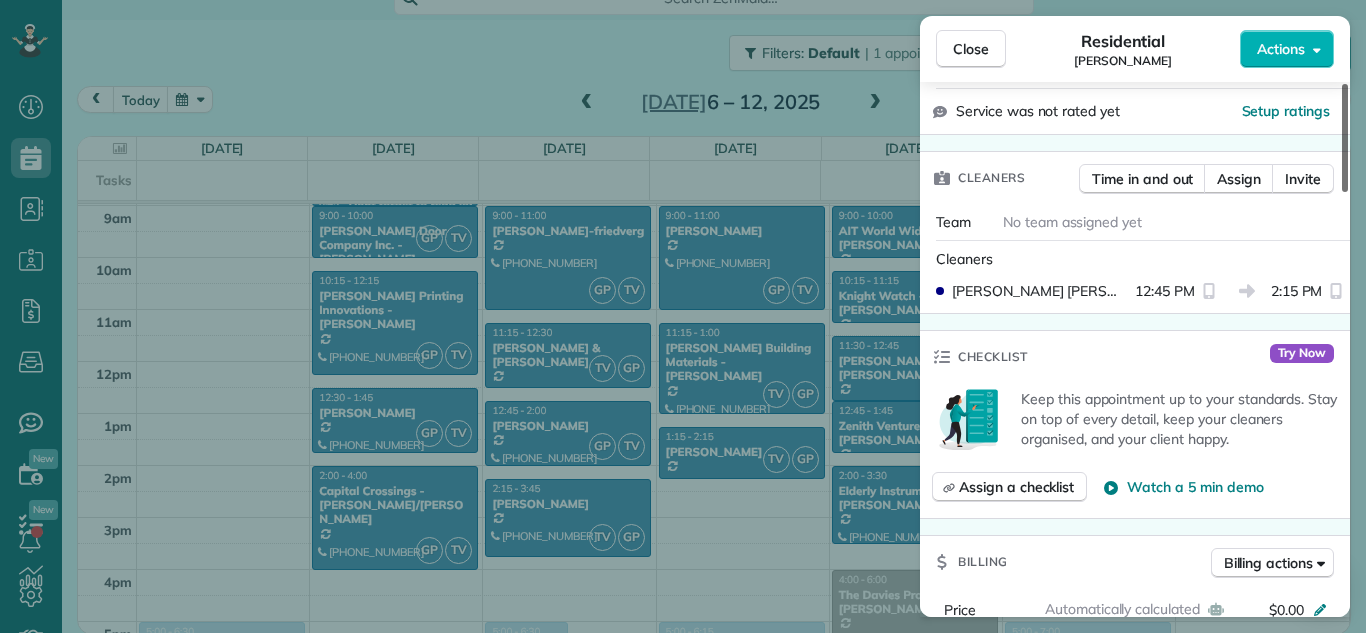 drag, startPoint x: 1345, startPoint y: 148, endPoint x: 1347, endPoint y: 244, distance: 96.02083 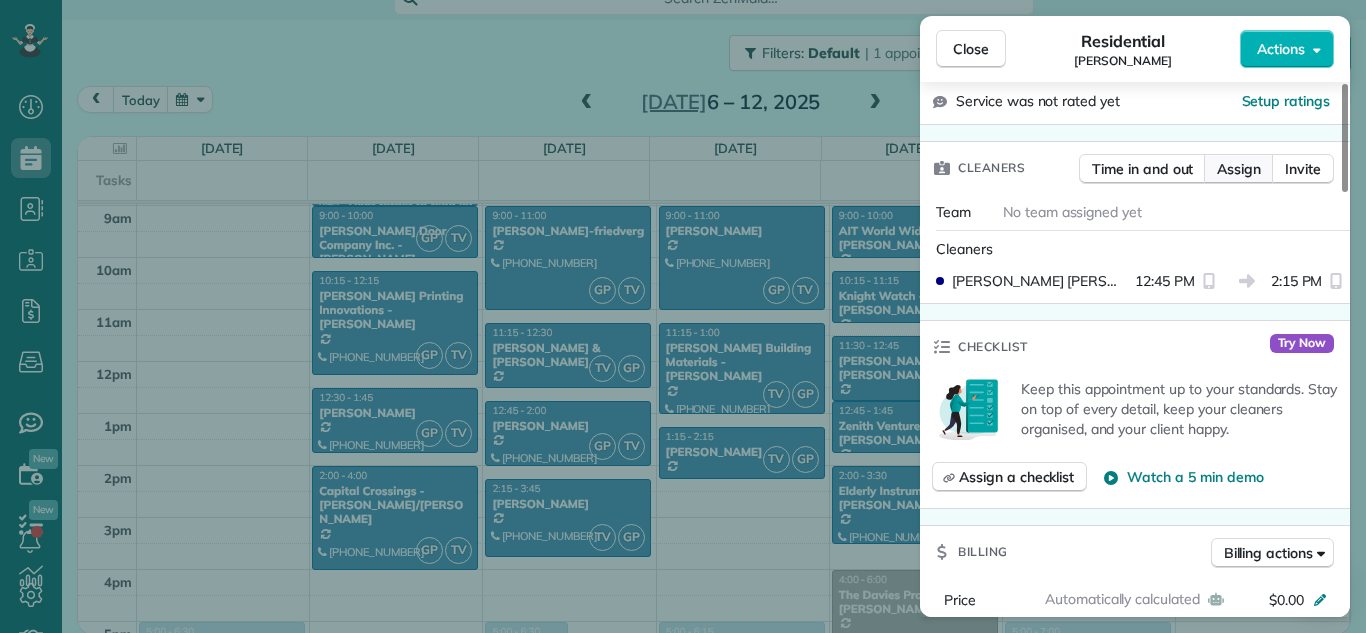 click on "Assign" at bounding box center (1239, 169) 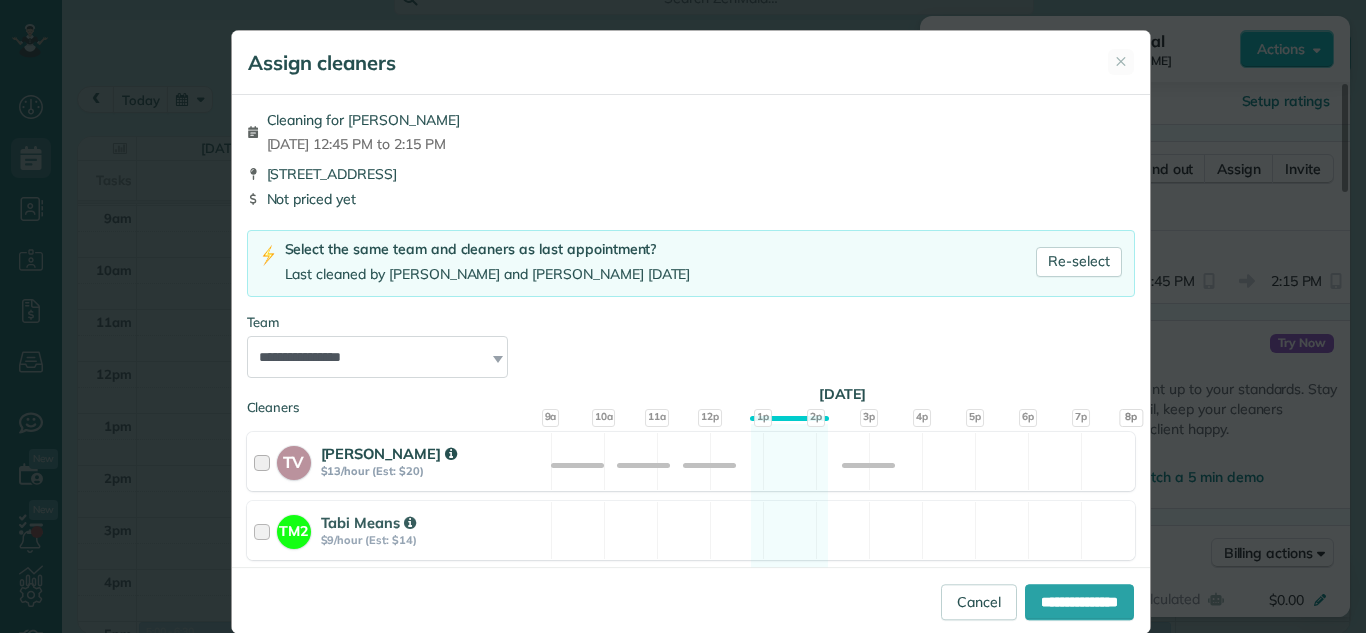click at bounding box center [265, 461] 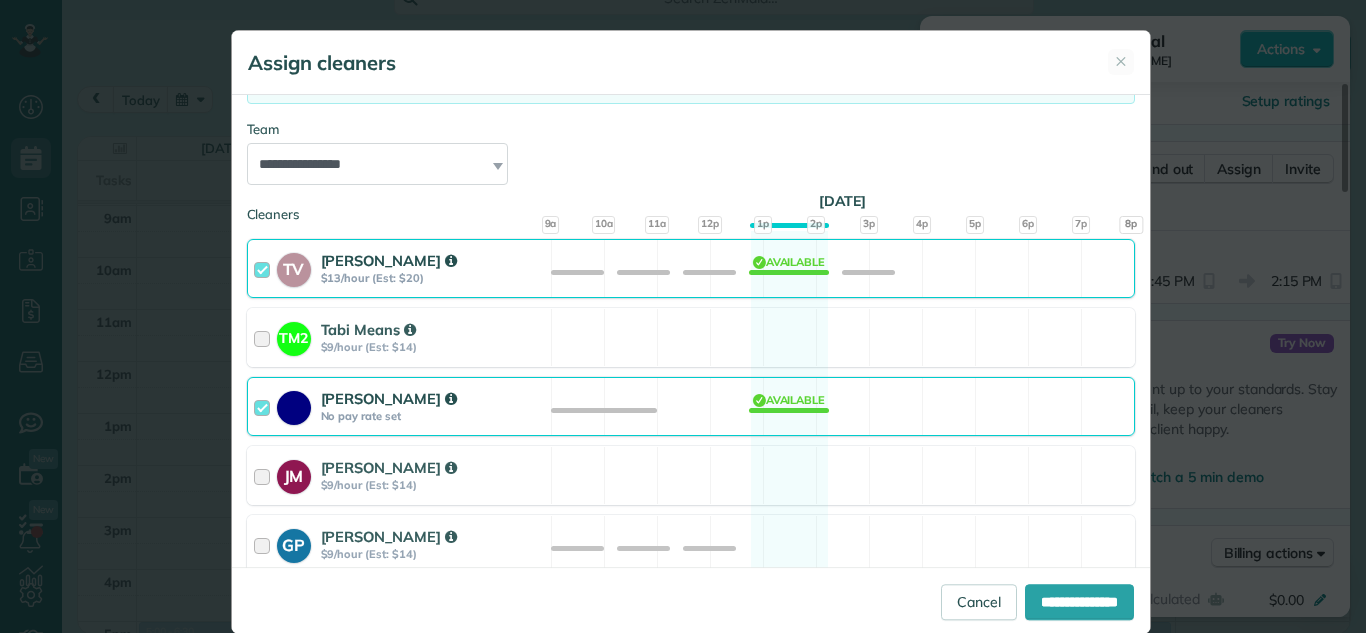 scroll, scrollTop: 215, scrollLeft: 0, axis: vertical 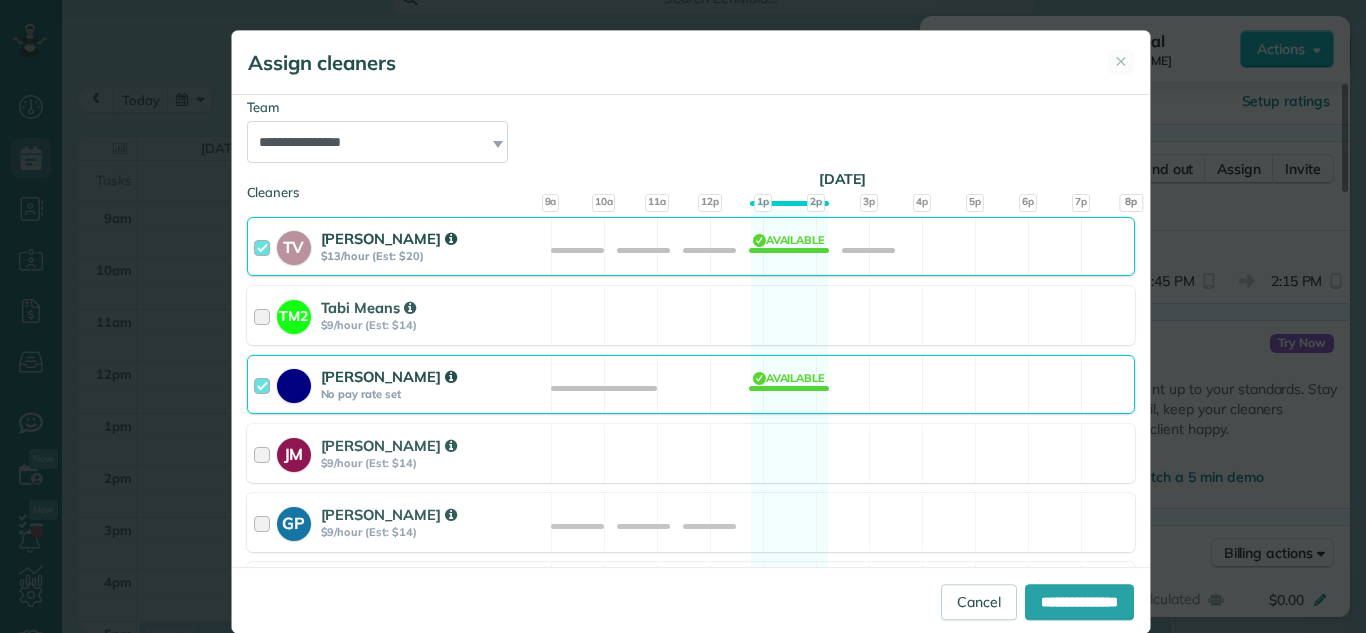 click at bounding box center [265, 384] 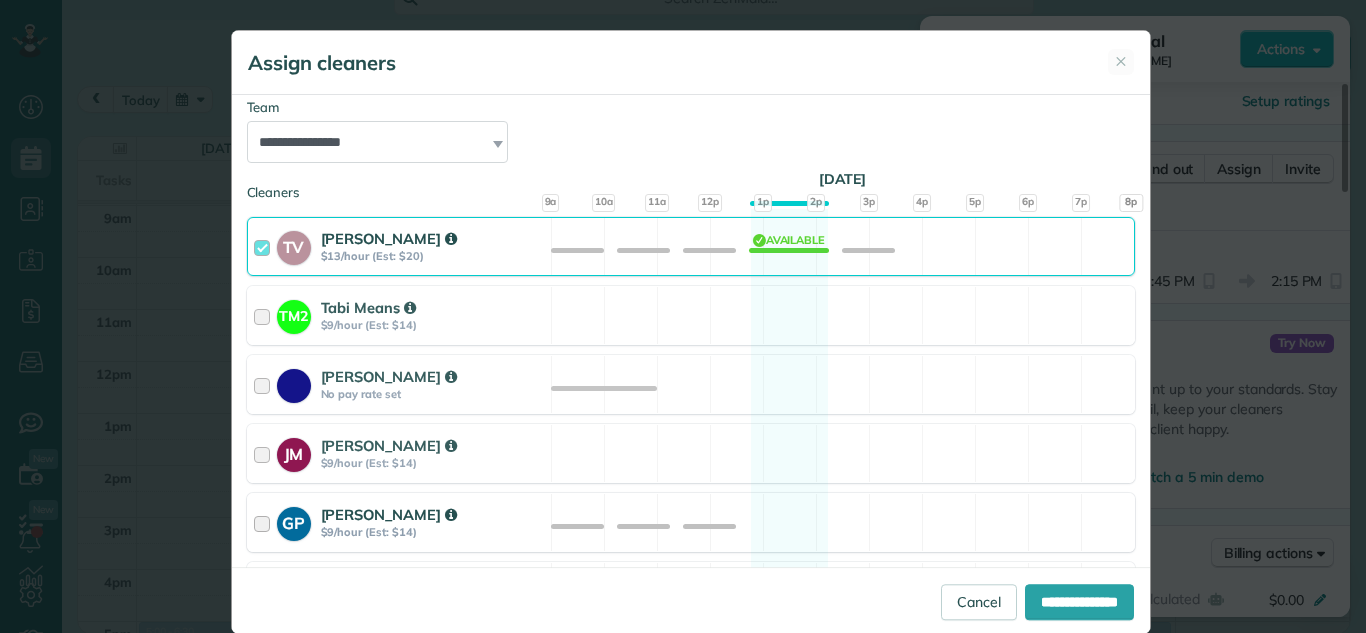 click at bounding box center (265, 522) 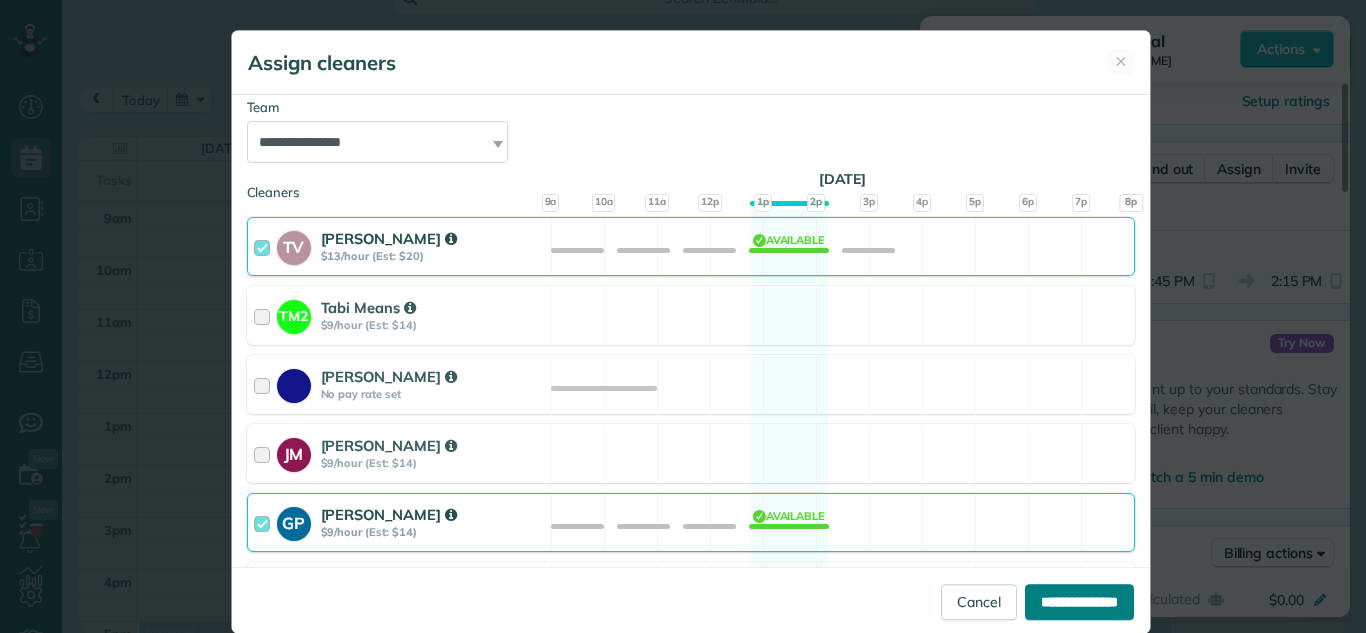 click on "**********" at bounding box center (1079, 602) 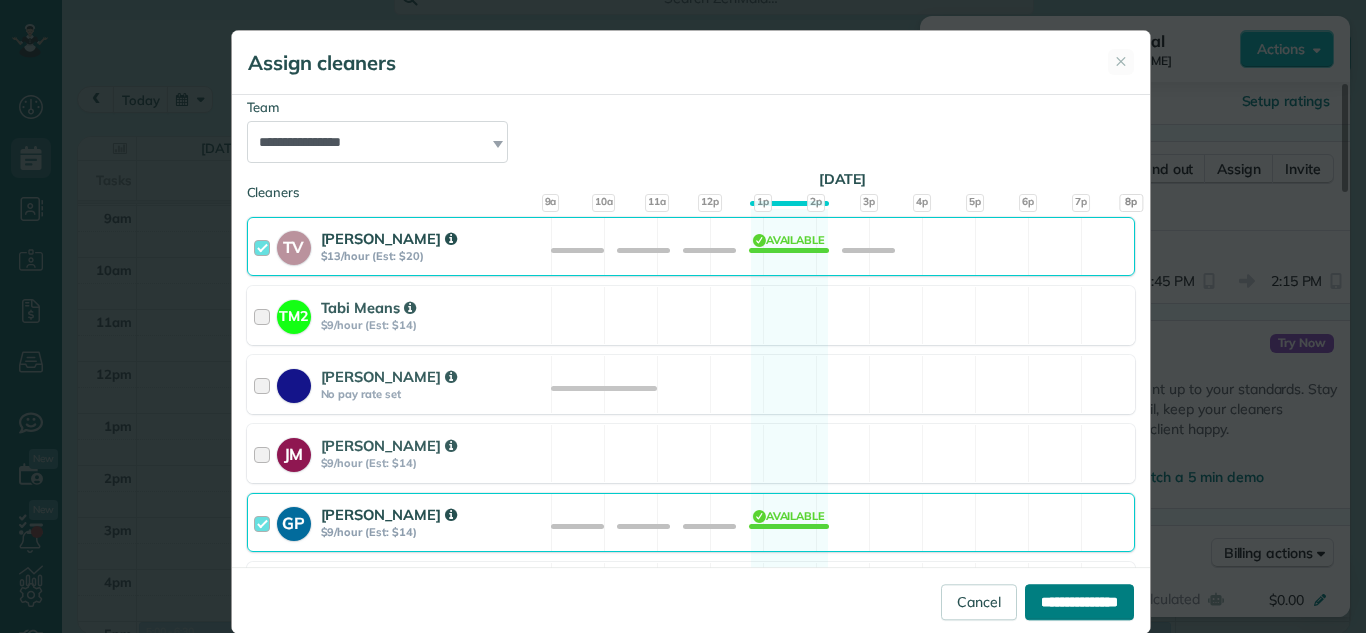 type on "**********" 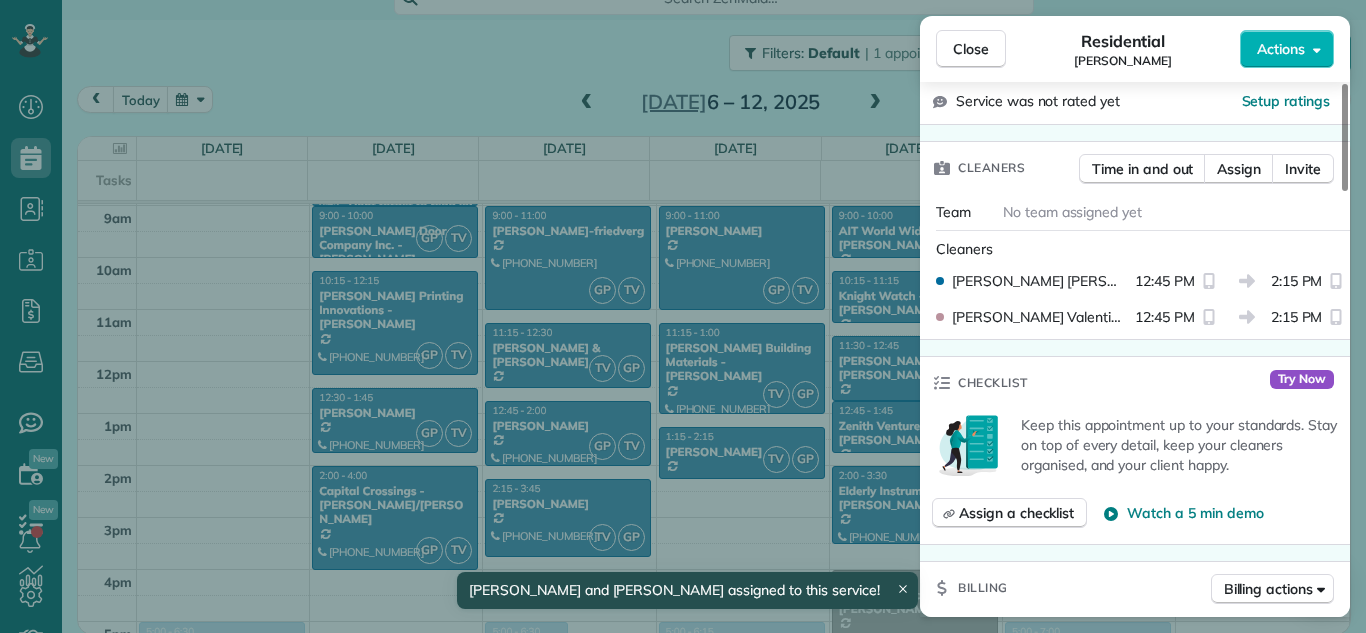 click on "Close Residential Breanna O'keefe Actions" at bounding box center [1135, 49] 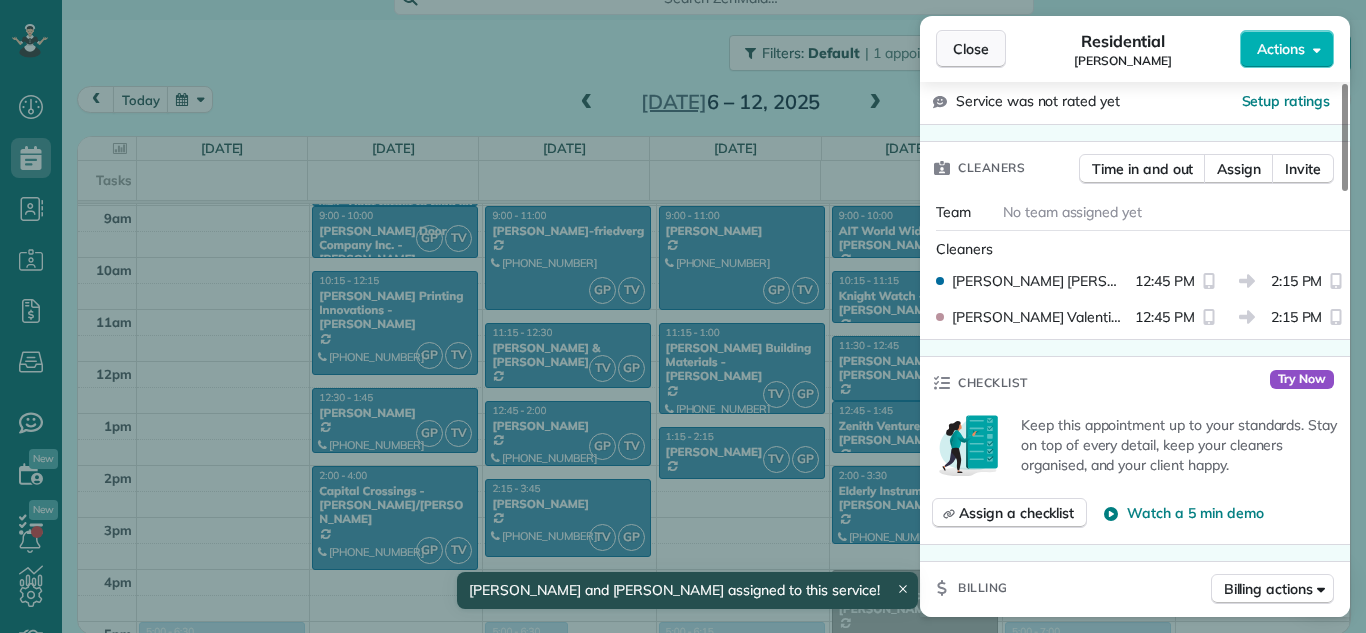 click on "Close" at bounding box center [971, 49] 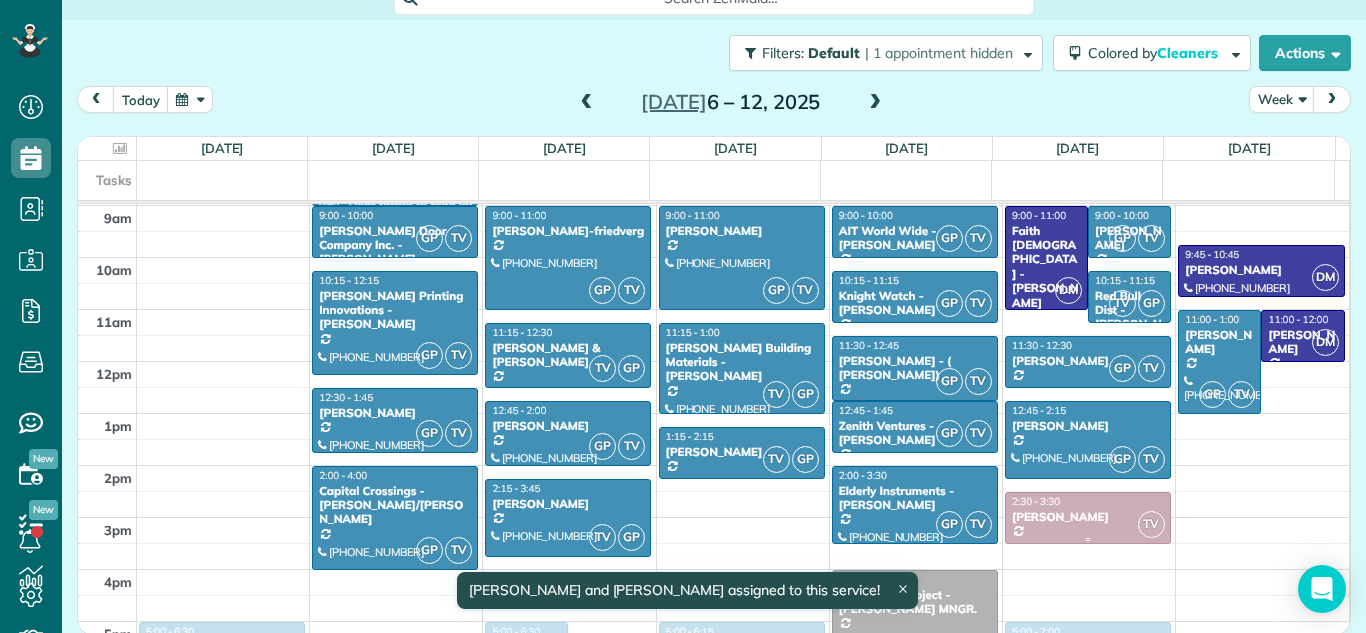 click at bounding box center (1088, 539) 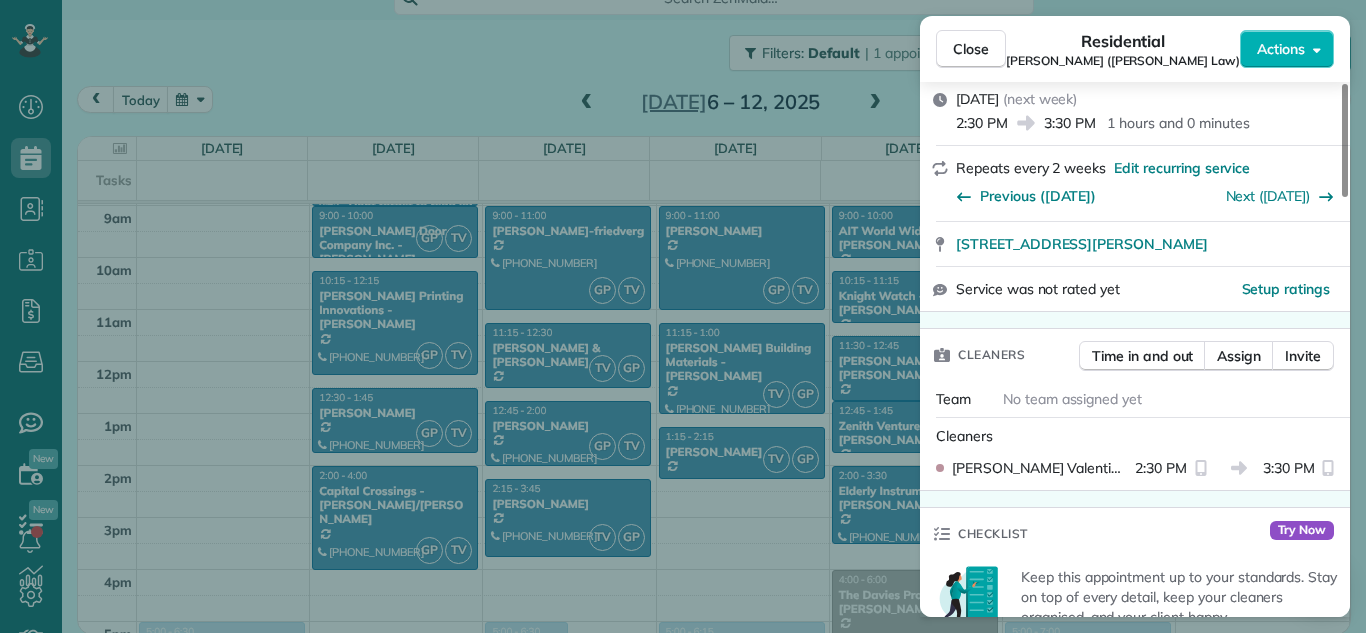 scroll, scrollTop: 462, scrollLeft: 0, axis: vertical 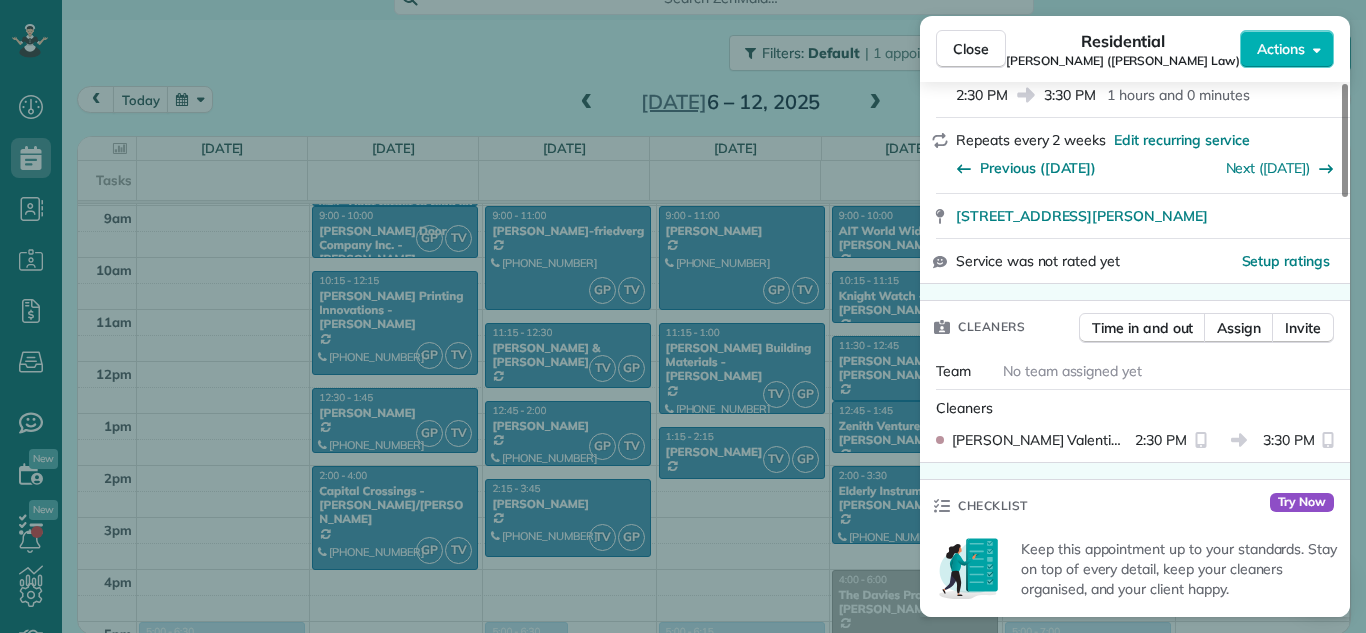 drag, startPoint x: 1345, startPoint y: 155, endPoint x: 1352, endPoint y: 253, distance: 98.24968 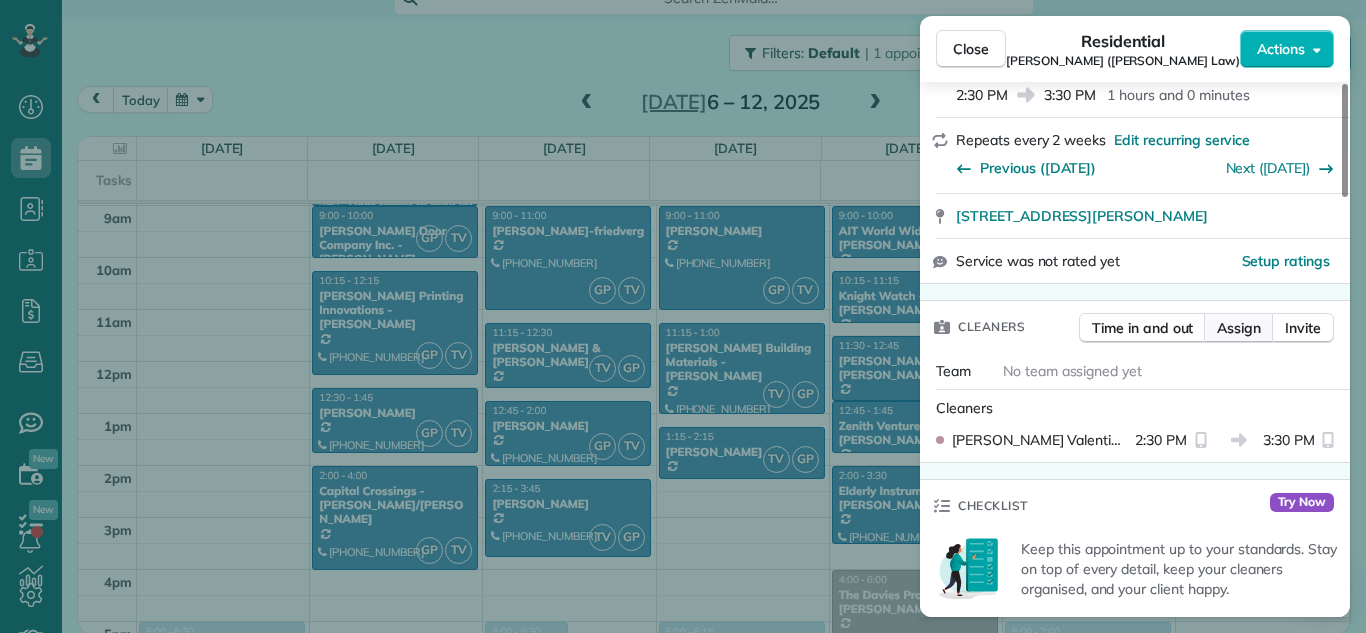 click on "Assign" at bounding box center [1239, 328] 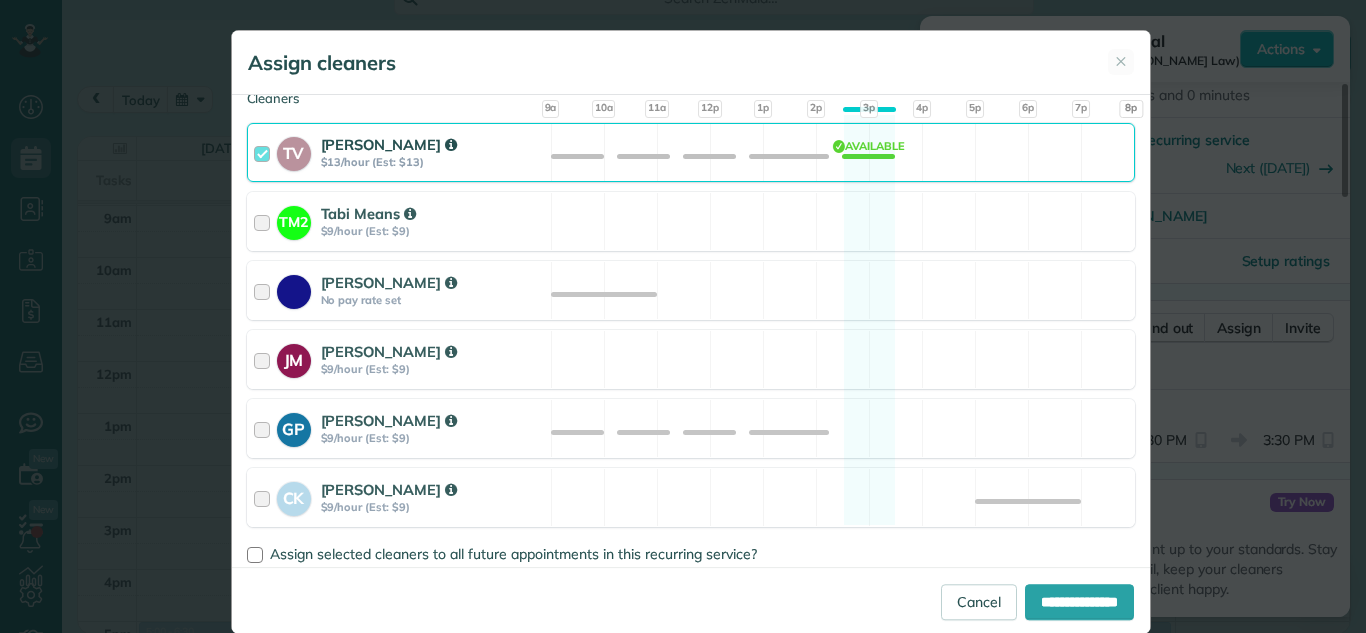 scroll, scrollTop: 339, scrollLeft: 0, axis: vertical 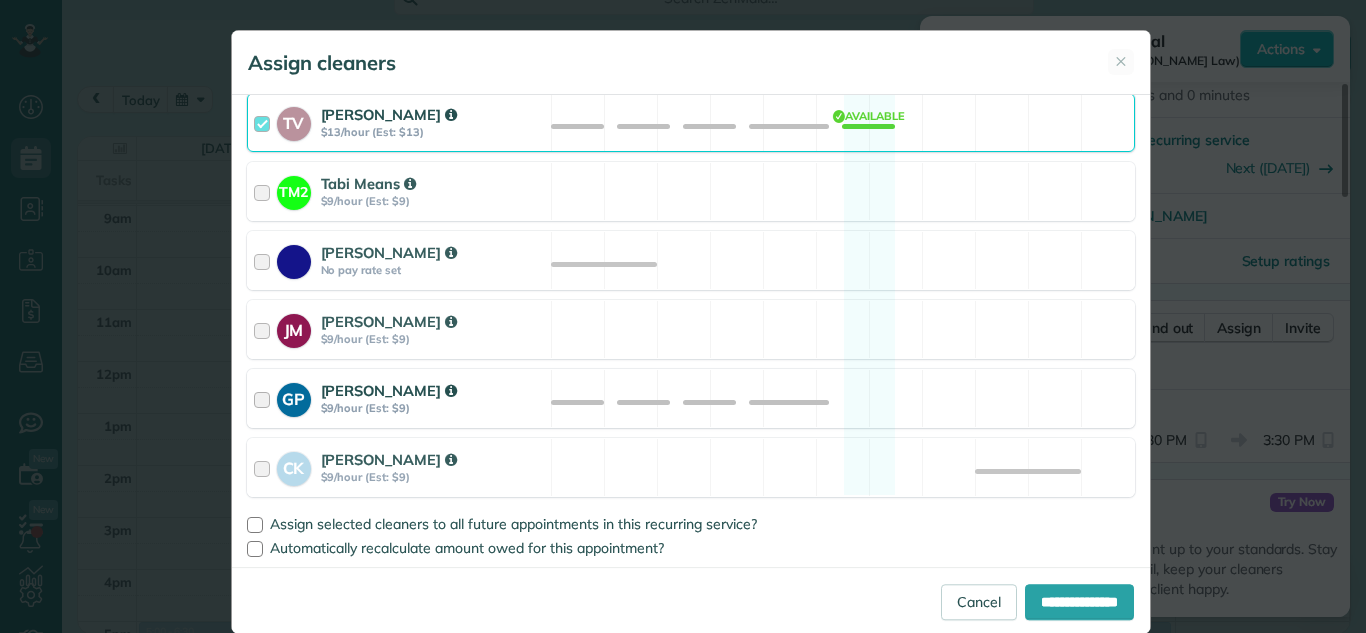 click at bounding box center [265, 398] 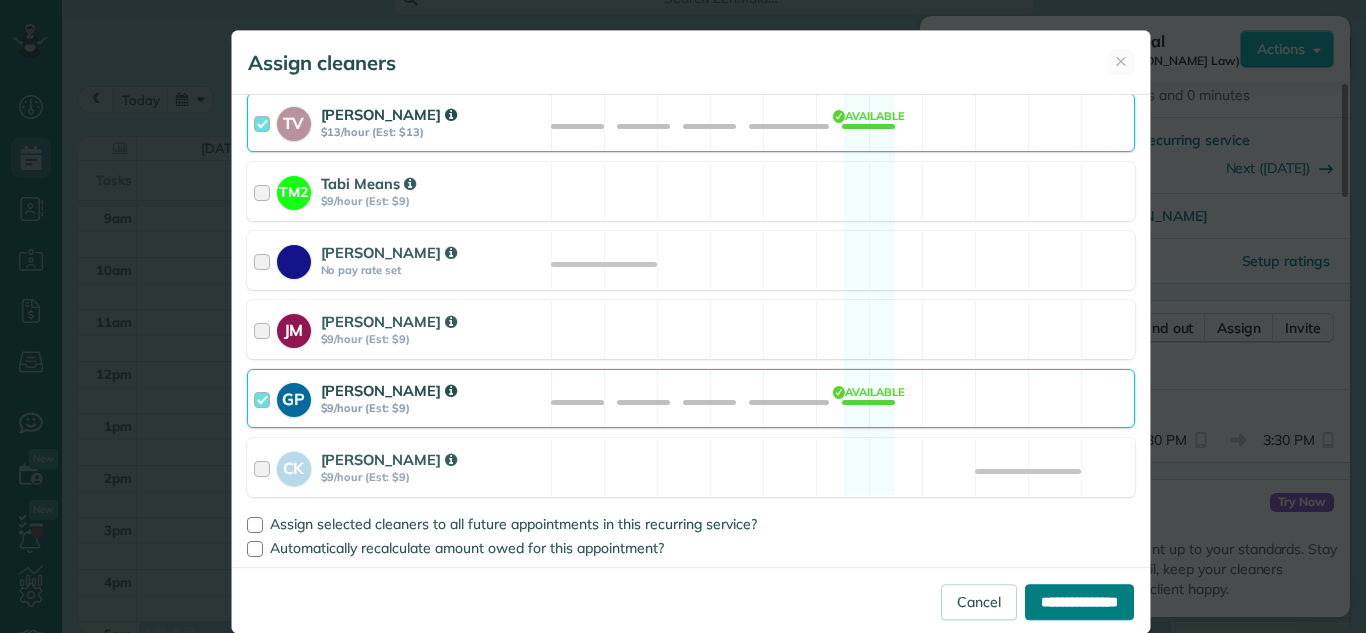 click on "**********" at bounding box center (1079, 602) 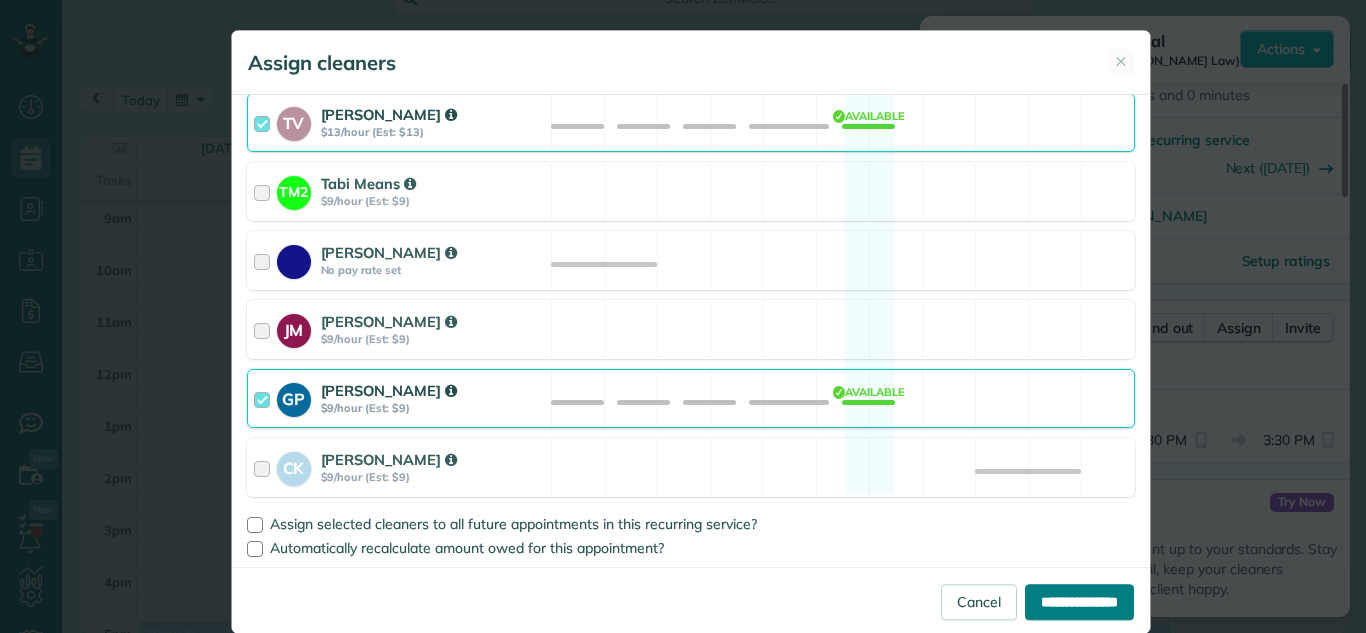 type on "**********" 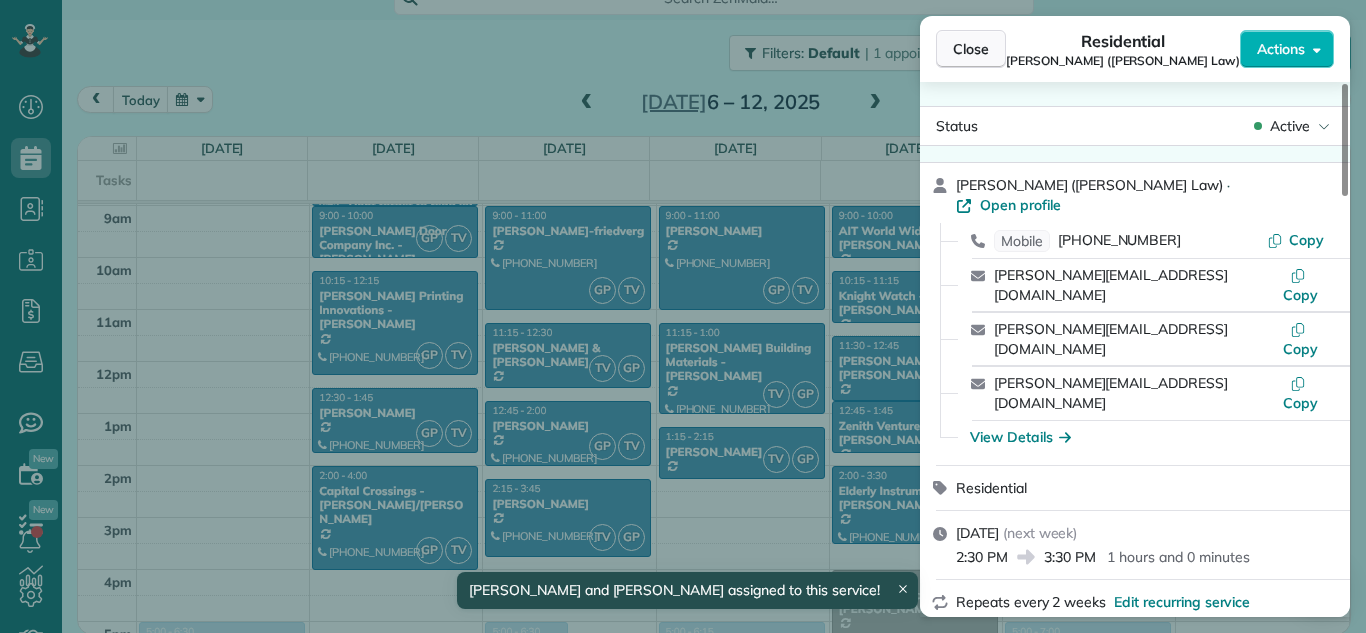 click on "Close" at bounding box center (971, 49) 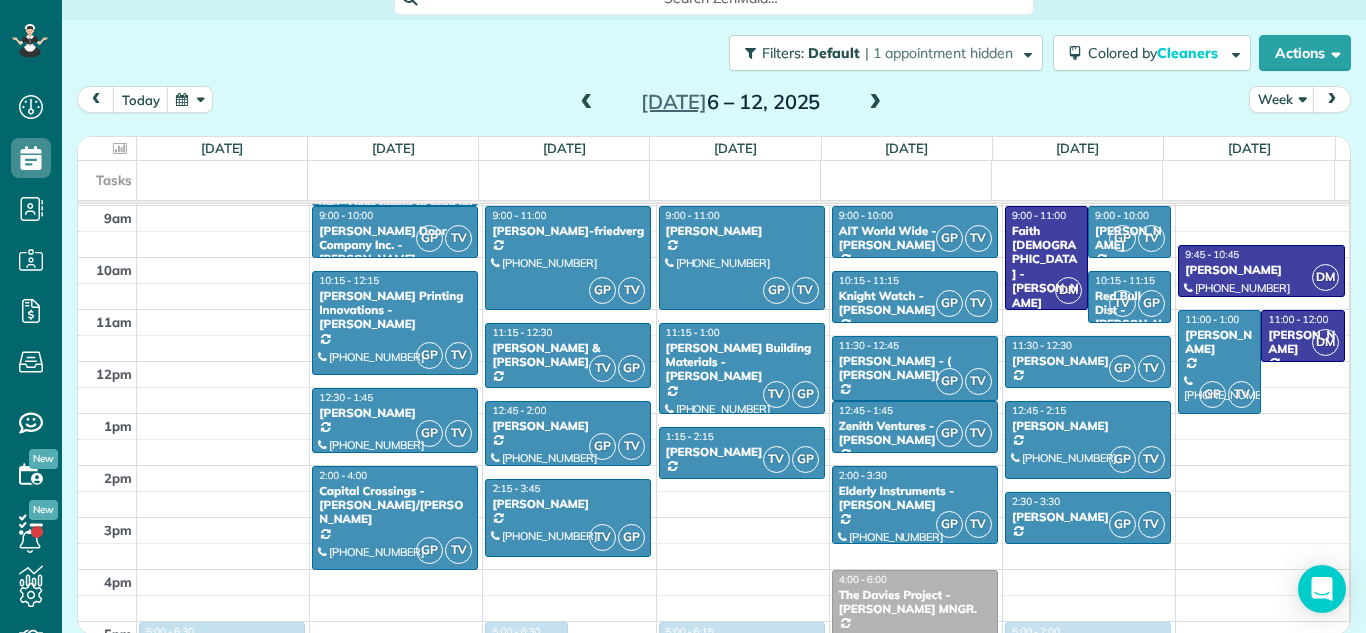 click on "2am 3am 4am 5am 6am 7am 8am 9am 10am 11am 12pm 1pm 2pm 3pm 4pm 5pm 6pm 7pm 8pm 9pm CK 5:00 - 6:30 Ruan Transportation - ( Chad) (517) 575-9762 6601 Sloan Highway Lansing, MI 48917 GP TM 2 TV DM JM 8:45 - 9:00 Dont forget to read job notes Add notes when needed (517) 712-3650 123 ABC lane Lansing, MI 48906 GP TV 9:00 - 10:00 Crawford Door Company Inc. - Ted 740 Merrill Ave Lansing, MI 48912 GP TV 10:15 - 12:15 Hilts Printing Innovations - Bob Hilts (517) 290-6200 8181 Coleman Road Bath Township, MI 48840 GP TV 12:30 - 1:45 Bridget Kelly (517) 339-8209 1960 Lac Du Mont Haslett, MI 48840 GP TV 2:00 - 4:00 Capital Crossings - Joseph/Jessica (517) 731-2072 13531 Declaration Court Eagle, MI 48822 JM TM 2 6:30 - 7:45 Schiffer Mason - Kay Bowling (517) 327-2901 2190 Delhi Street Northeast Delhi charter Township, MI 48842 TM 2 JM 7:45 - 8:45 Trick Titanium - Scott Cunningham (517) 694-7449 2046 Depot St Holt, MI 48842 GP TV 9:00 - 11:00 Chana Kraus-friedverg (517) 388-0397 2415 Maplewood Avenue Lansing, MI 48910 TV GP" at bounding box center [713, 361] 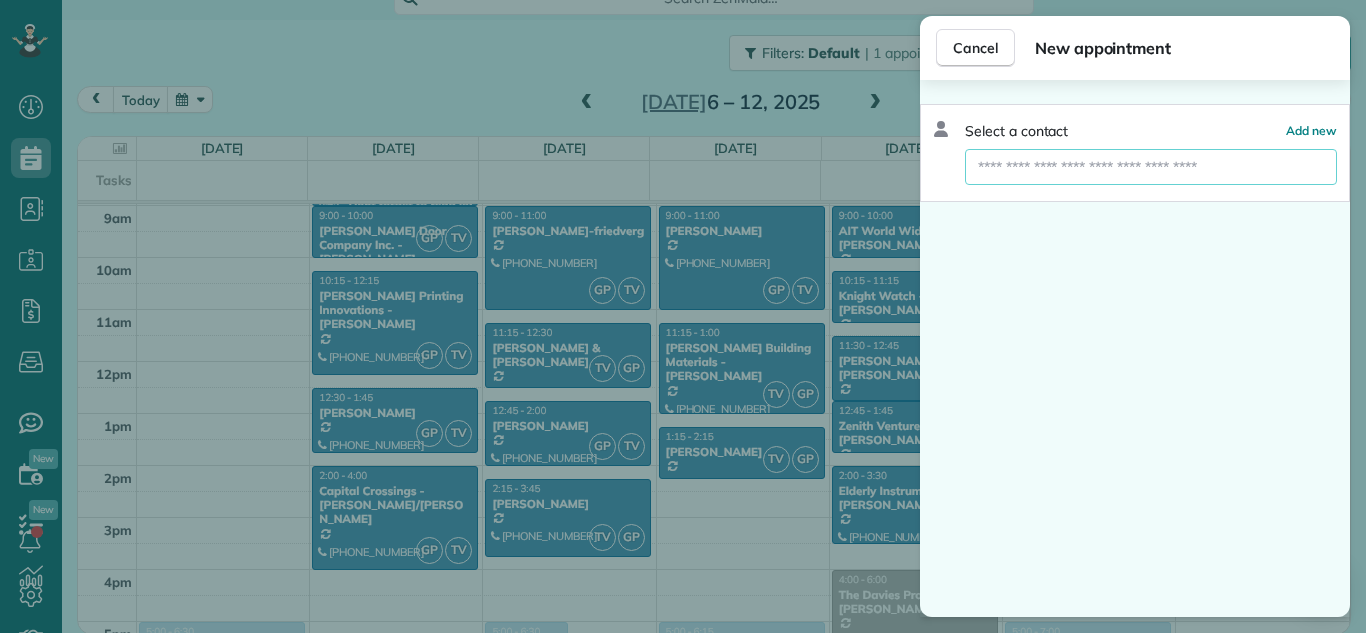 click at bounding box center [1151, 167] 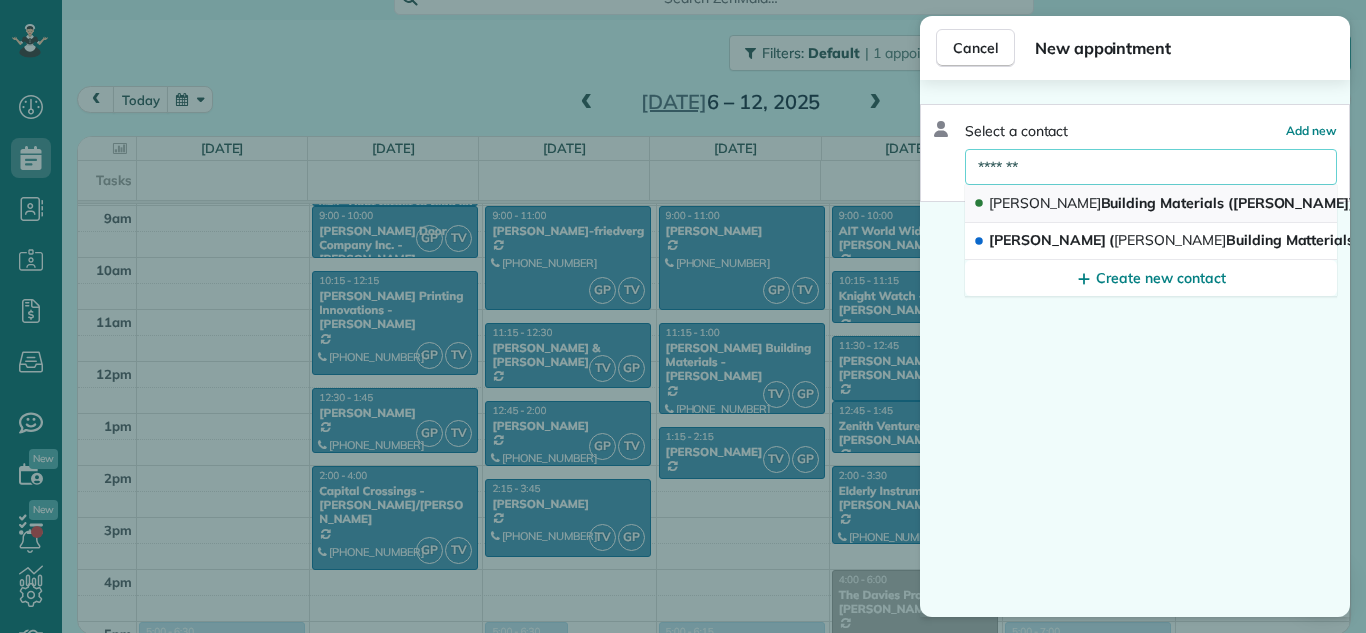 type on "*******" 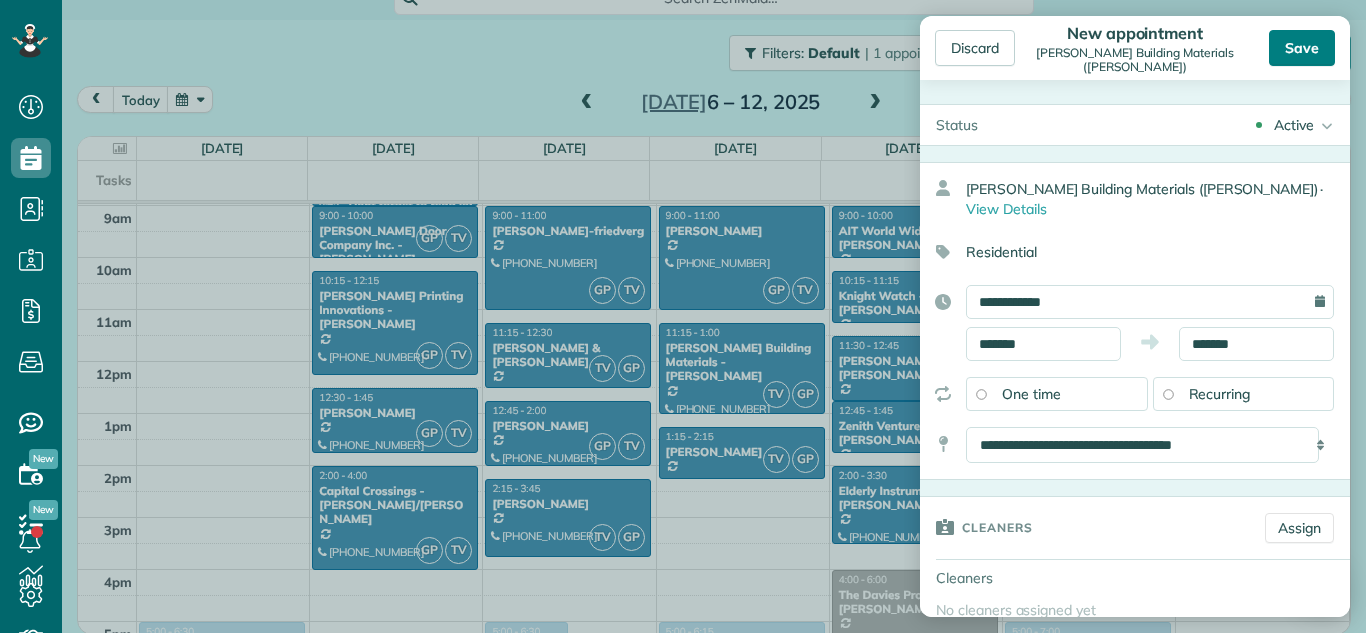 click on "Save" at bounding box center [1302, 48] 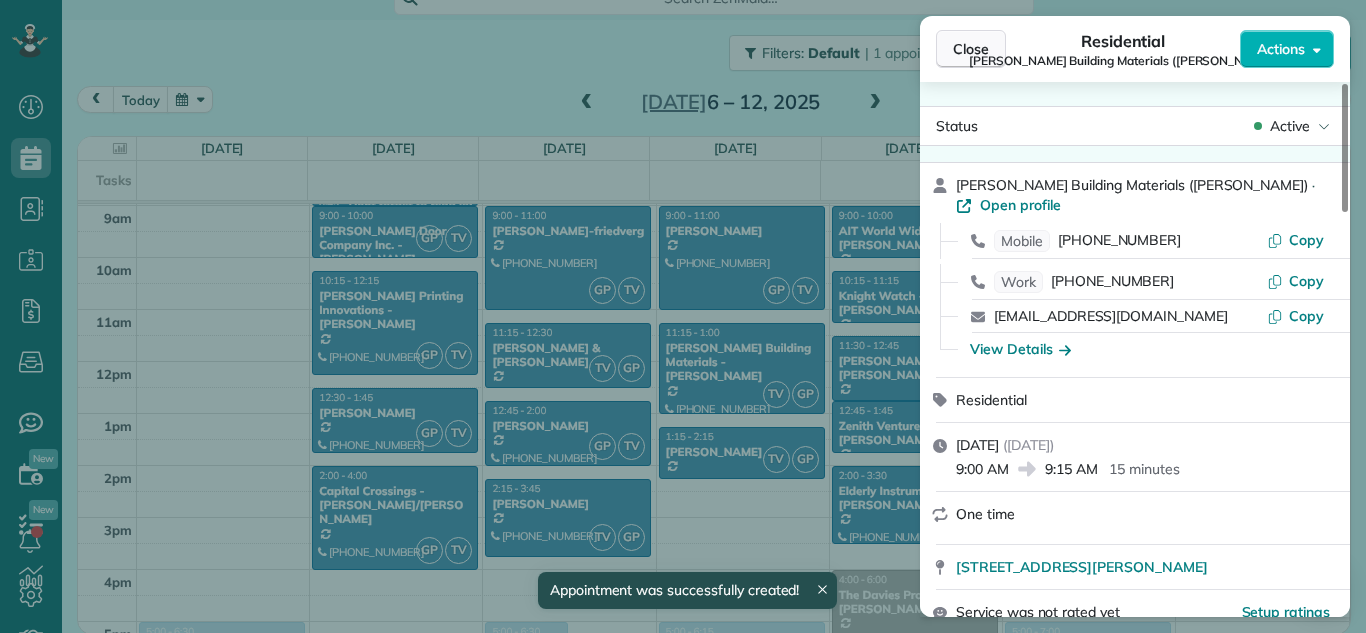 click on "Close" at bounding box center (971, 49) 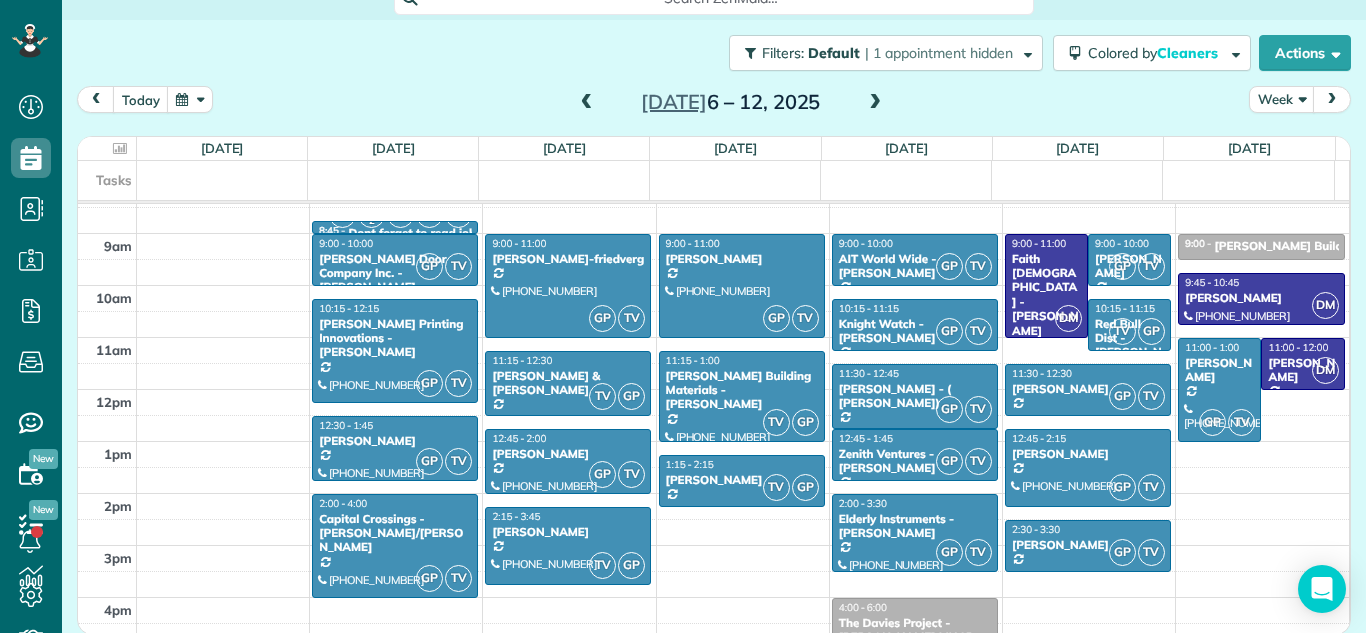 scroll, scrollTop: 330, scrollLeft: 0, axis: vertical 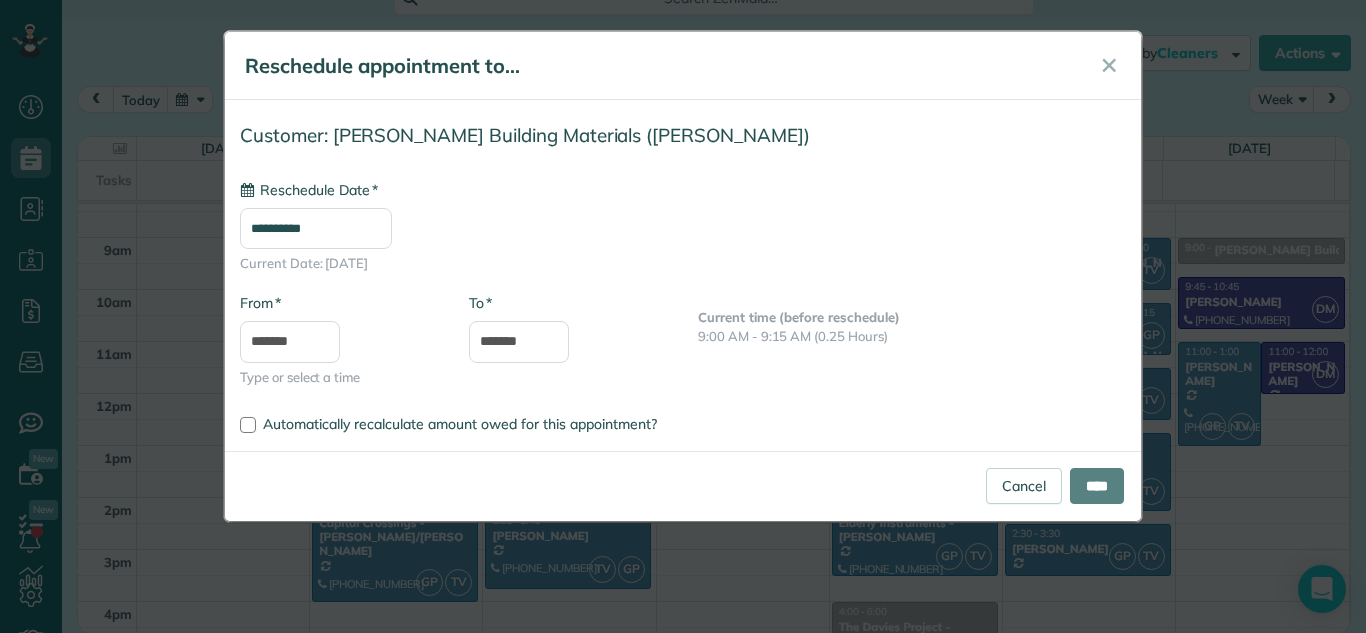 type on "**********" 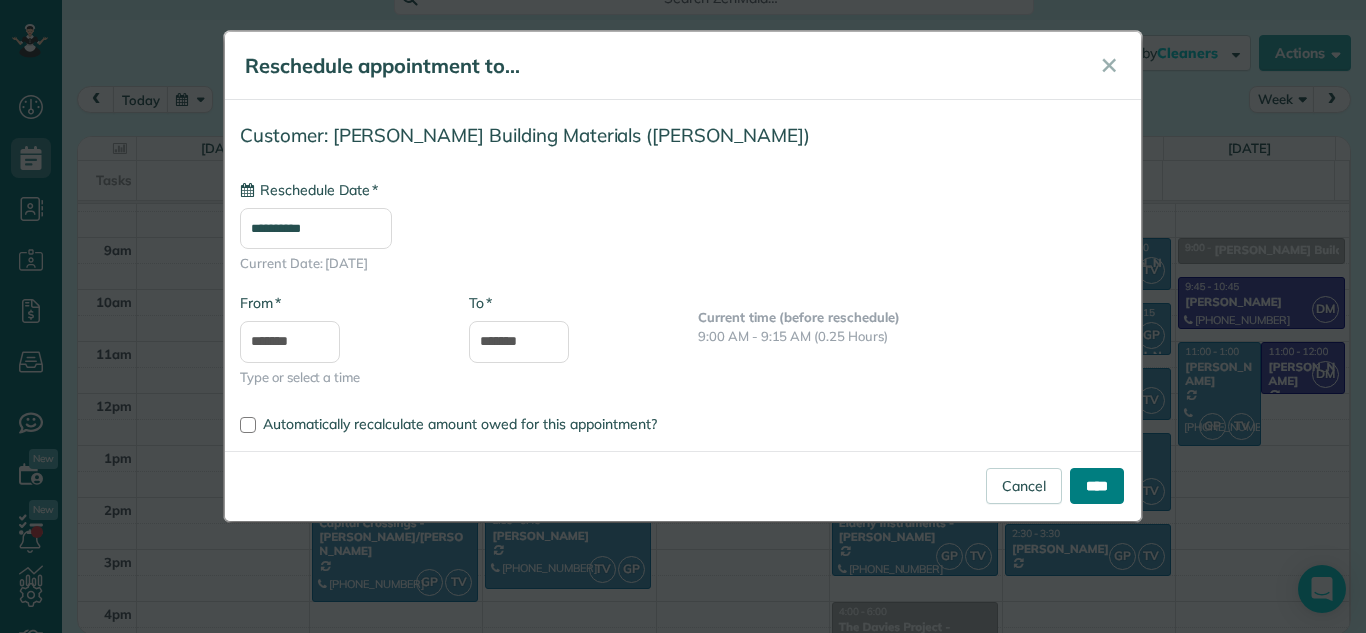 click on "****" at bounding box center [1097, 486] 